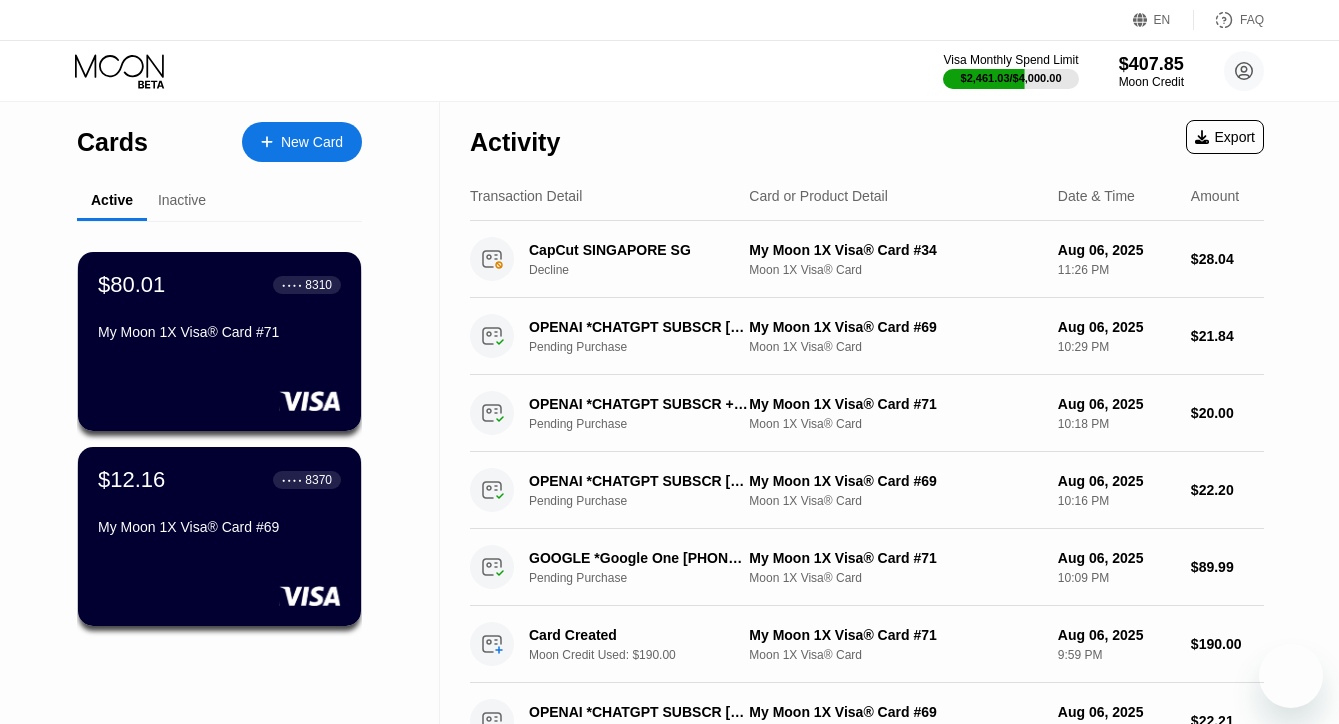 scroll, scrollTop: 0, scrollLeft: 0, axis: both 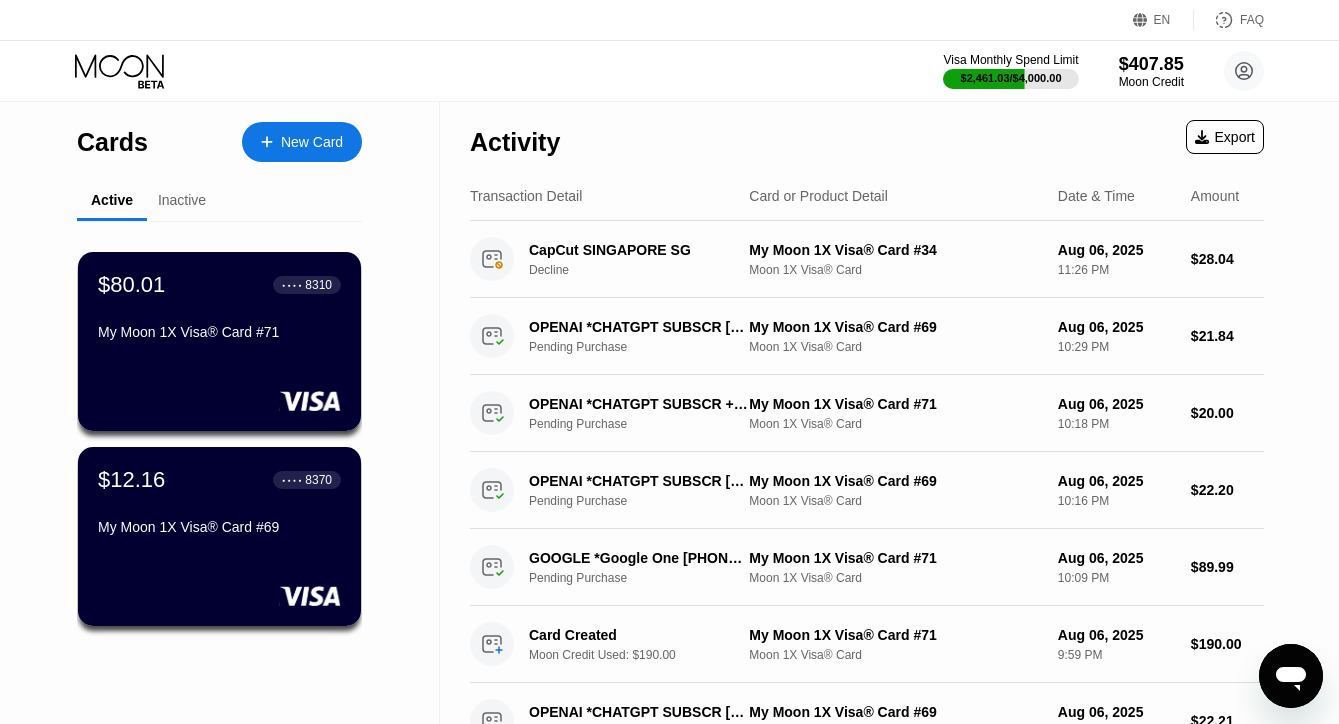 click on "Cards    New Card" at bounding box center (219, 137) 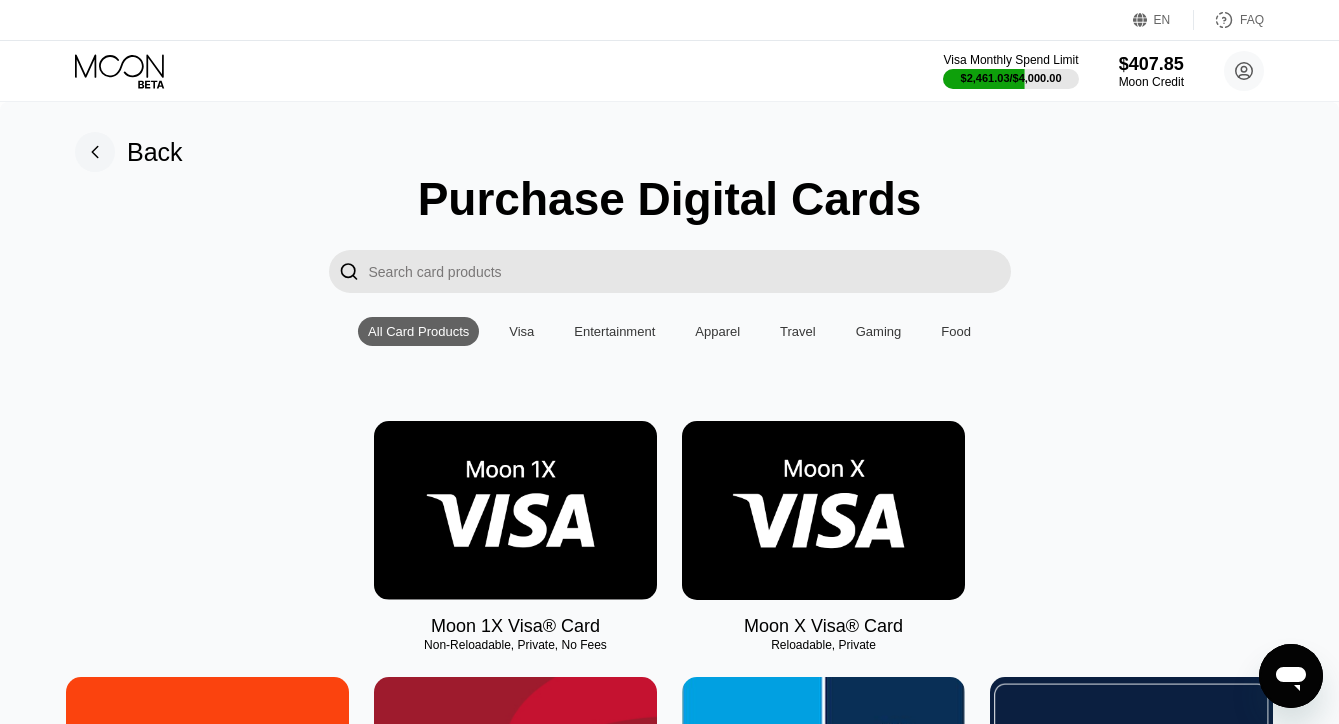 click at bounding box center [515, 510] 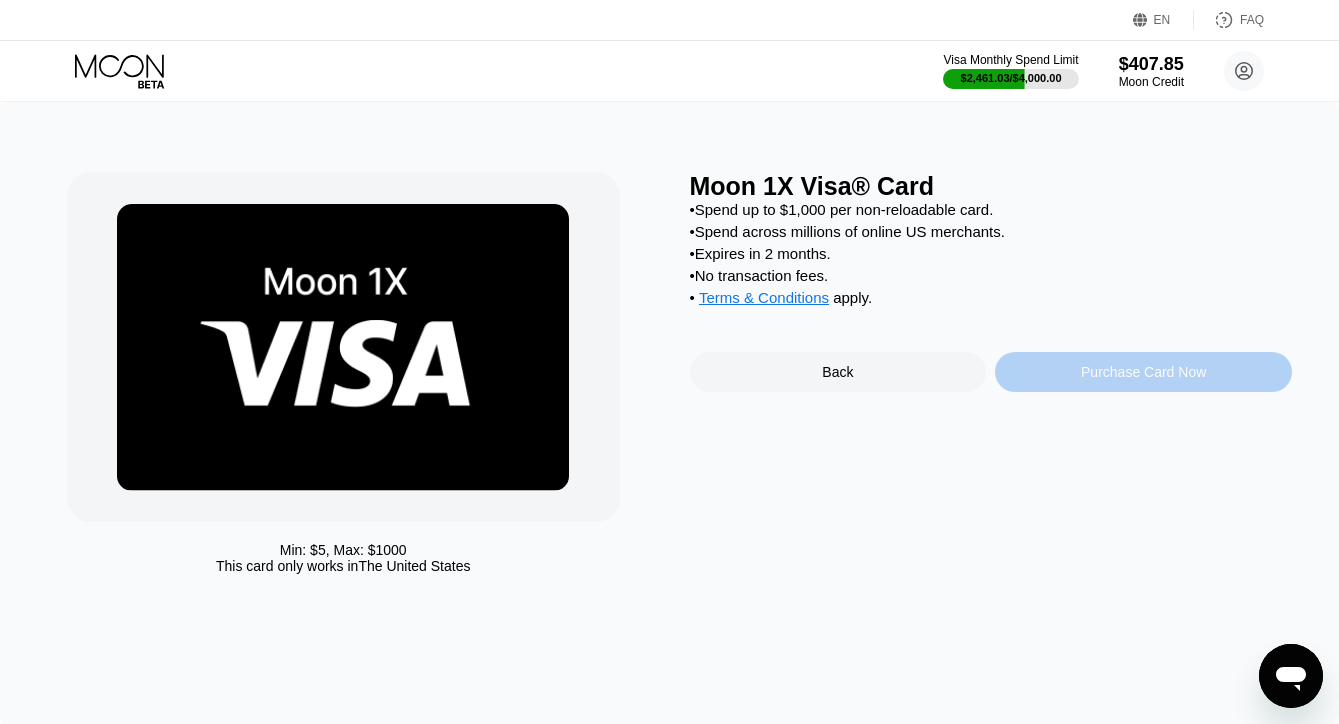 click on "Purchase Card Now" at bounding box center [1143, 372] 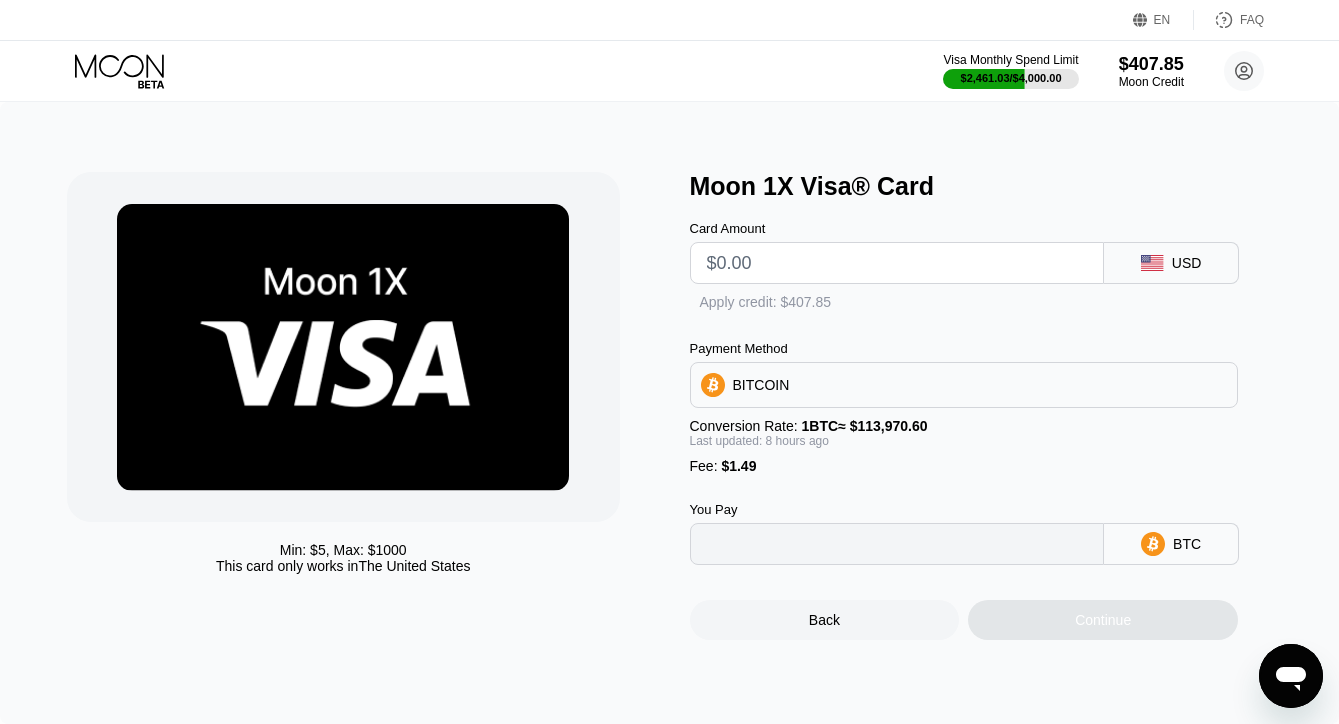 type on "0" 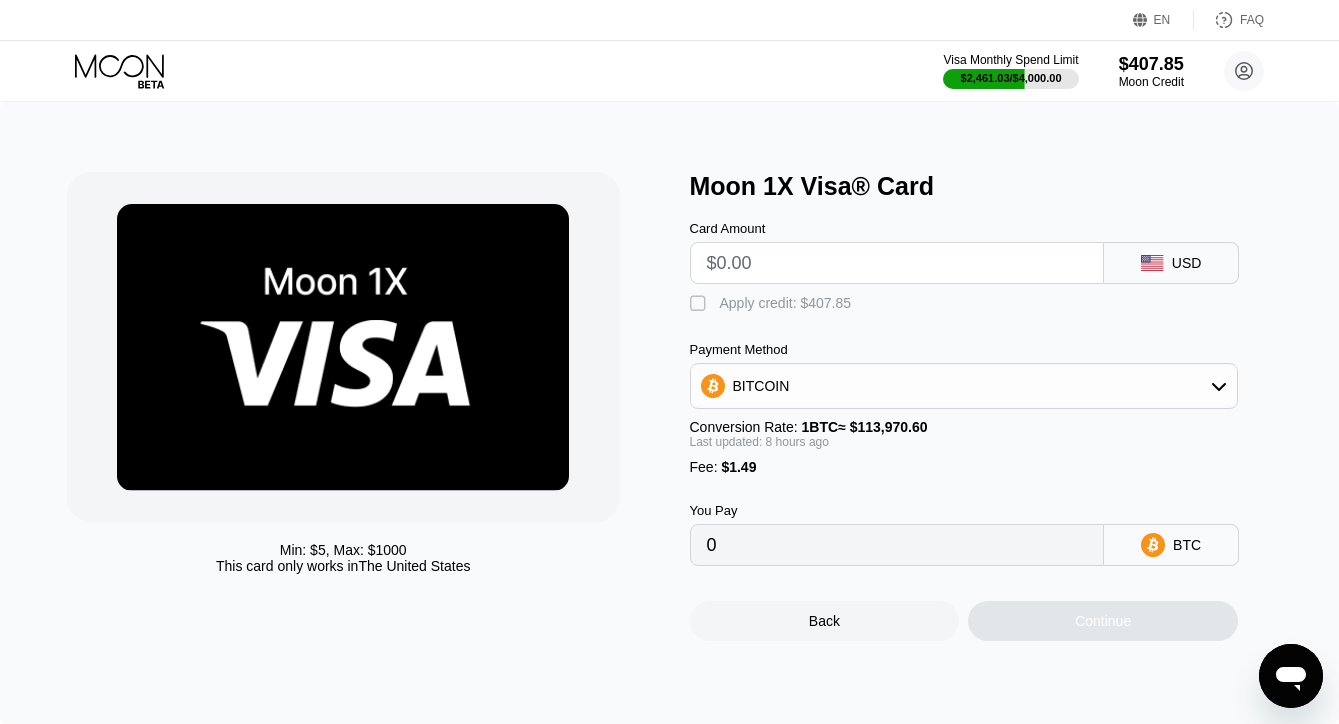 click at bounding box center (897, 263) 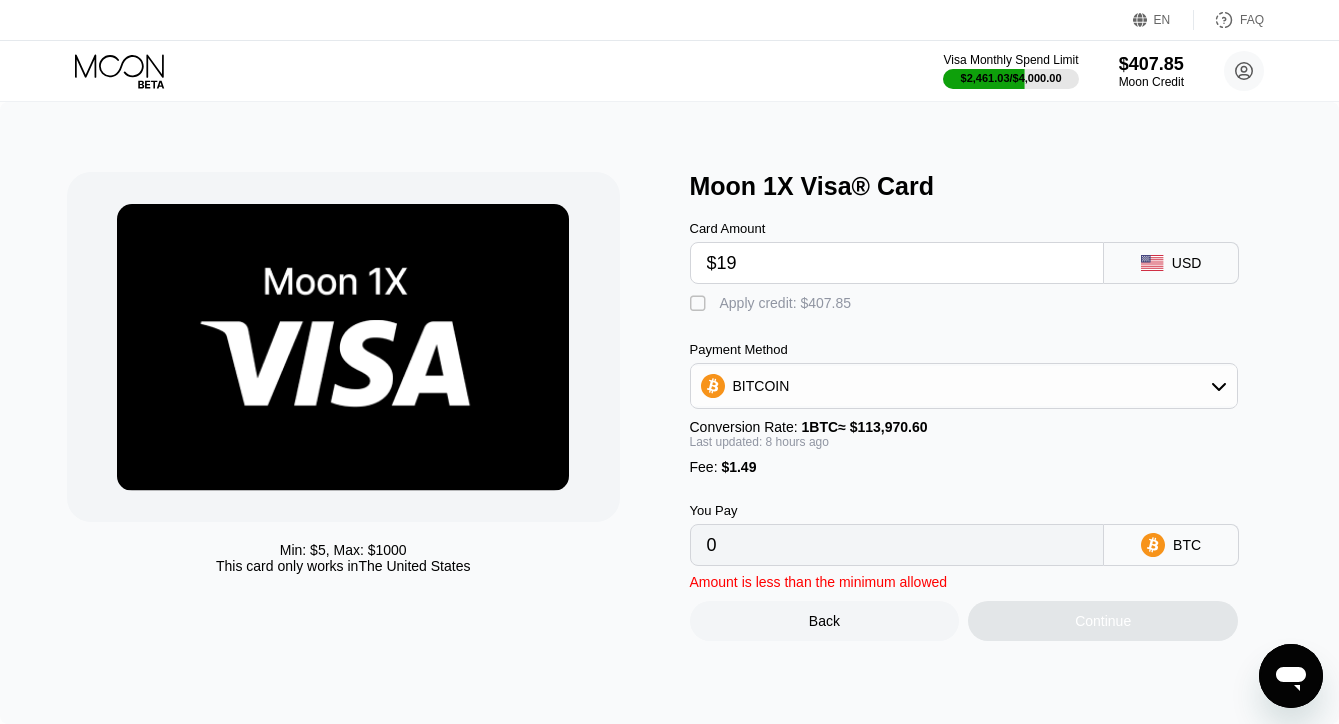 type on "$190" 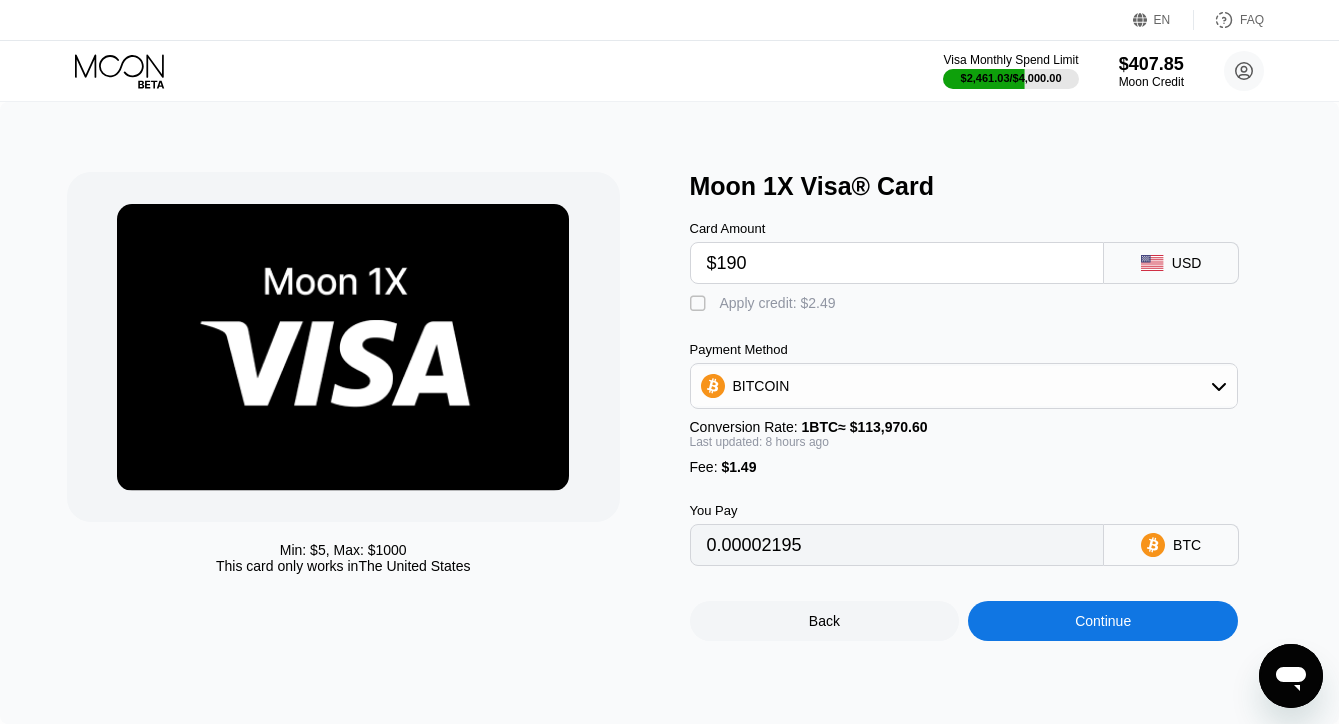 type on "0.00168737" 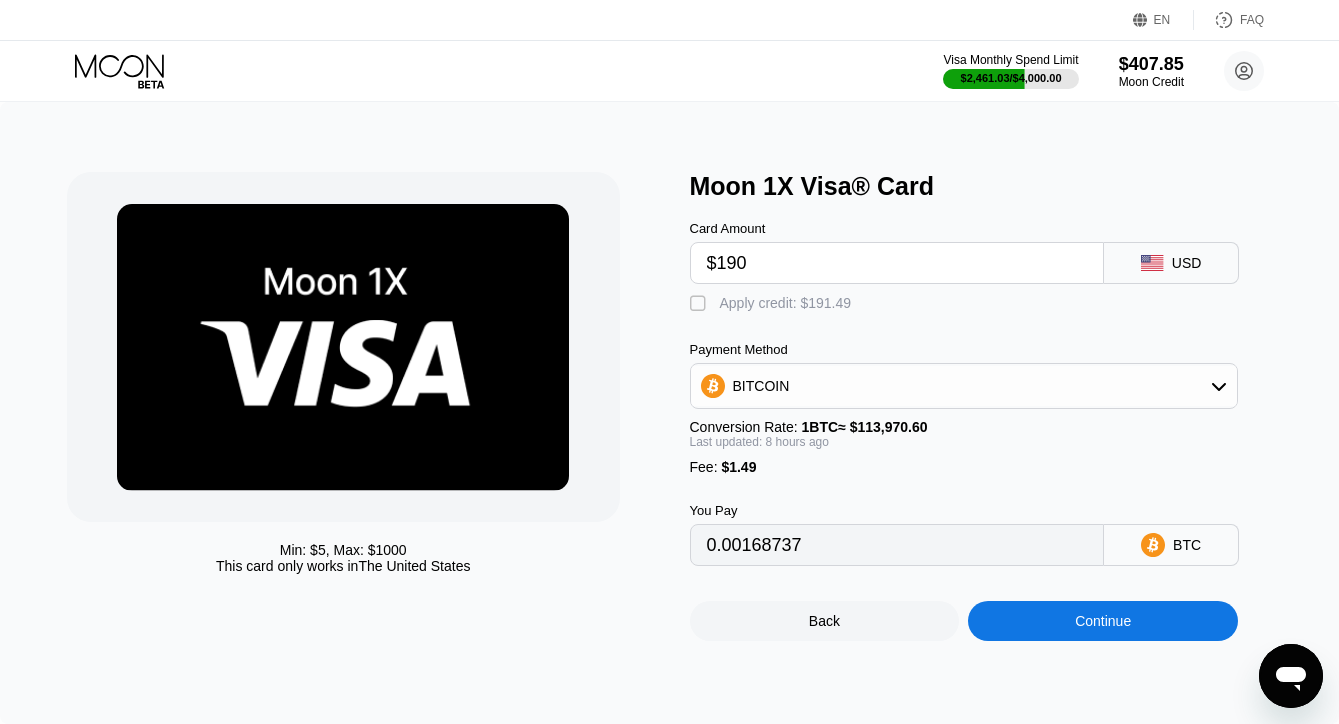 type on "$190" 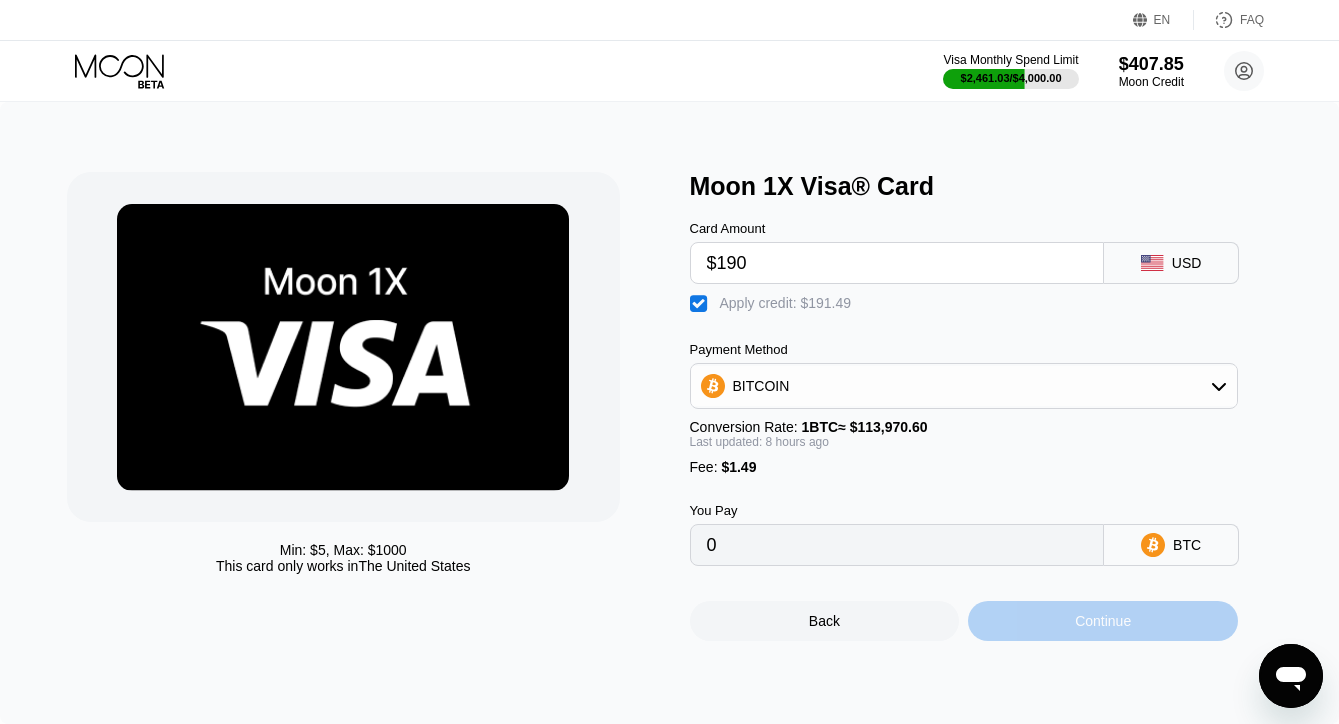 click on "Continue" 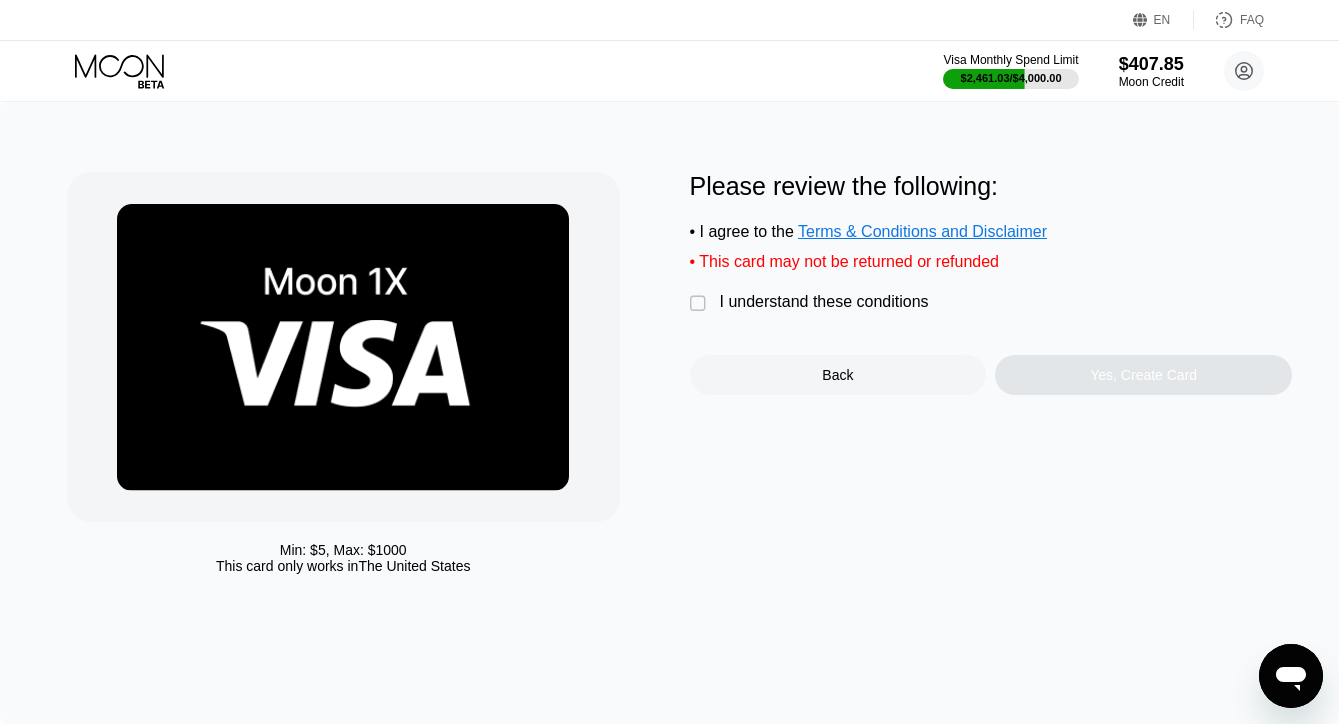 click on "I understand these conditions" 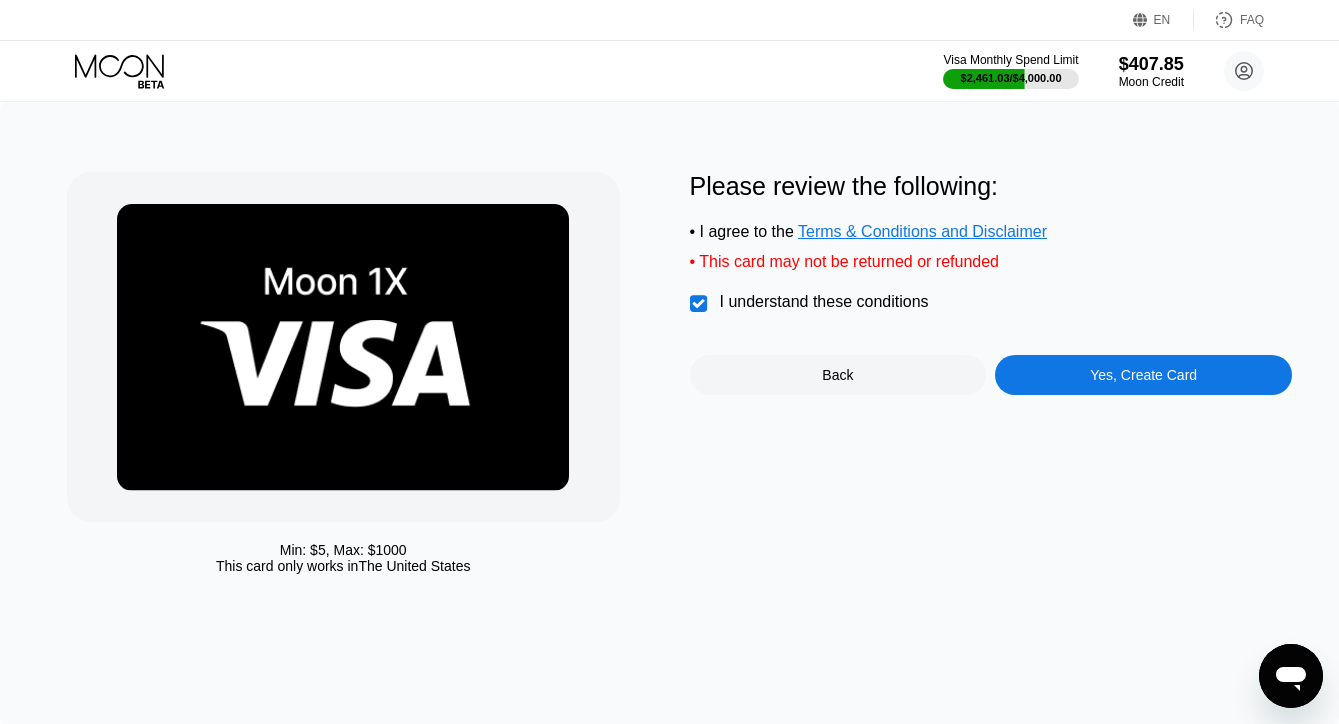 click on "Yes, Create Card" 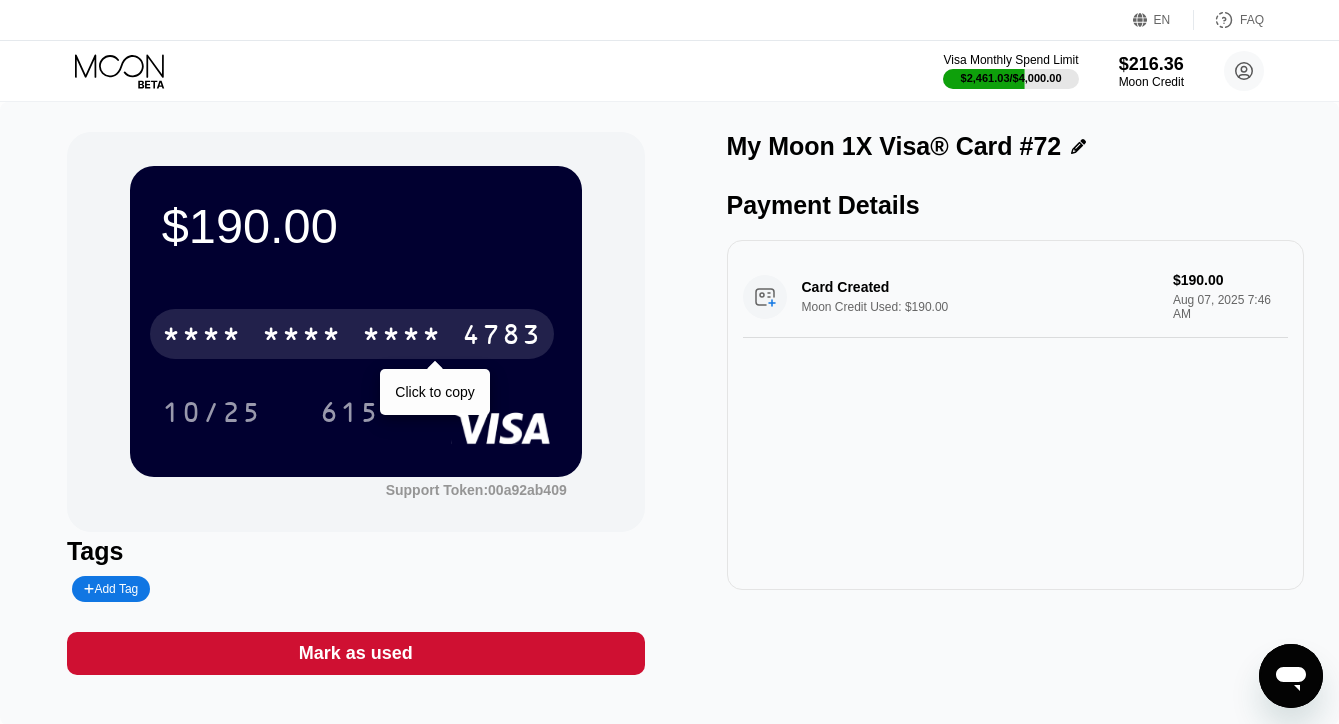click on "* * * *" 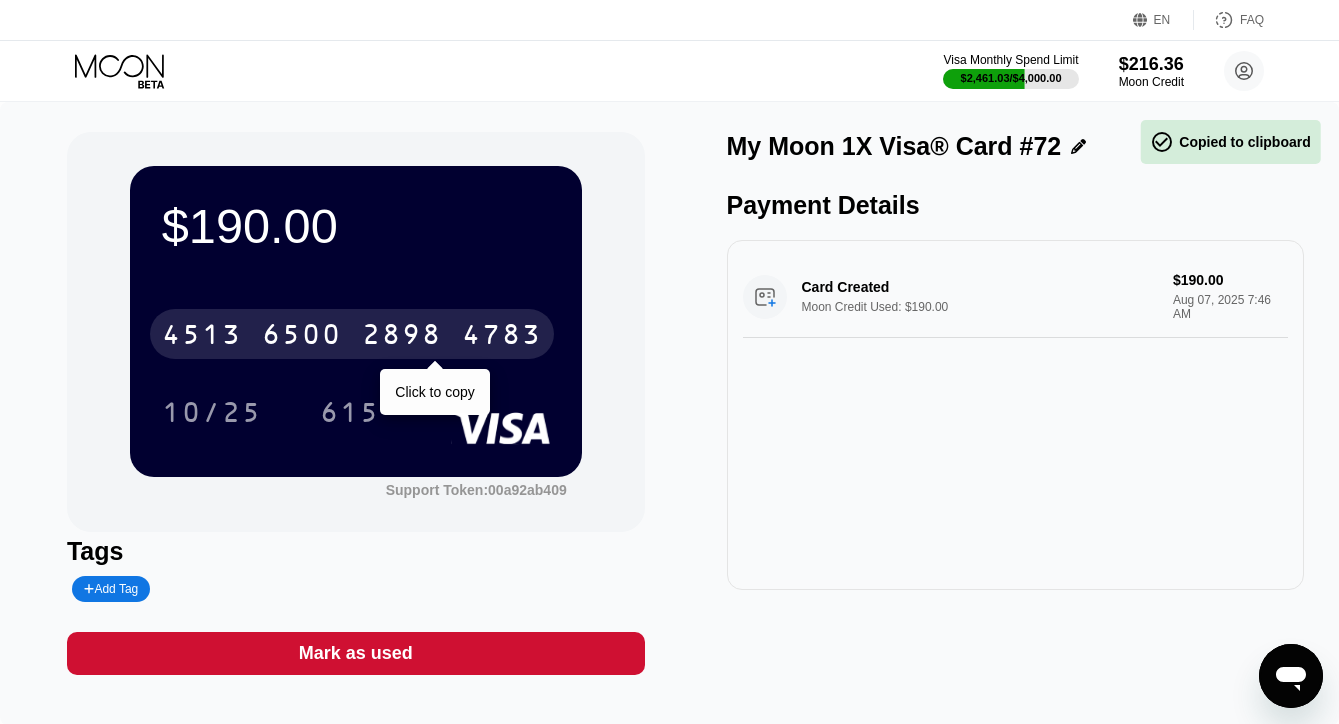 click on "2898" 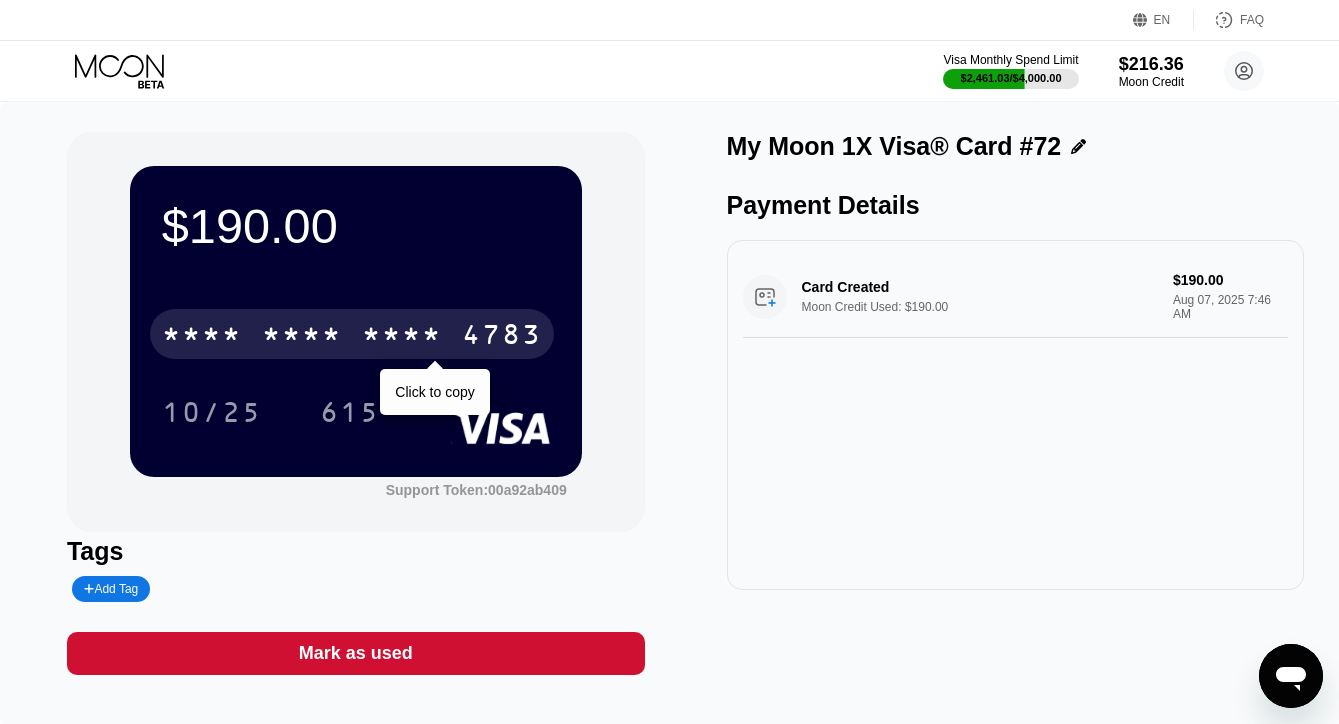 click on "* * * * * * * * * * * * 4783" 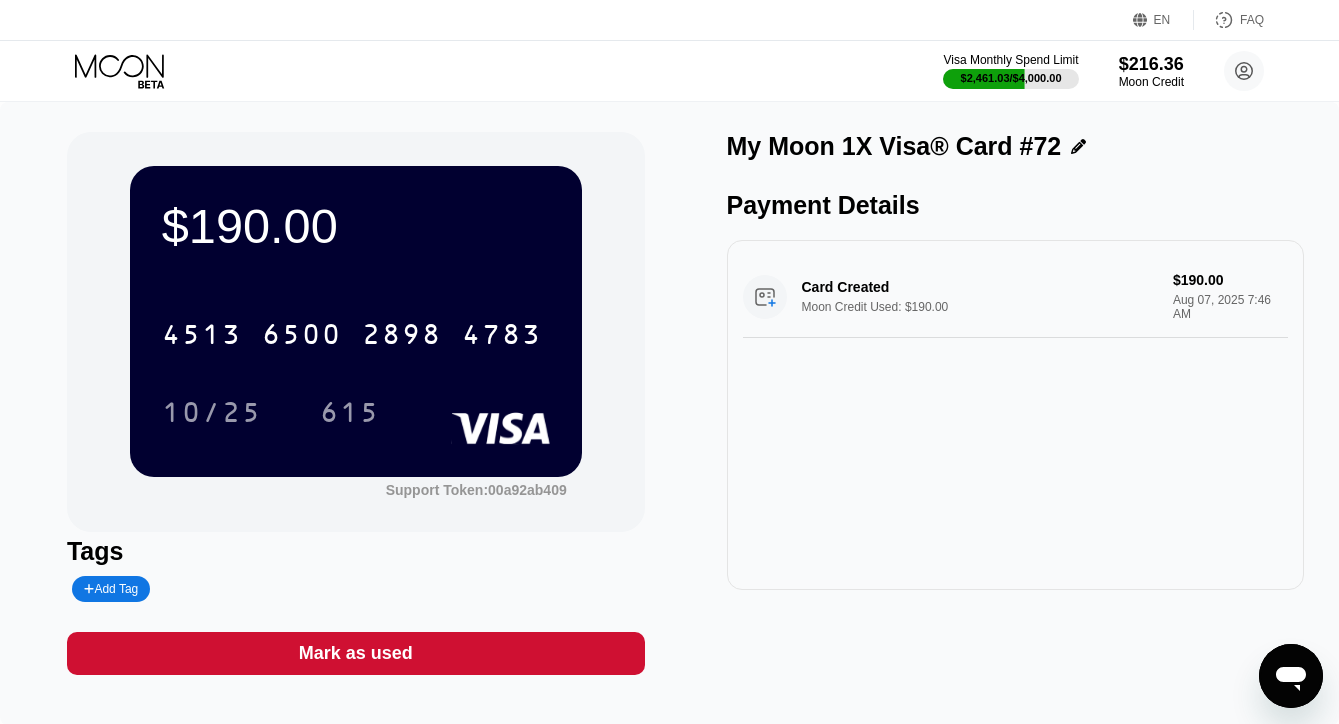 scroll, scrollTop: 0, scrollLeft: 0, axis: both 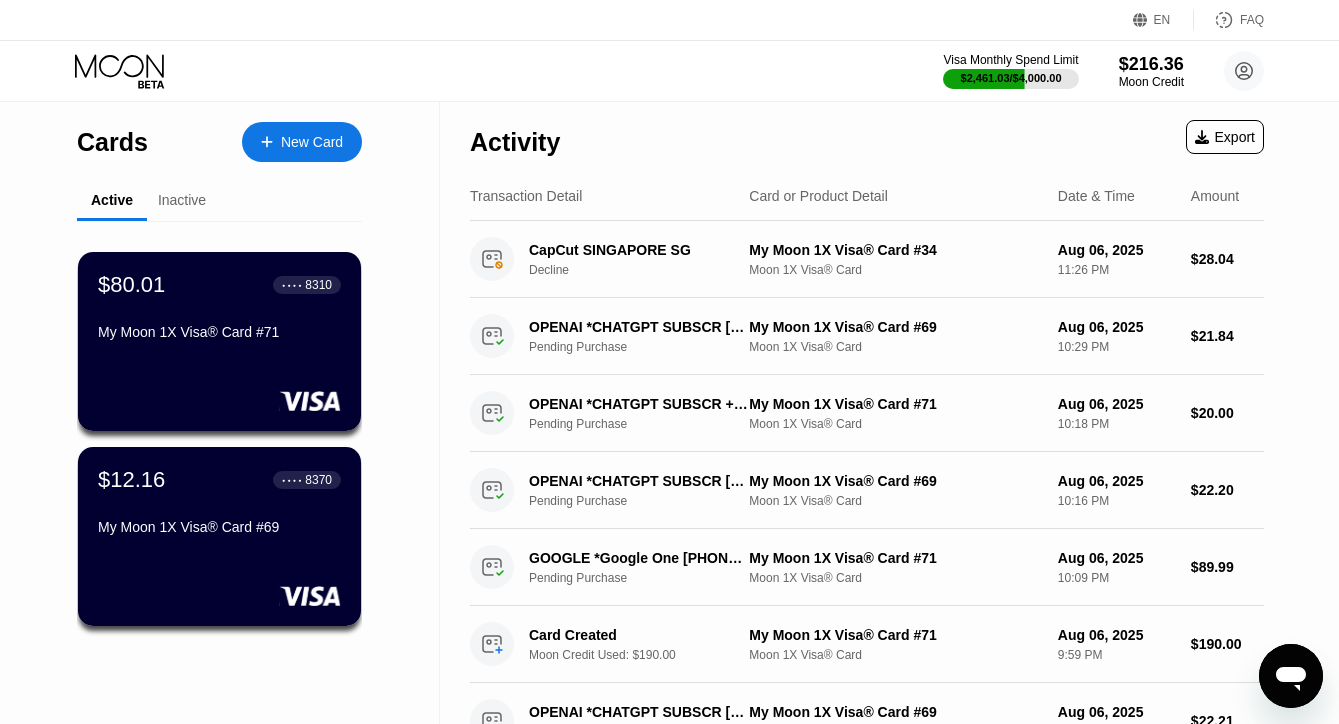 click on "New Card" at bounding box center [312, 142] 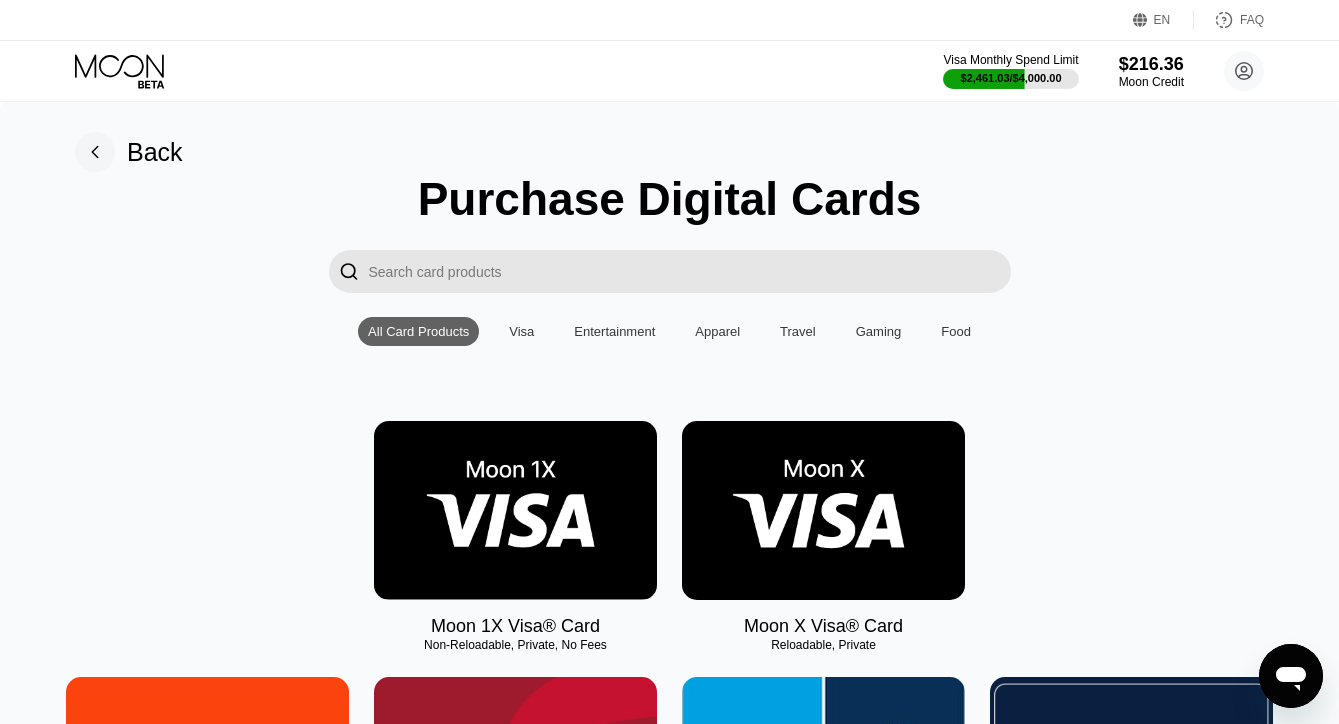 click at bounding box center (515, 510) 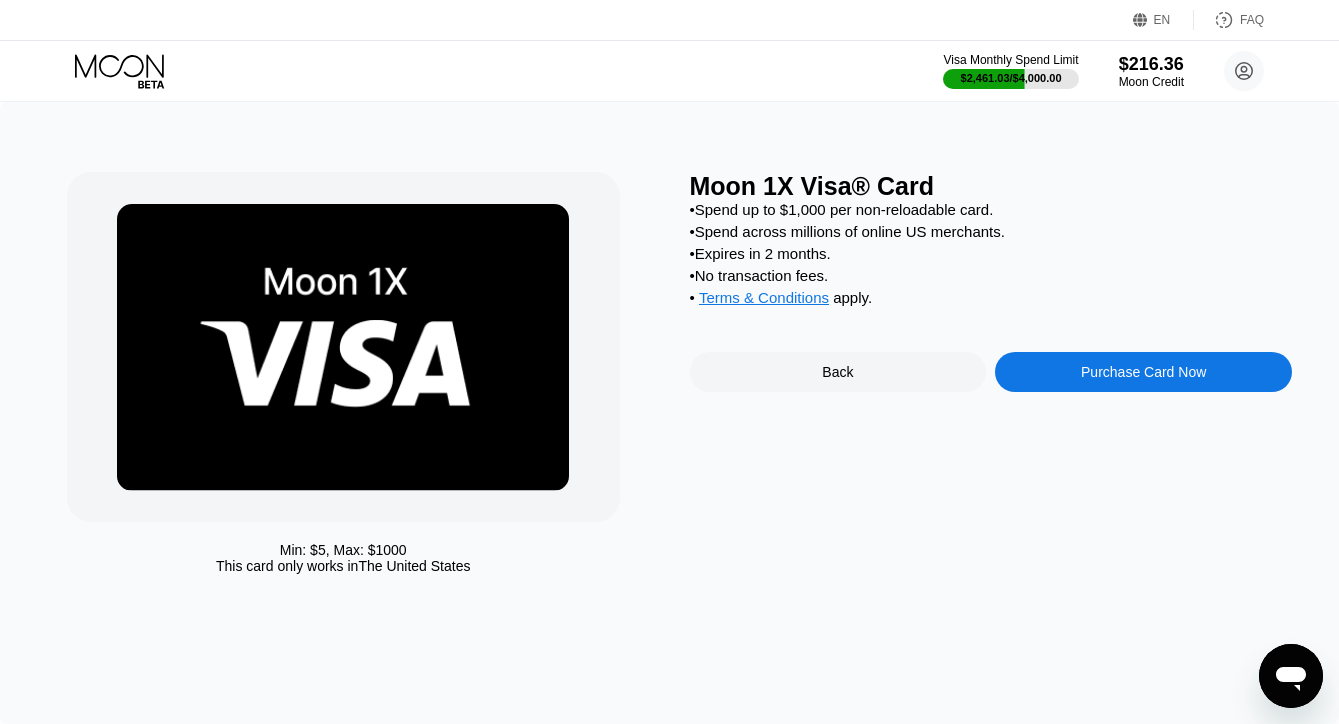 click on "Purchase Card Now" at bounding box center (1143, 372) 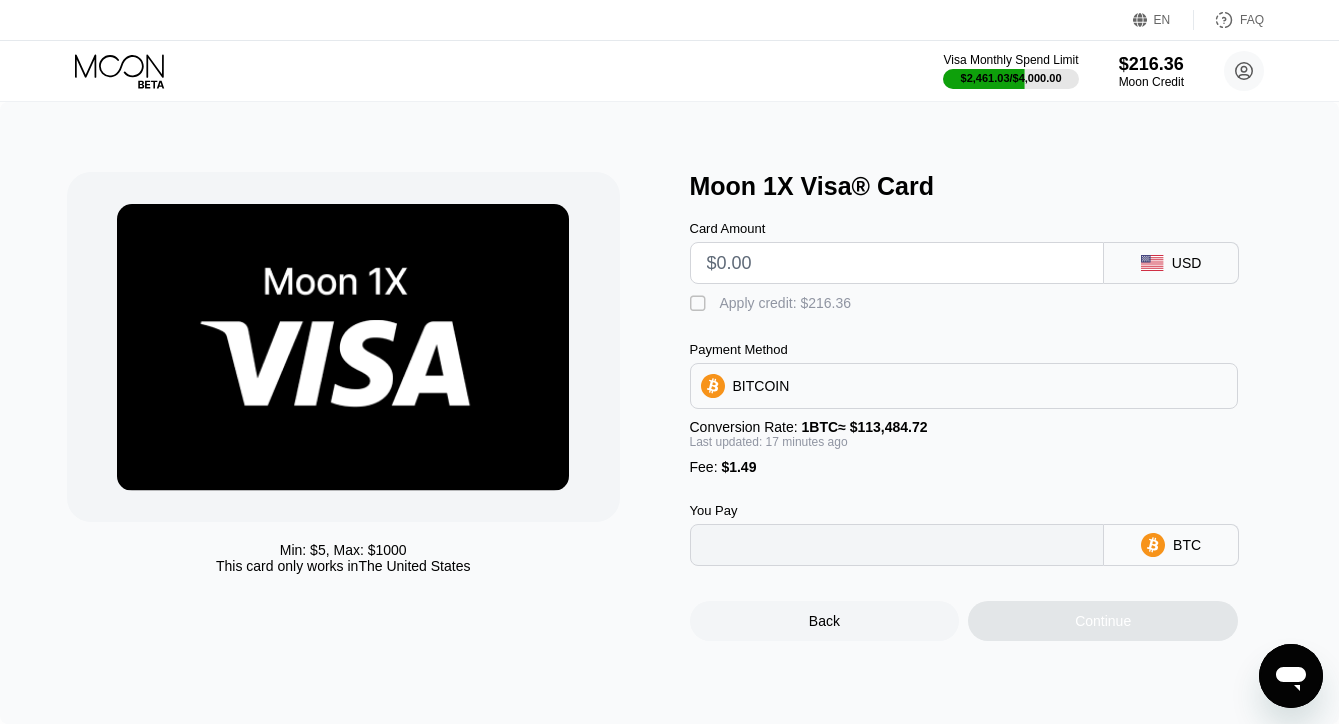 type on "0" 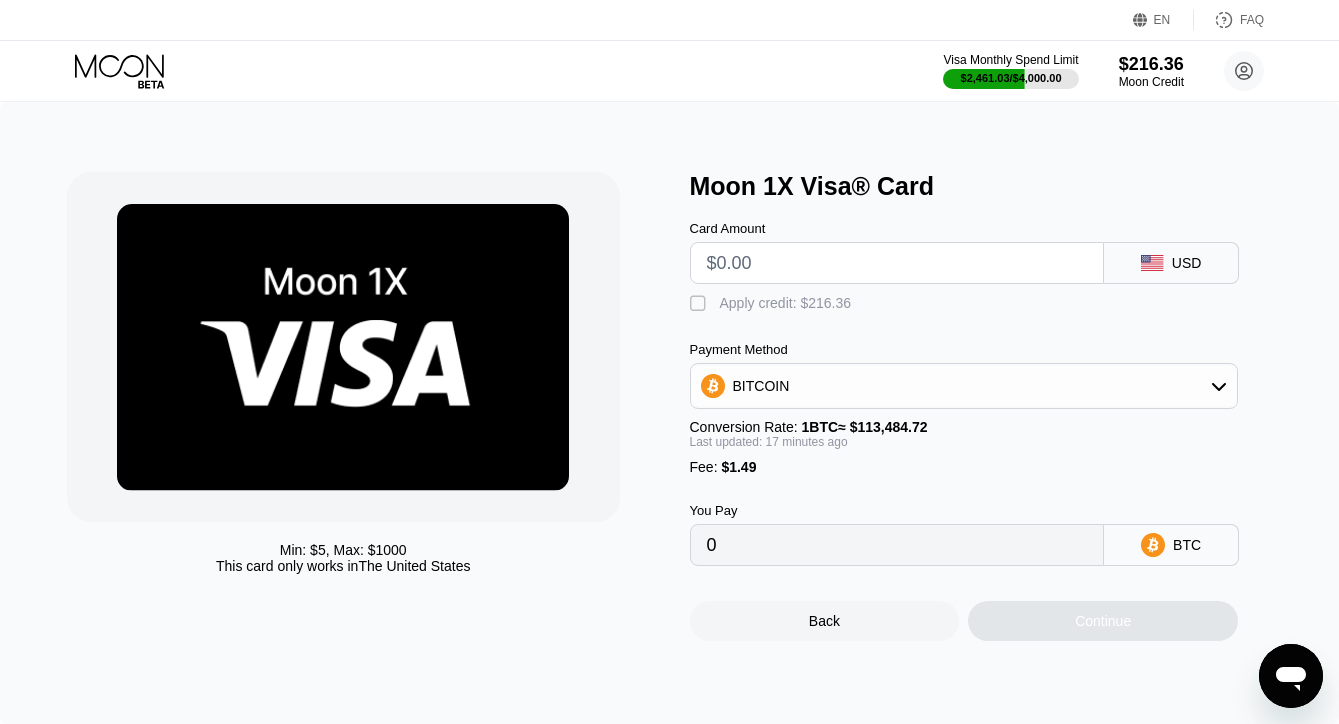 click at bounding box center (897, 263) 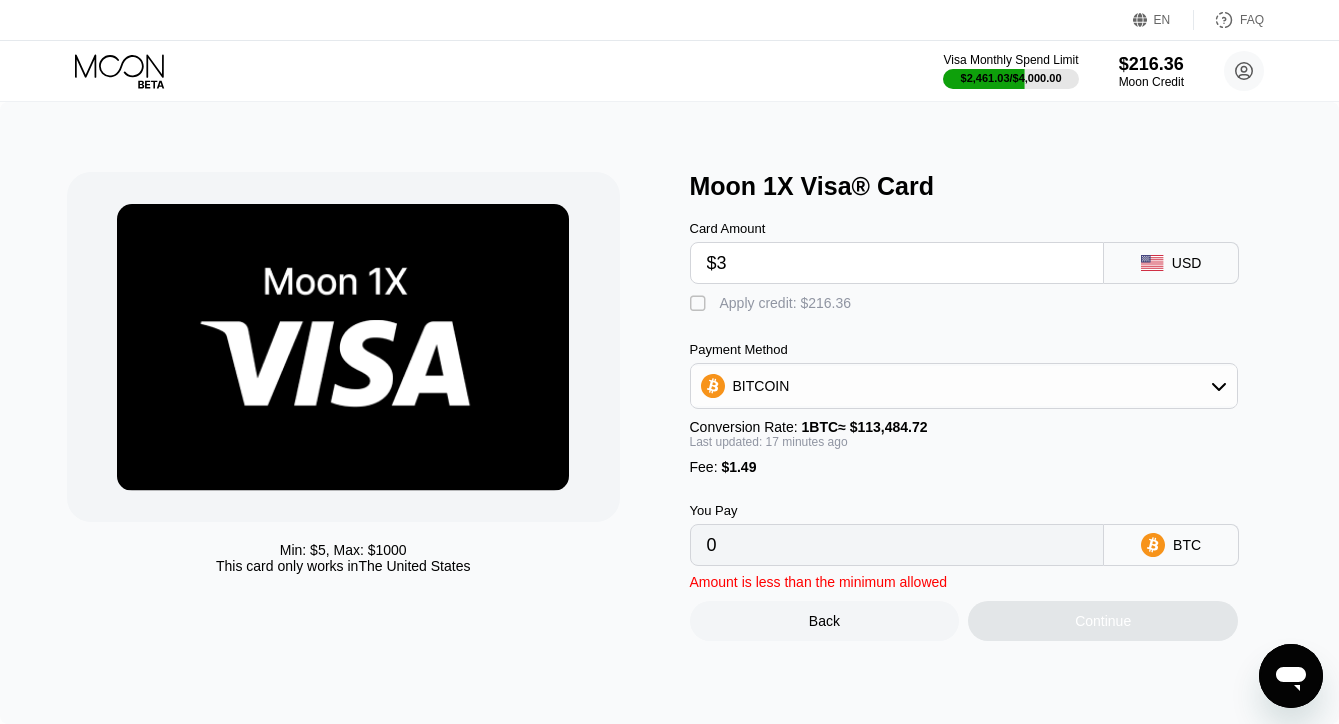 type on "0.00003953" 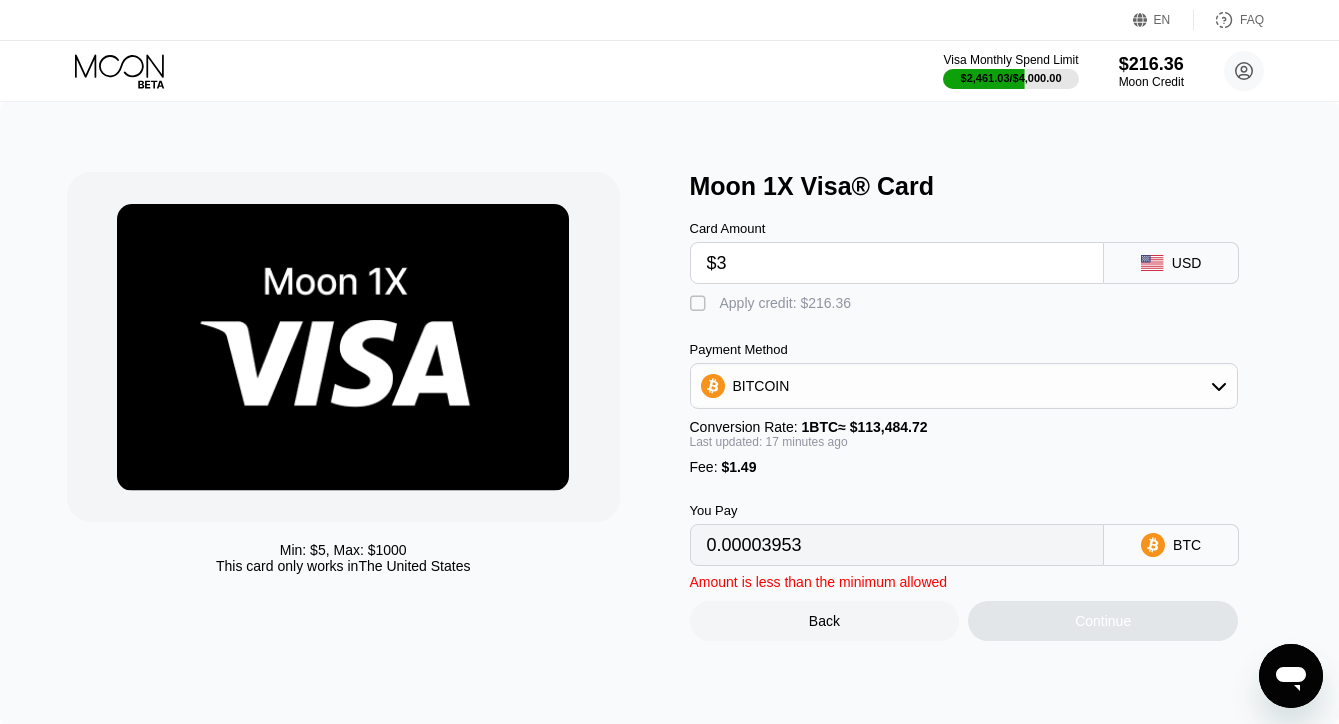 type on "$30" 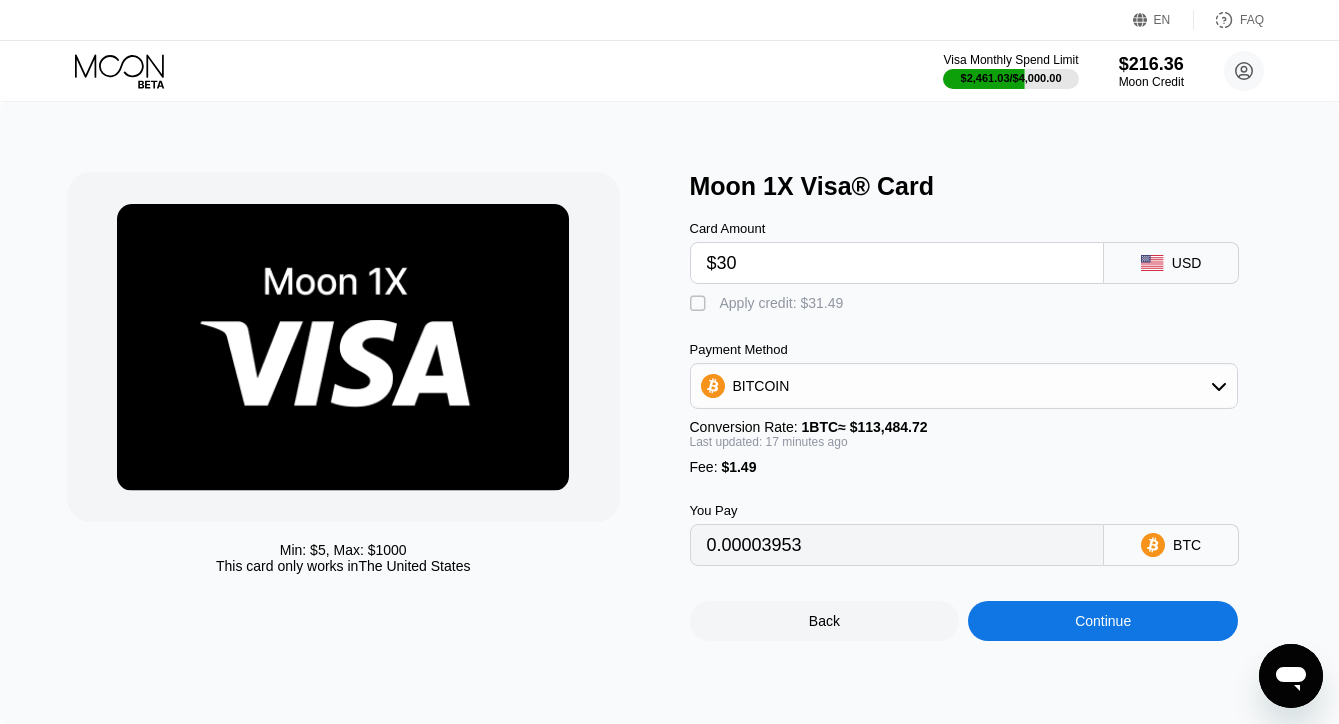 type on "0.00027723" 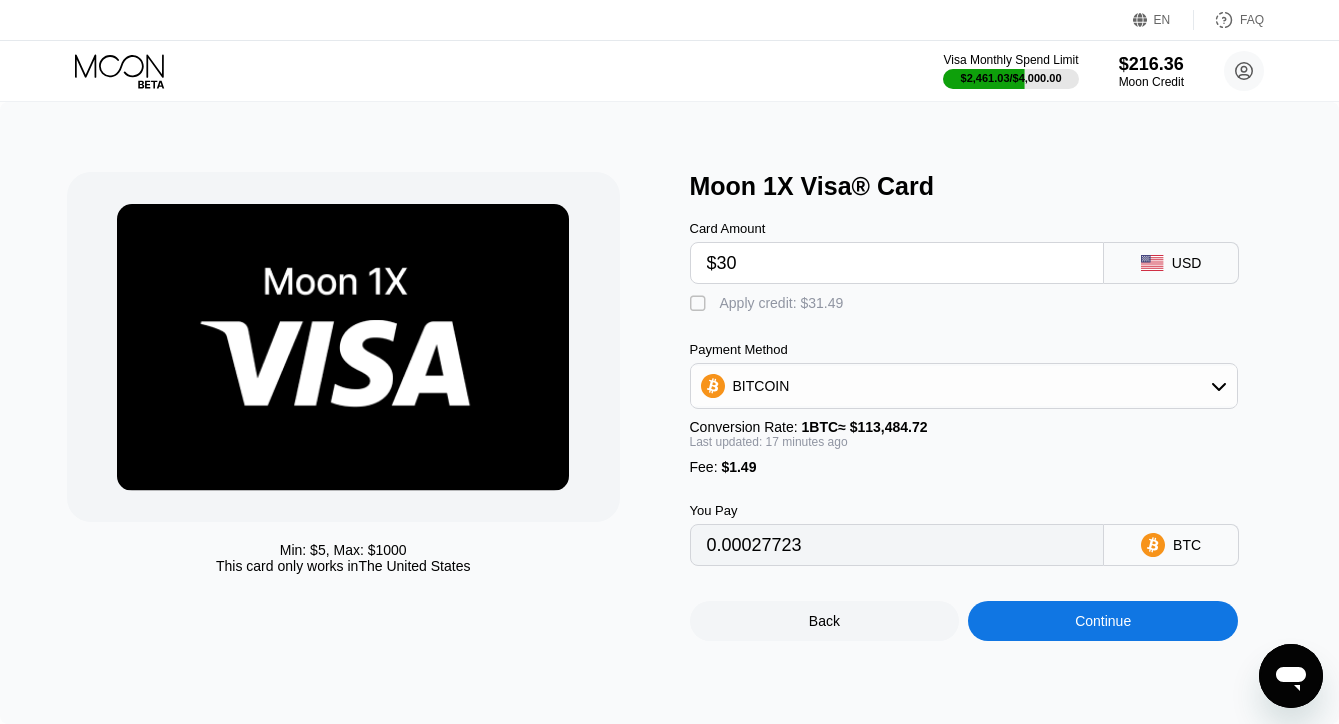 type on "$30" 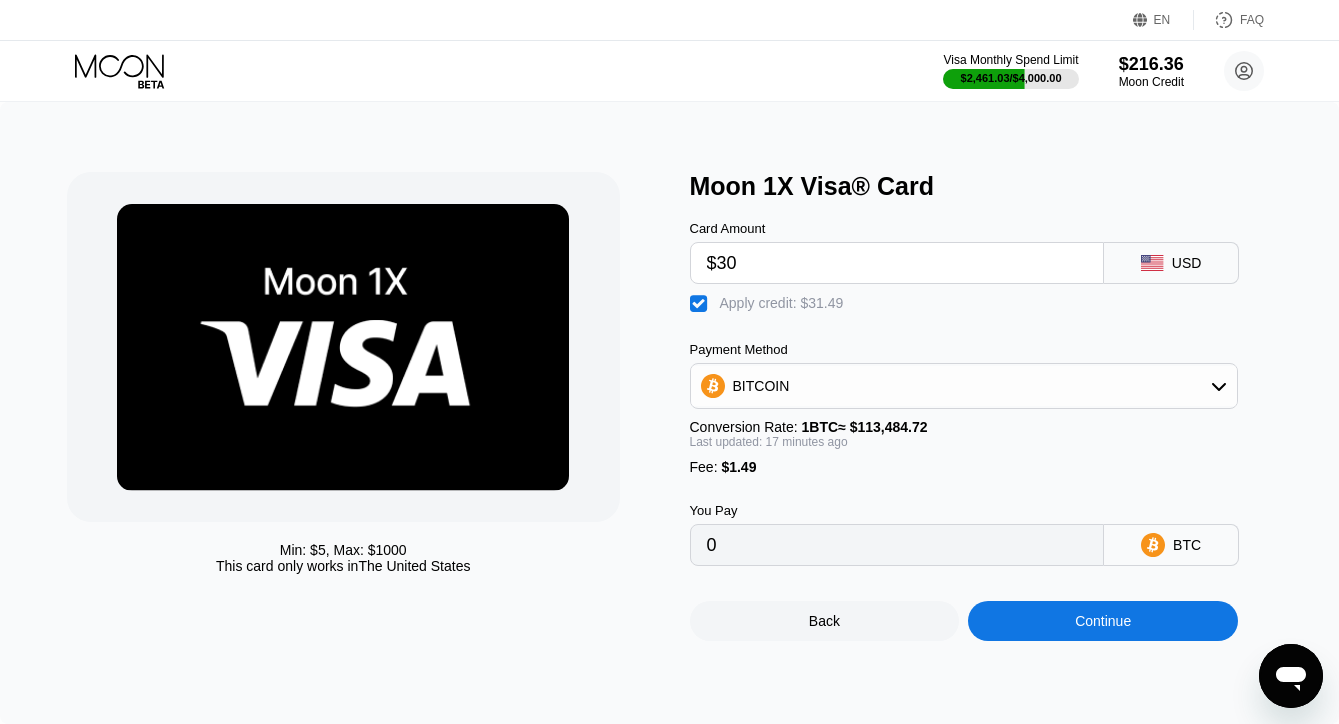 click on "Continue" at bounding box center [1103, 621] 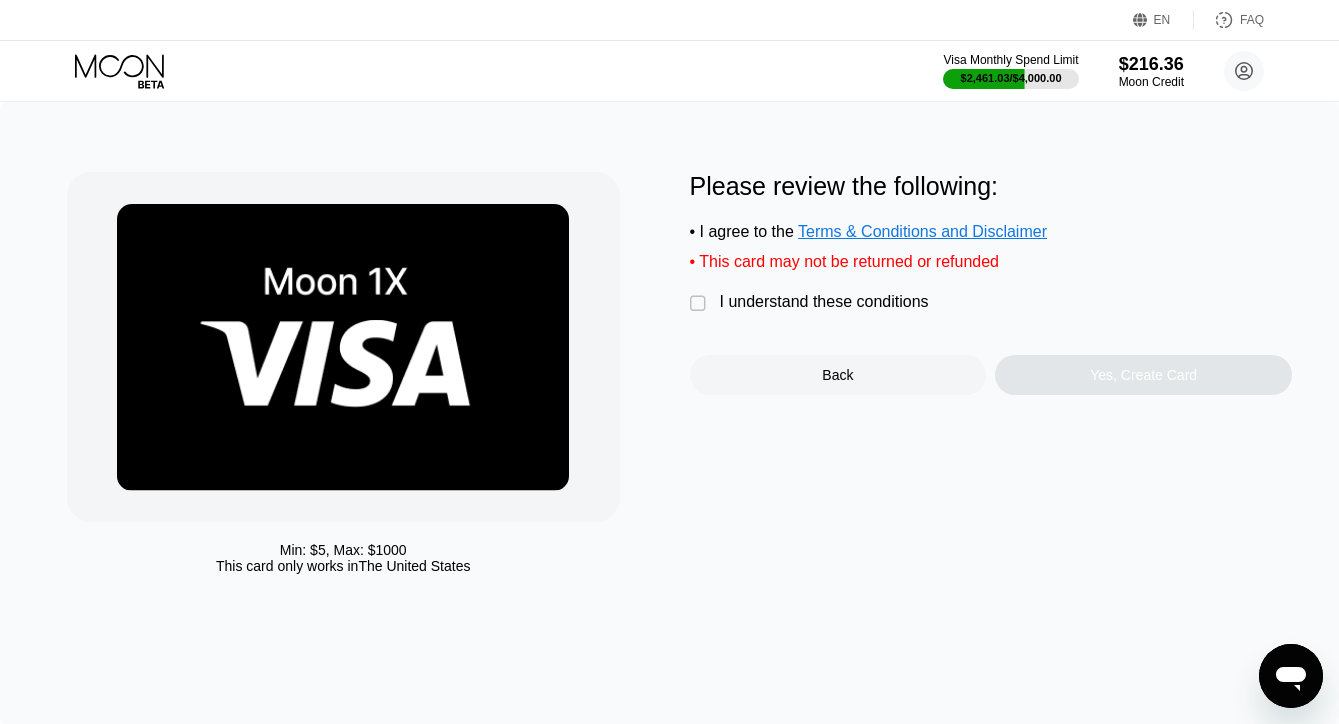 click on "I understand these conditions" at bounding box center (824, 302) 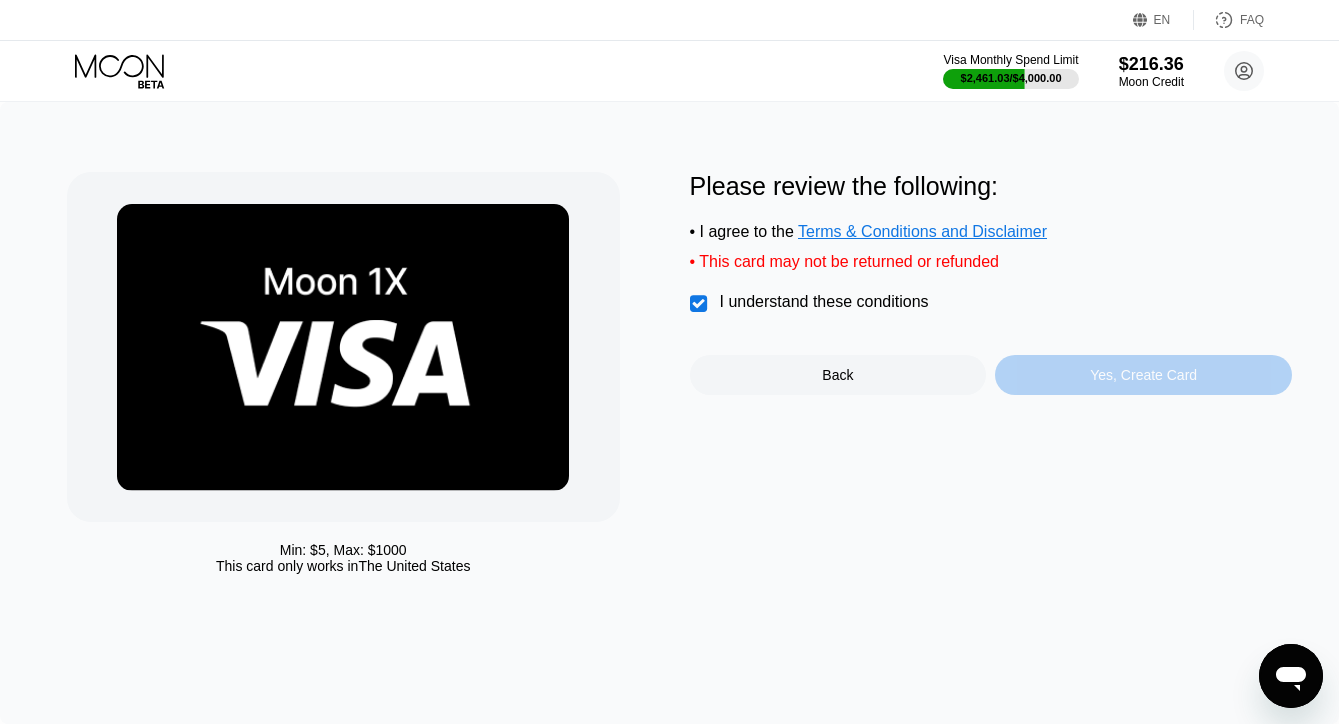 click on "Yes, Create Card" at bounding box center (1143, 375) 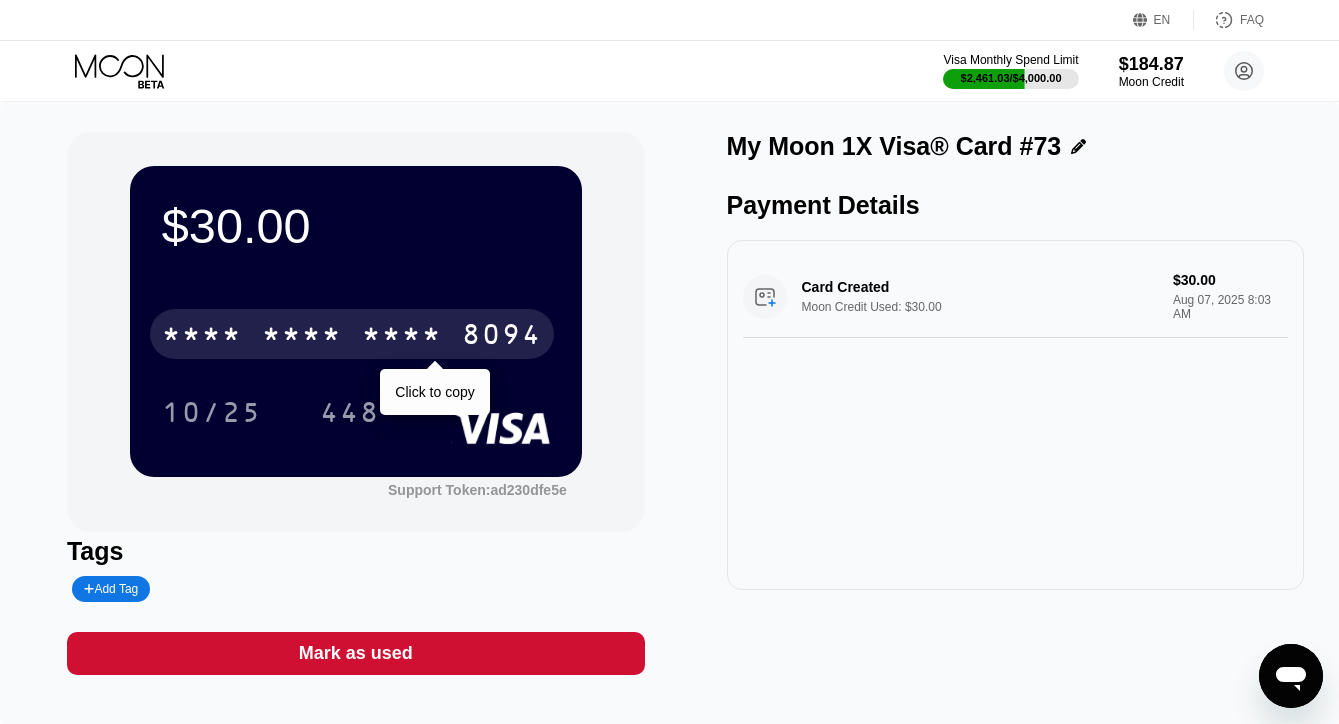 click on "8094" at bounding box center (502, 337) 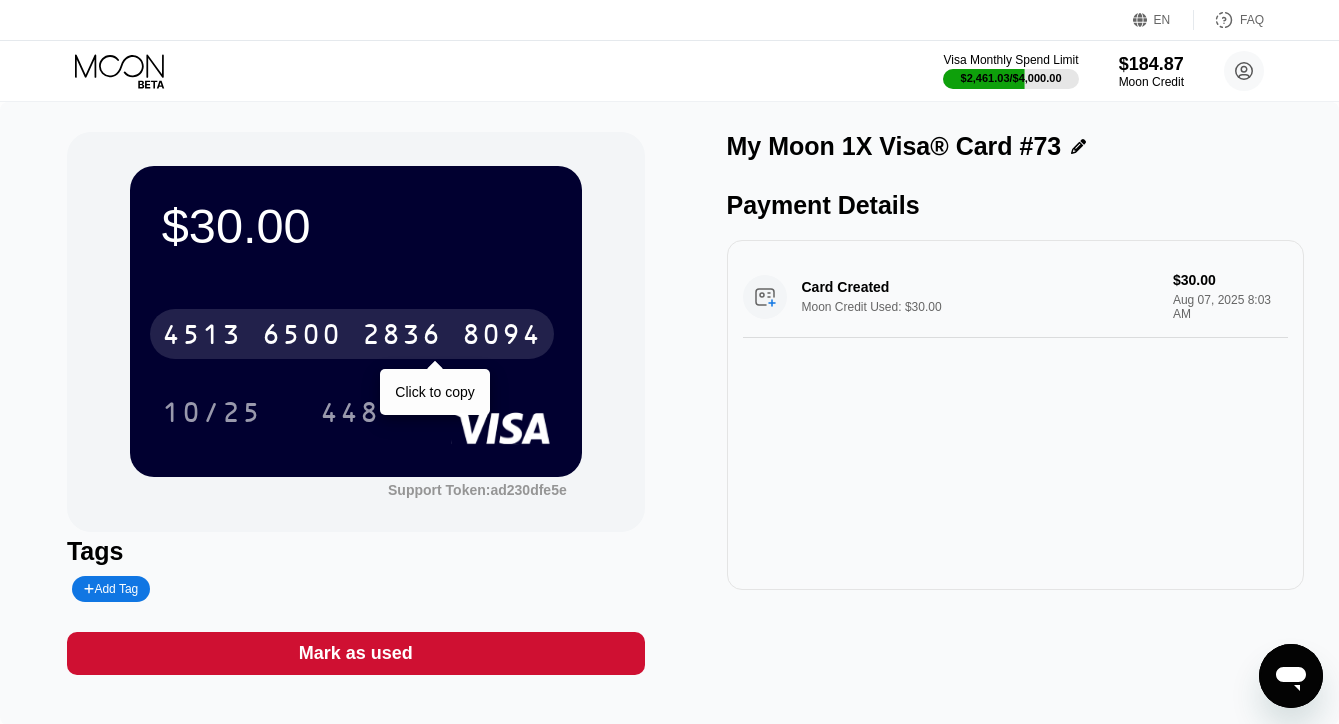 click on "2836" at bounding box center (402, 337) 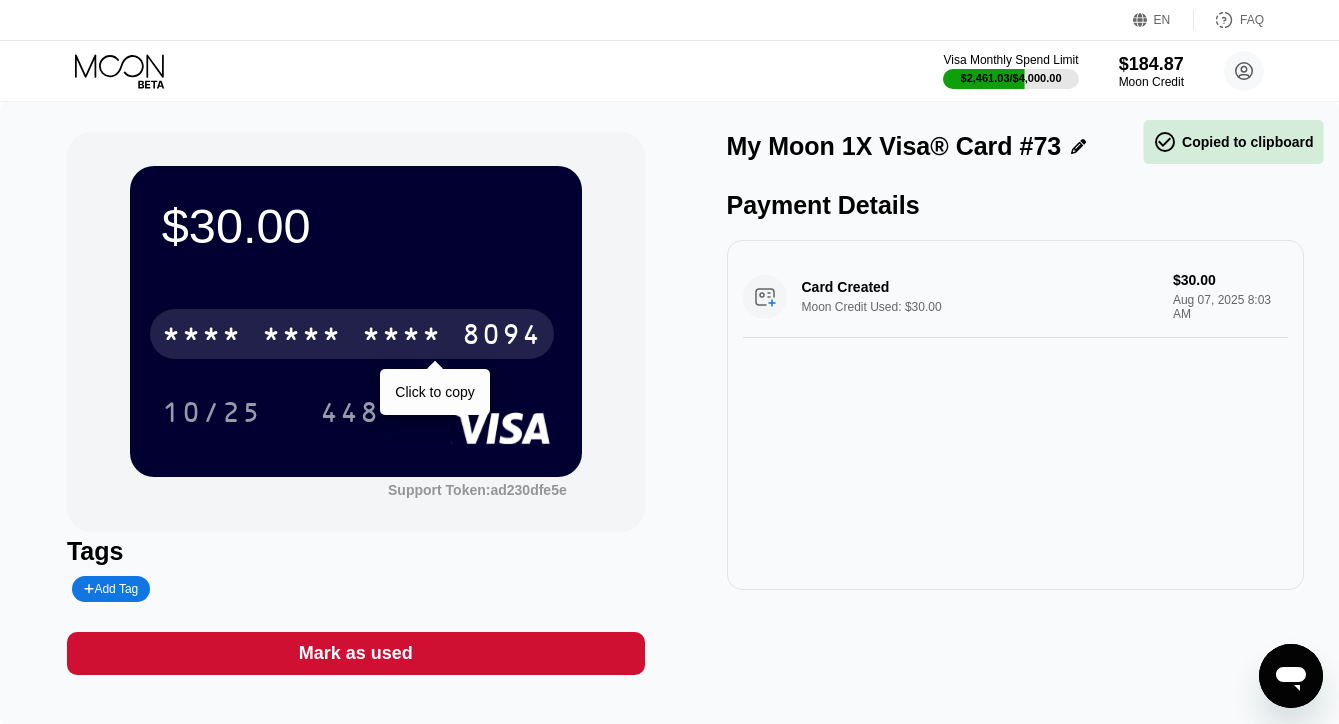 click on "* * * *" at bounding box center [402, 337] 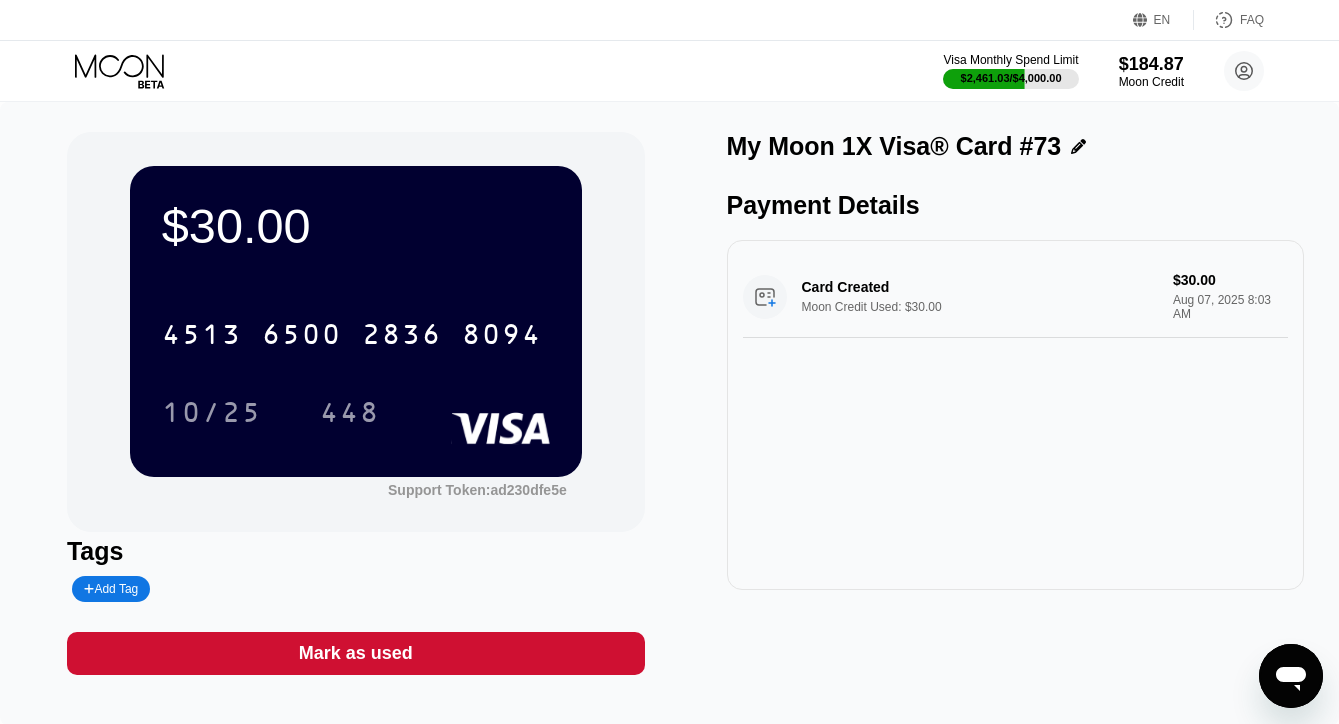 scroll, scrollTop: 0, scrollLeft: 0, axis: both 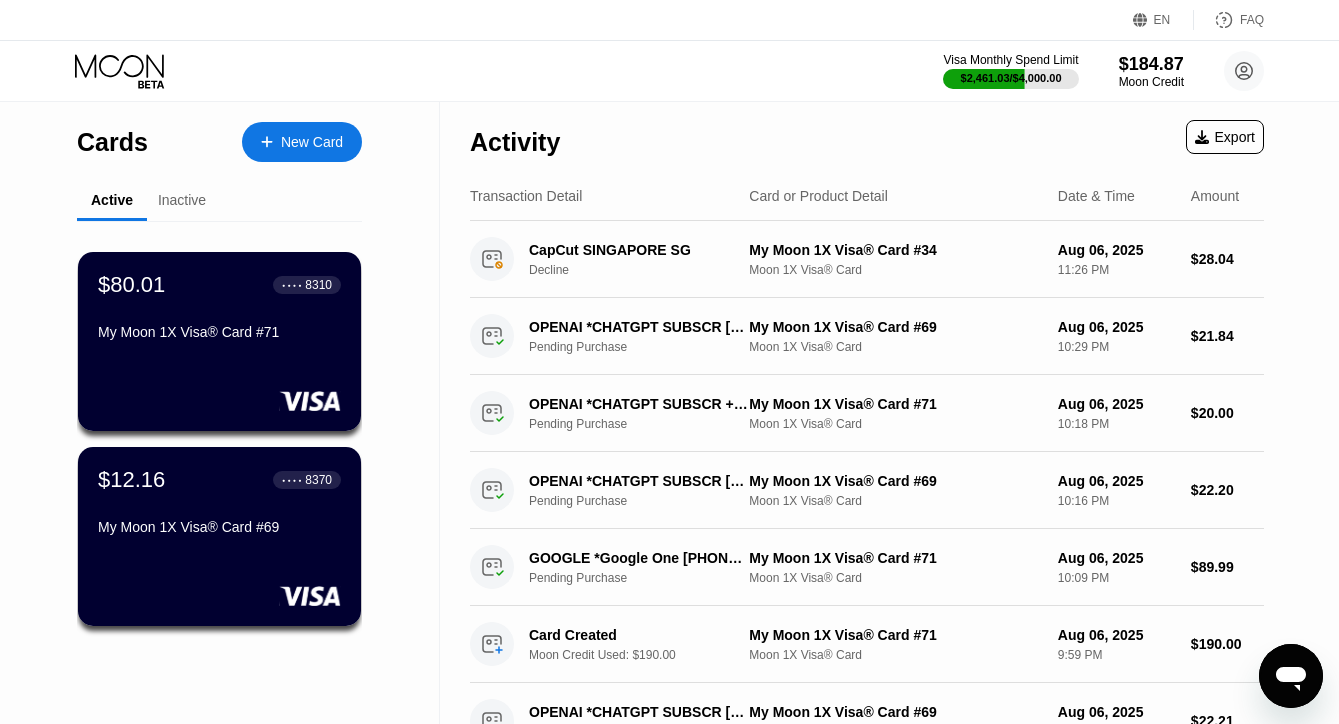 click on "$12.16 ● ● ● ● 8370 My Moon 1X Visa® Card #69" at bounding box center (219, 505) 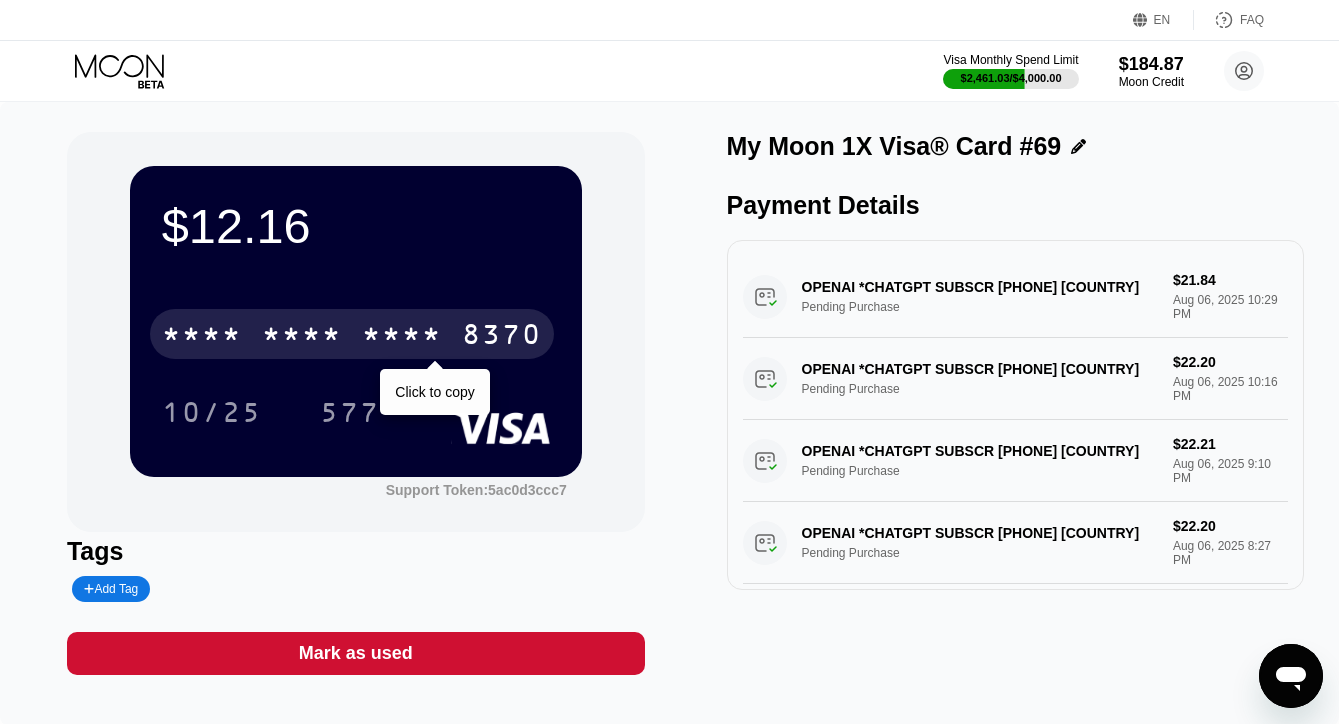click on "* * * * * * * * * * * * 8370" at bounding box center [352, 334] 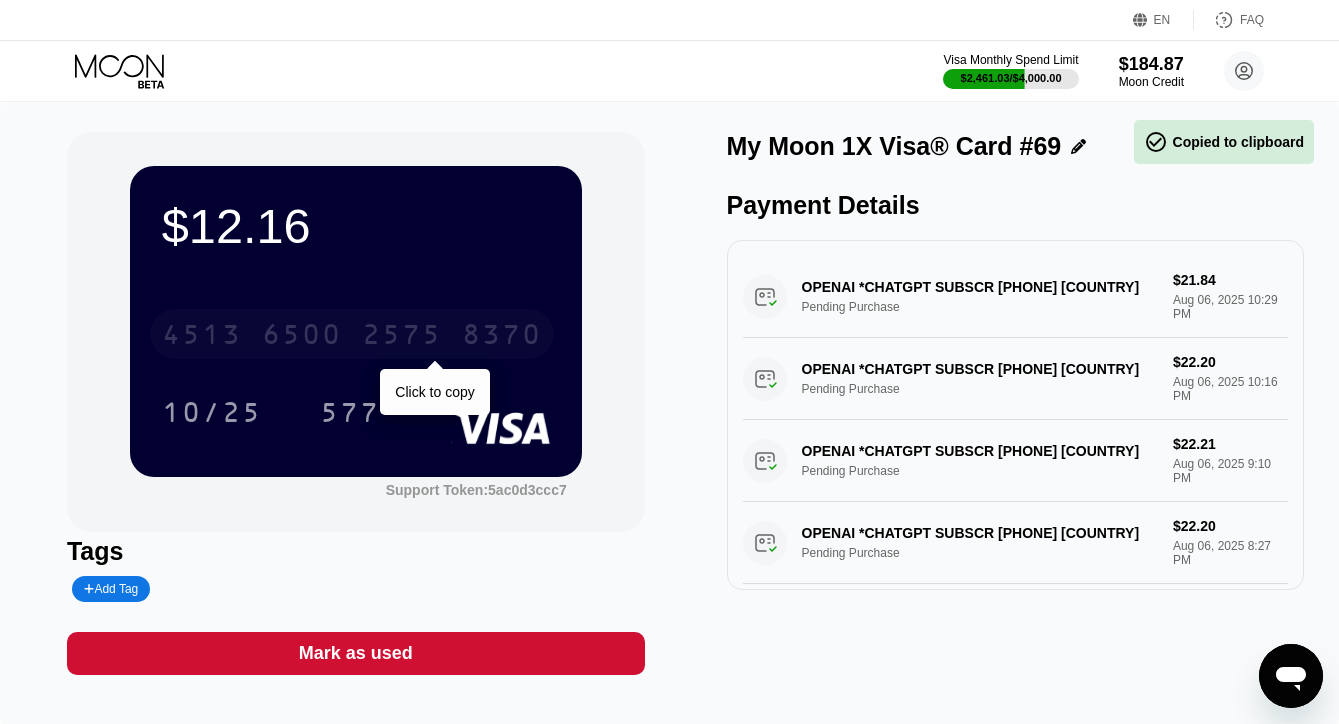 click on "4513 6500 2575 8370" at bounding box center (352, 334) 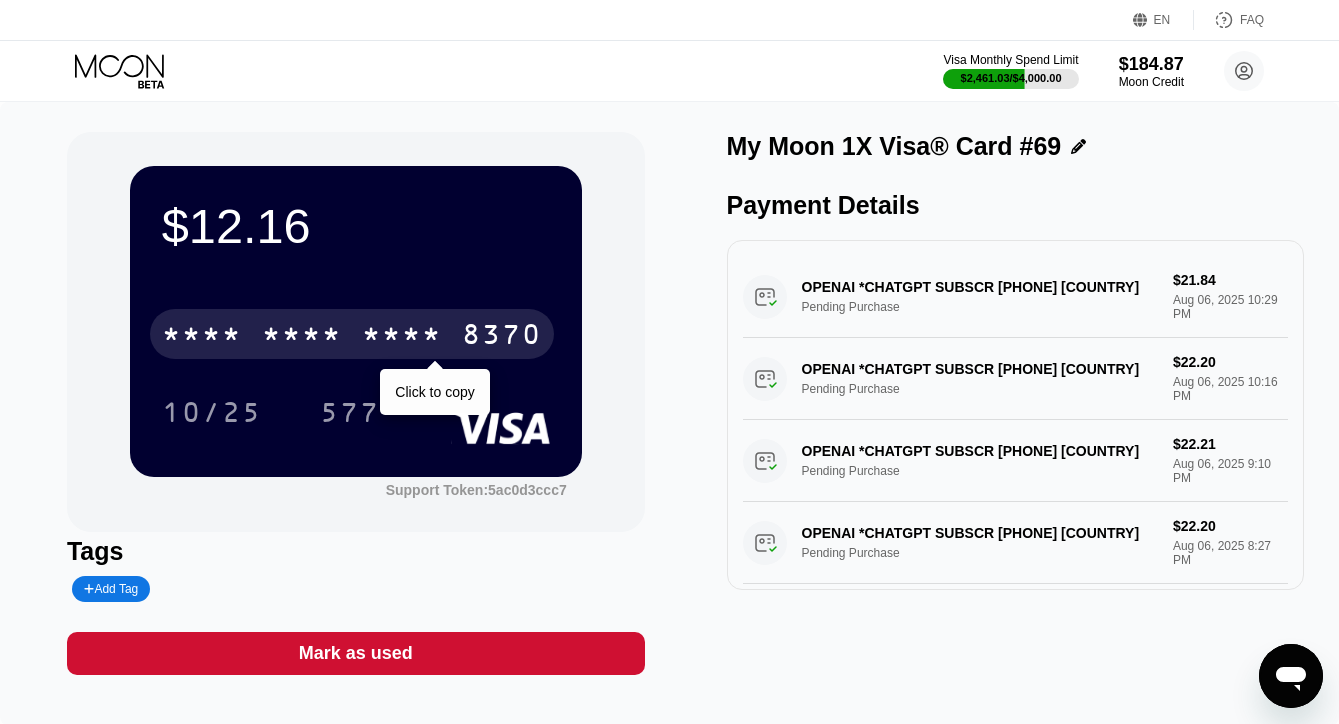 click on "* * * *" at bounding box center (202, 337) 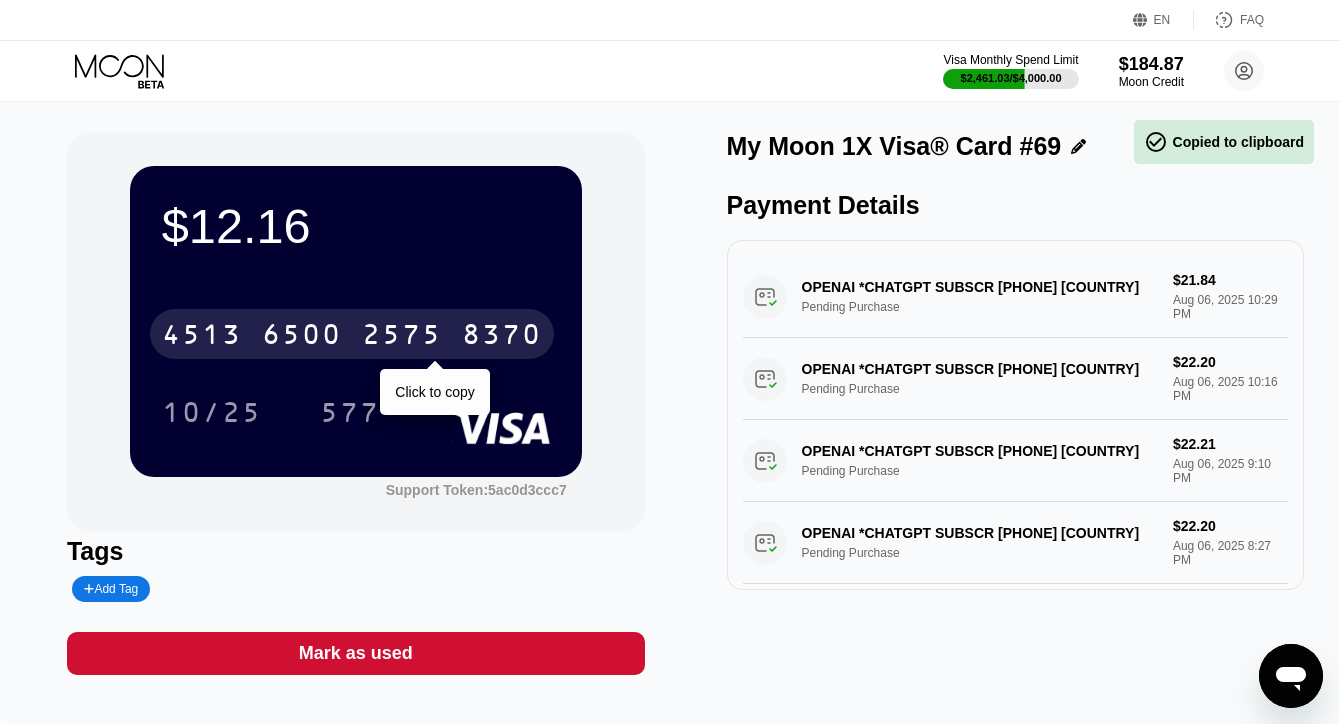 click on "4513" at bounding box center [202, 337] 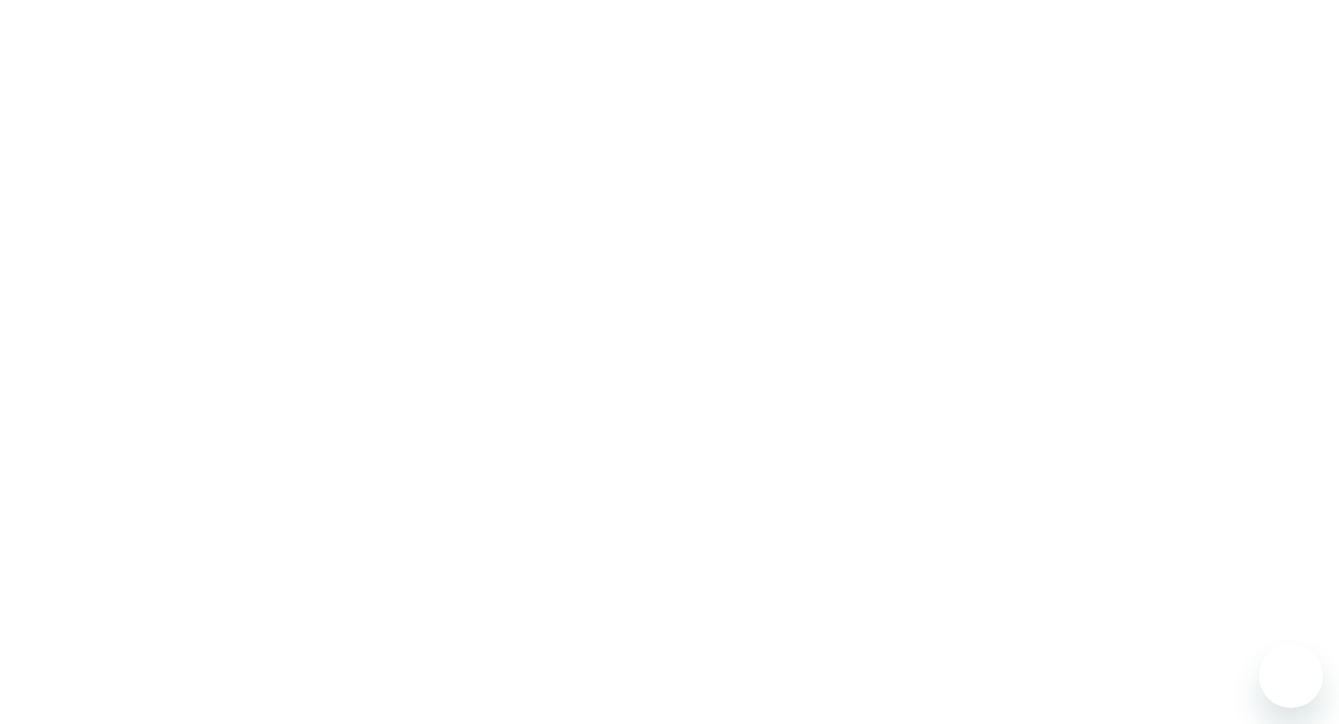 scroll, scrollTop: 0, scrollLeft: 0, axis: both 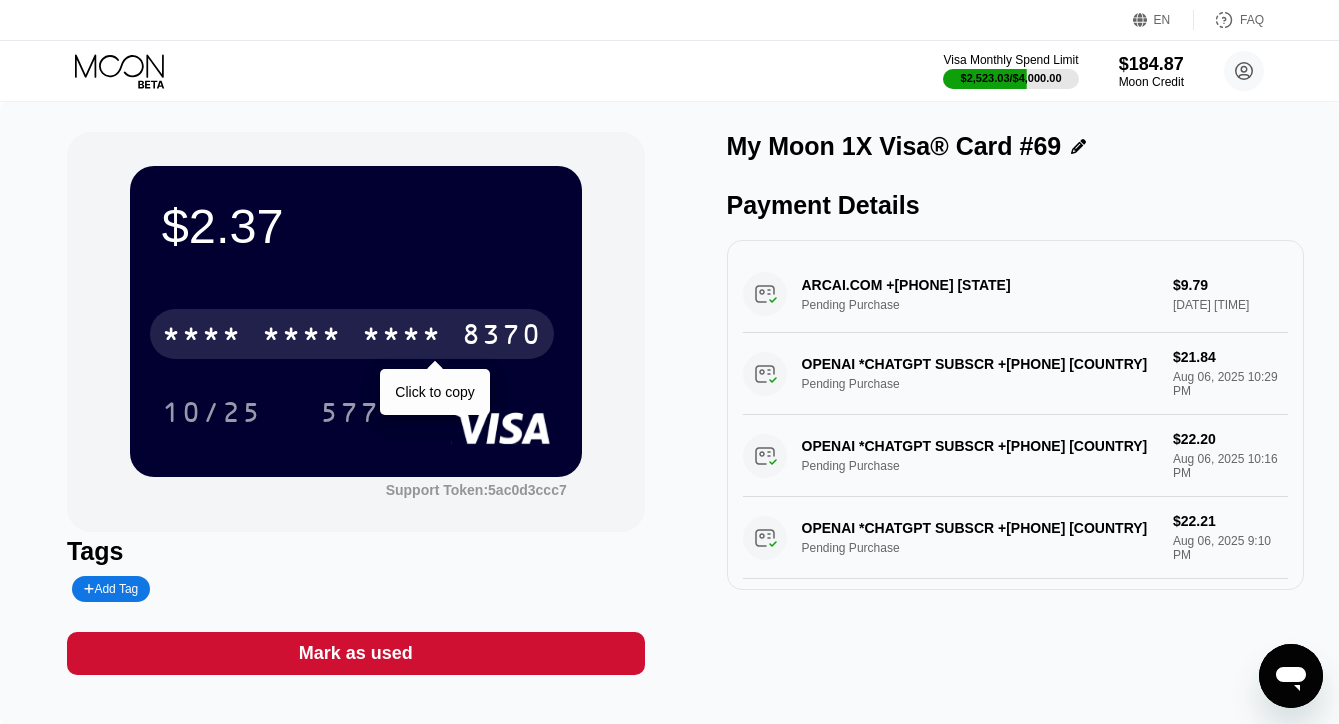 click on "* * * *" at bounding box center (402, 337) 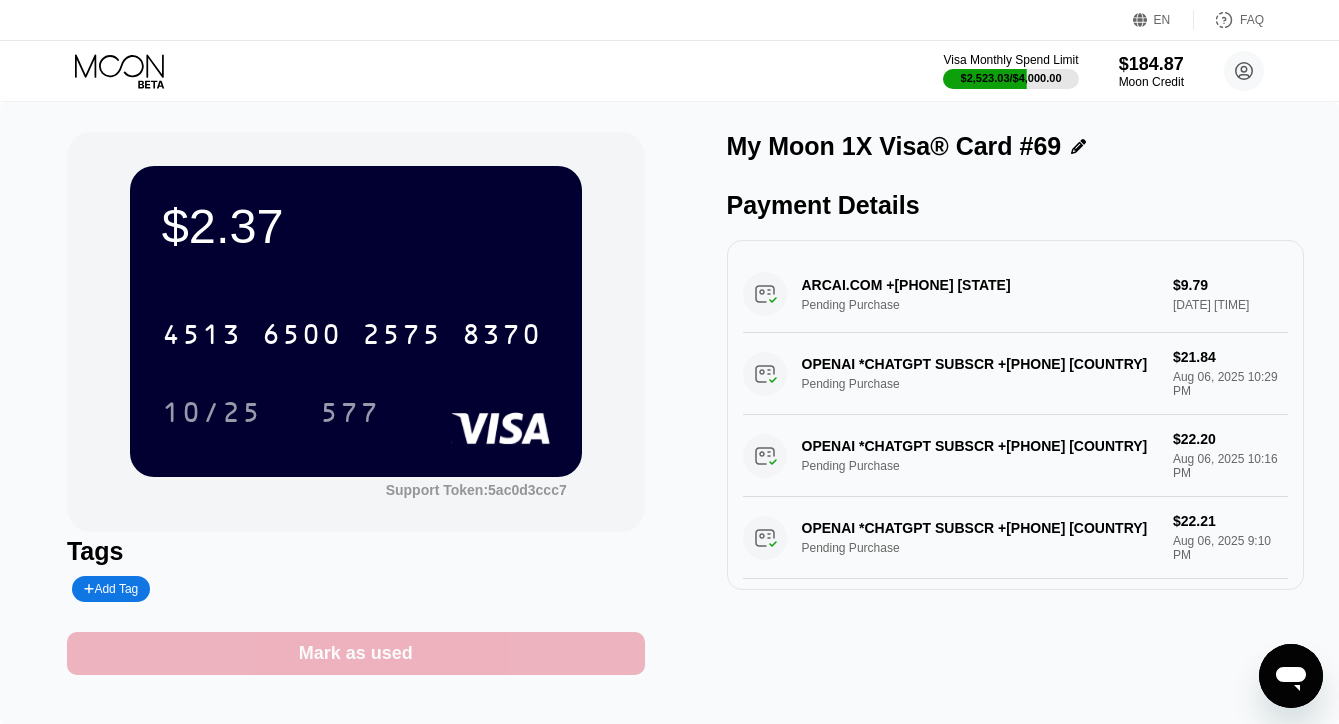 click on "Mark as used" at bounding box center [356, 653] 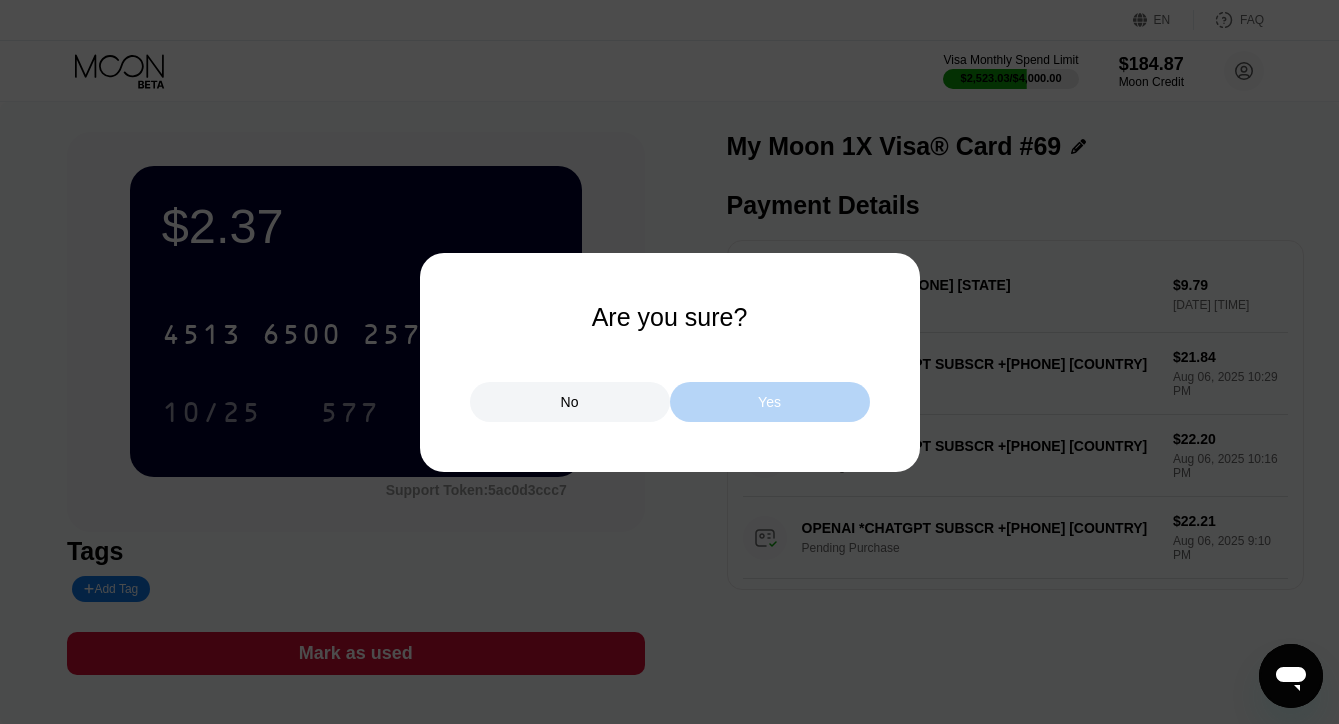 click on "Yes" at bounding box center (770, 402) 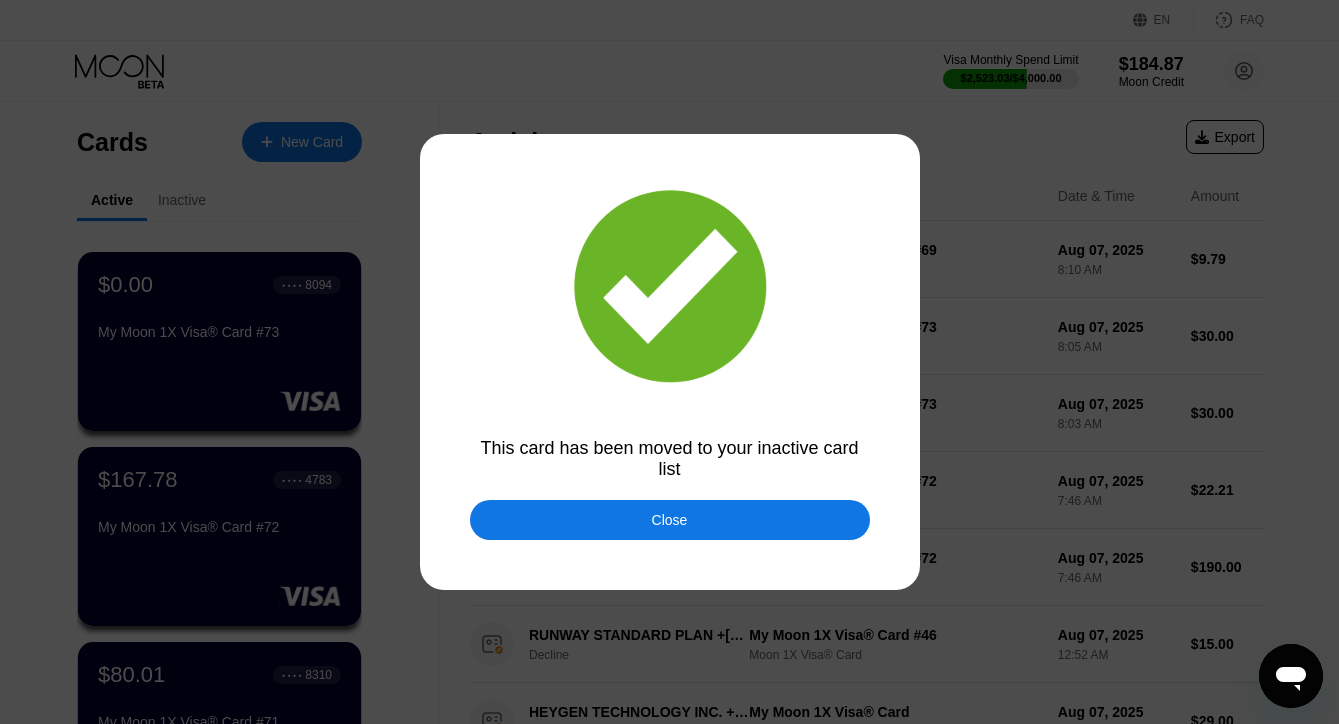 click on "Close" at bounding box center (670, 520) 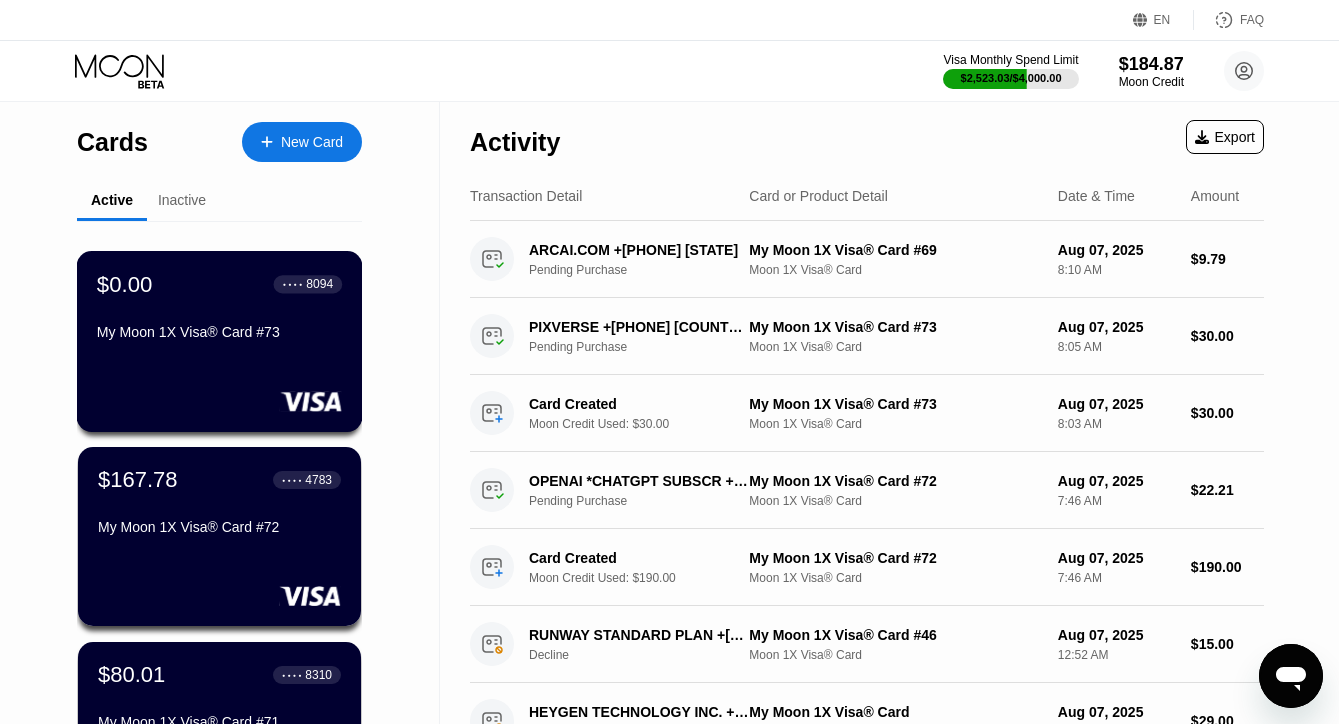 click on "My Moon 1X Visa® Card #73" at bounding box center (219, 332) 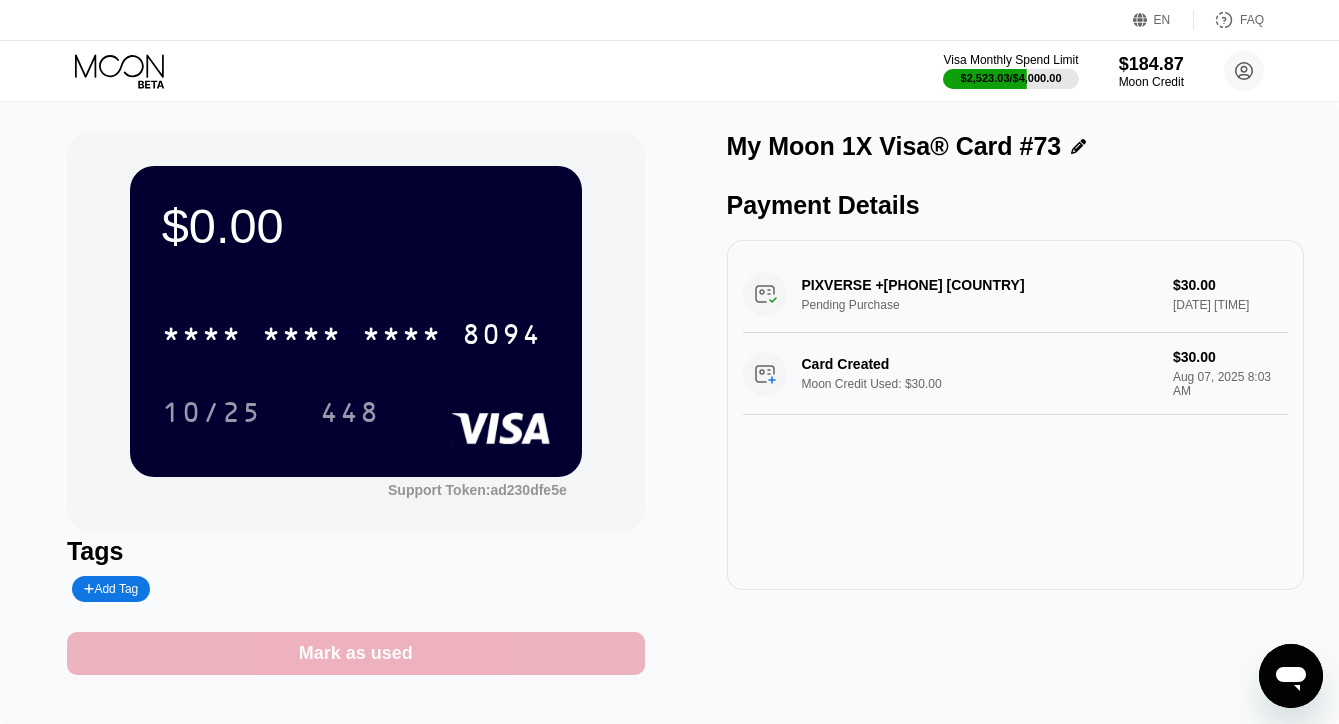 click on "Mark as used" at bounding box center [356, 653] 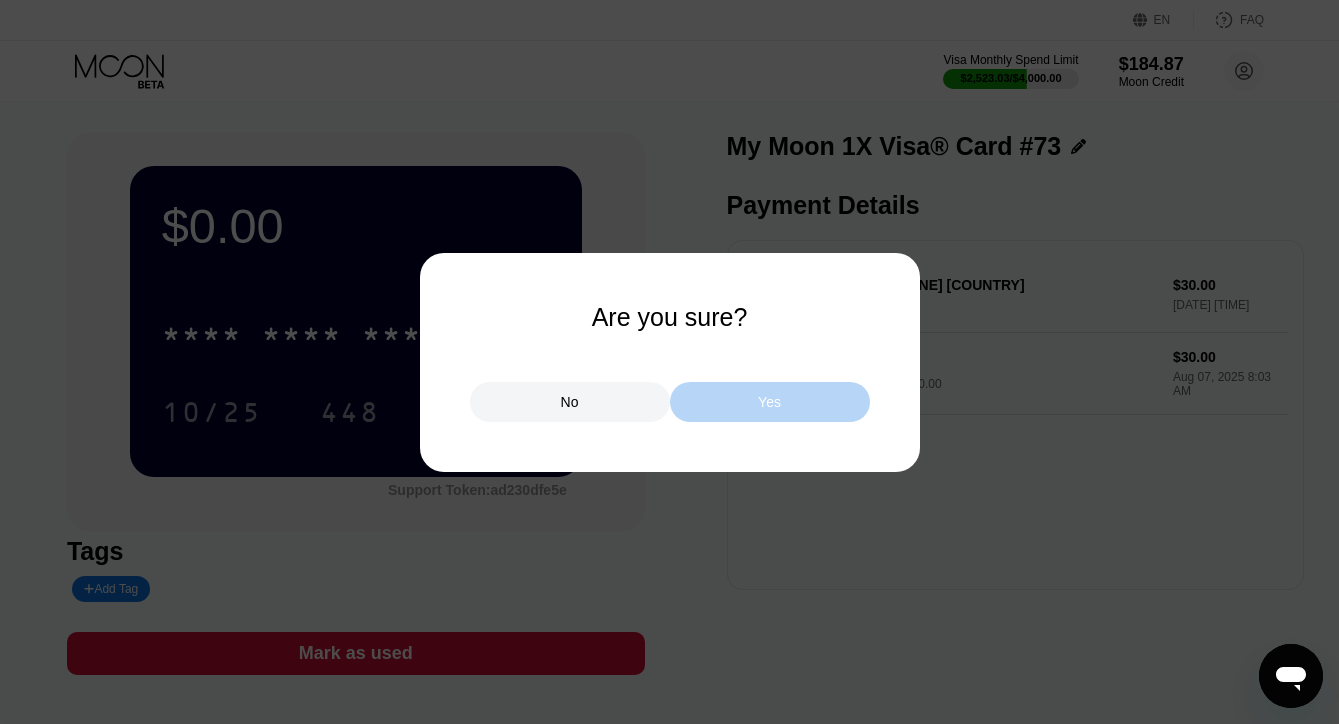 click on "Yes" at bounding box center [770, 402] 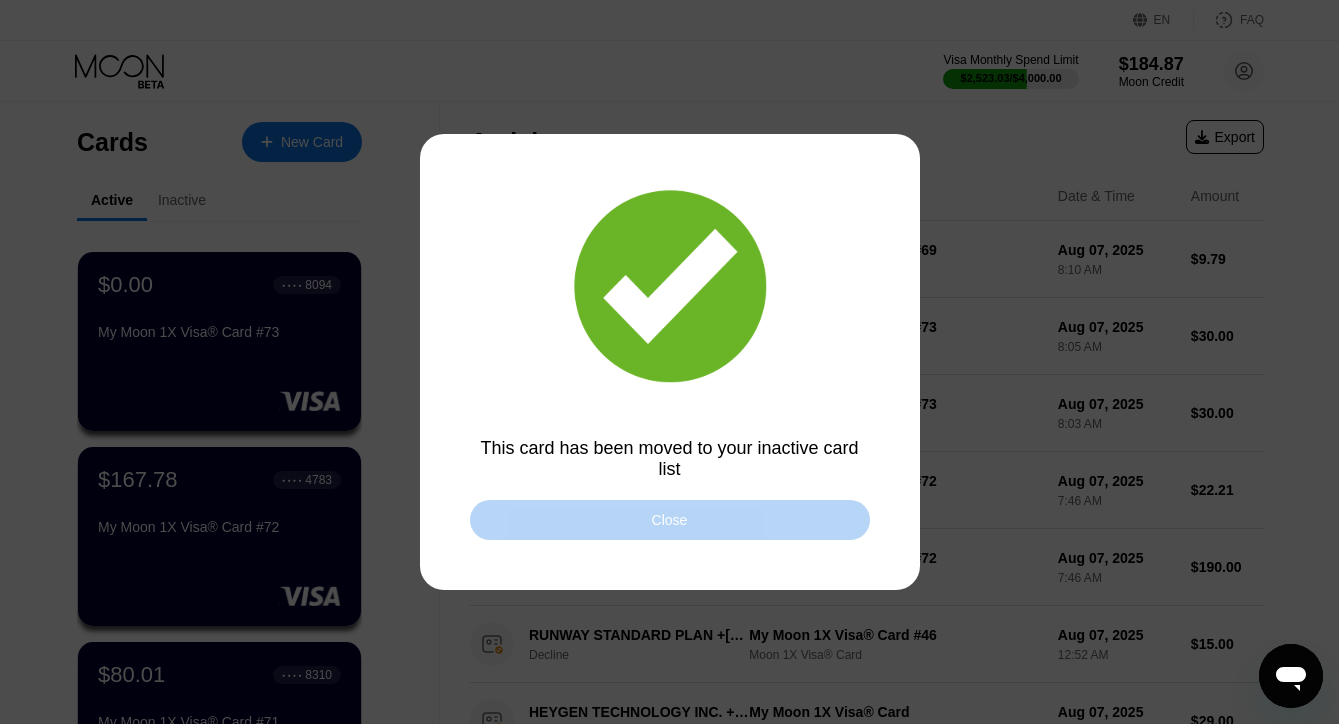 click on "Close" at bounding box center [670, 520] 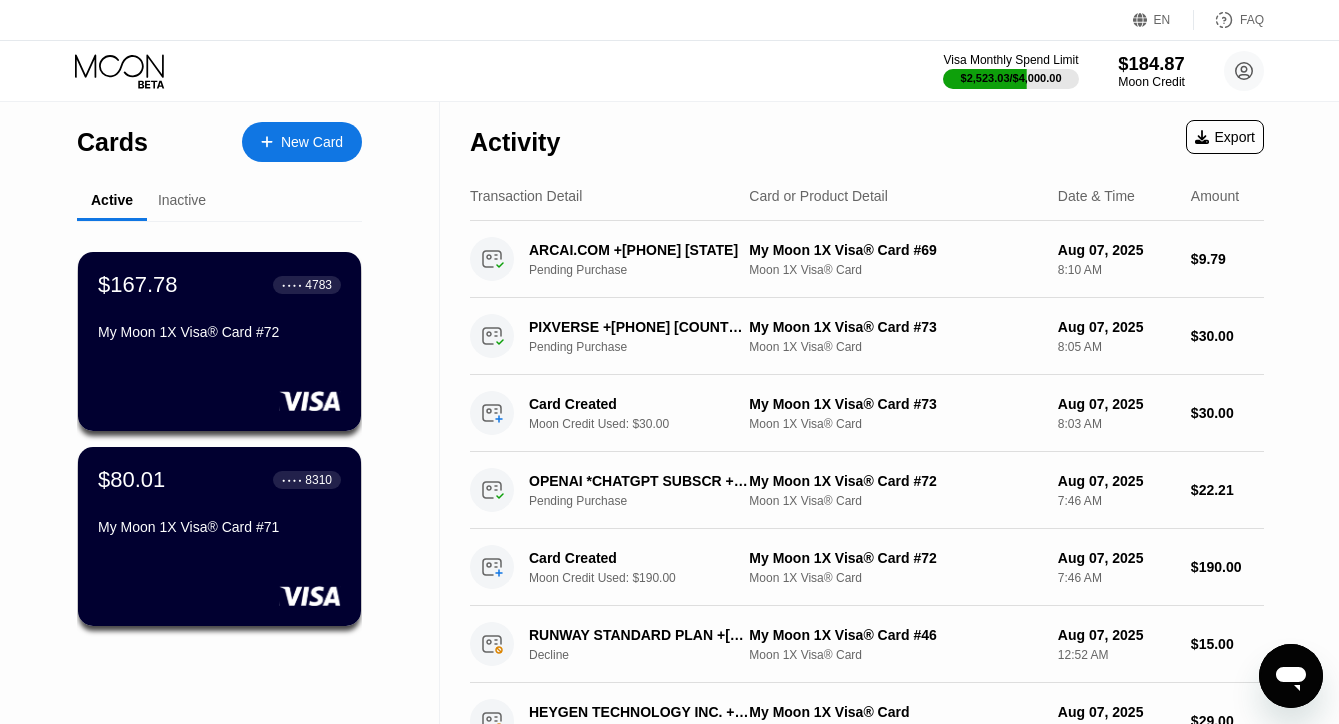 click on "Moon Credit" at bounding box center [1151, 82] 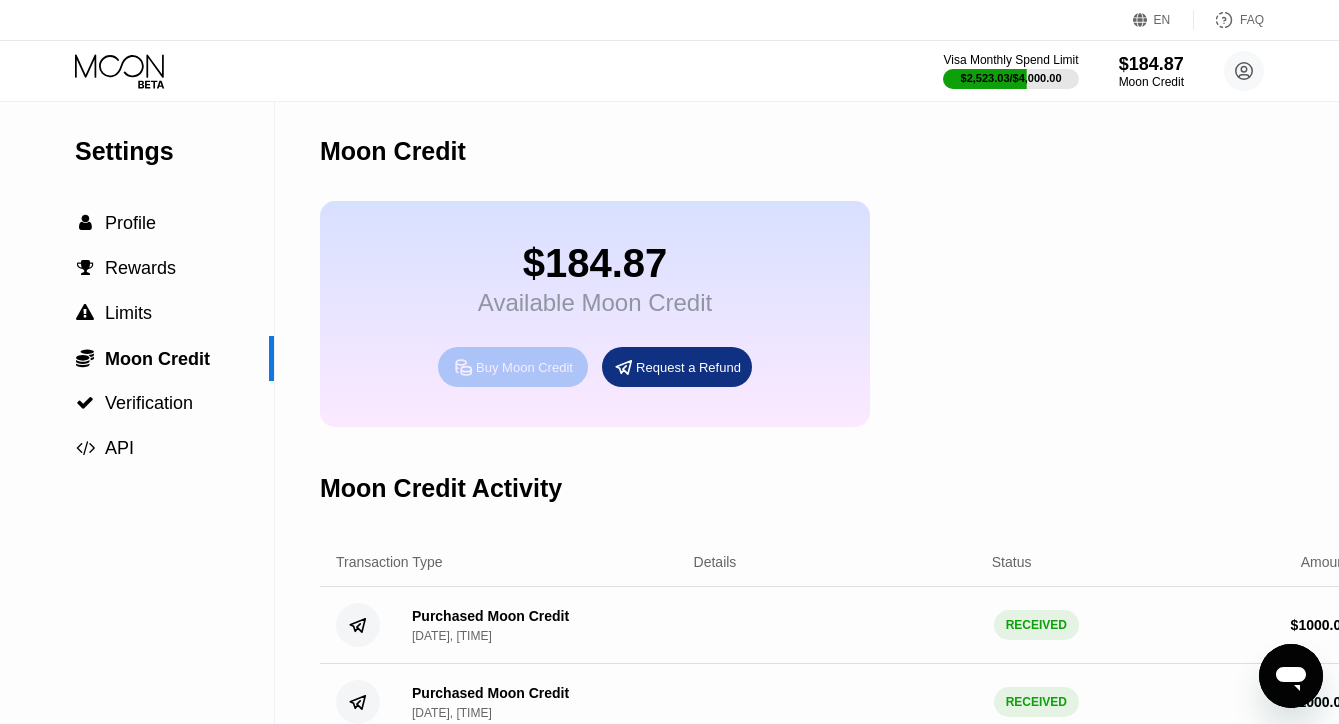 click on "Buy Moon Credit" at bounding box center [524, 367] 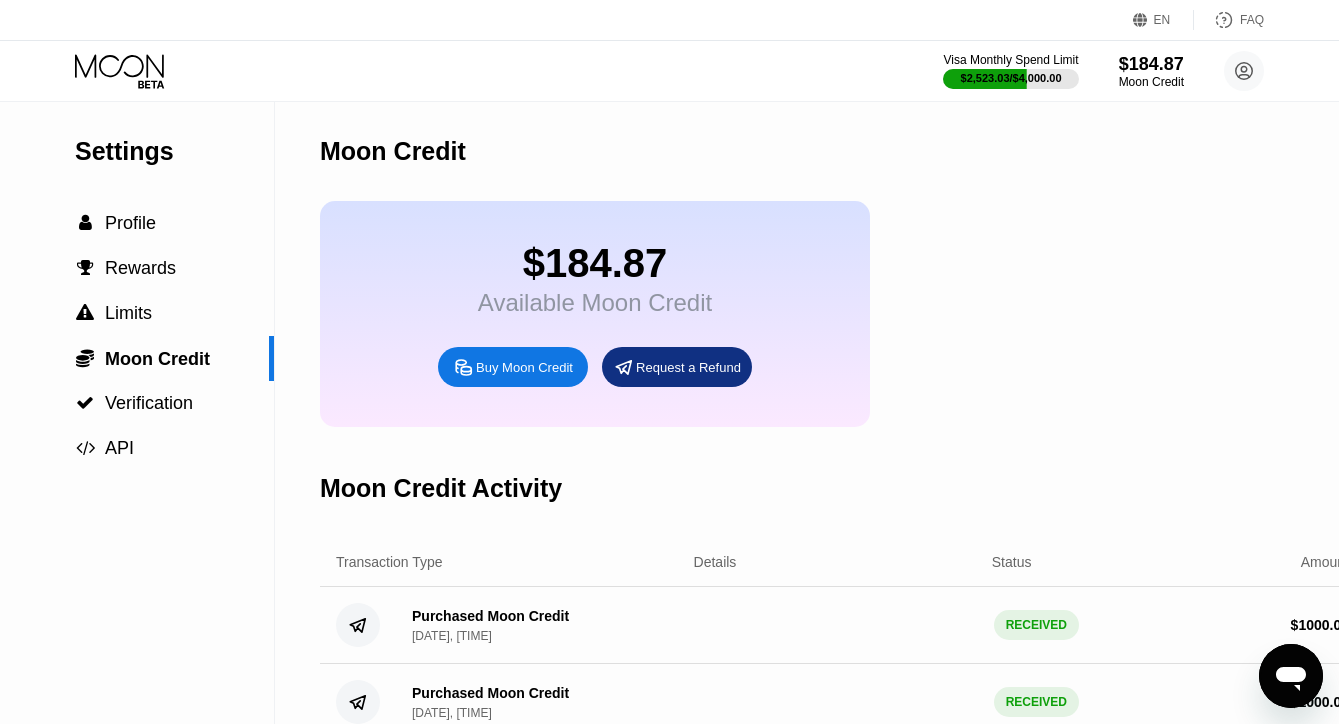 type on "0" 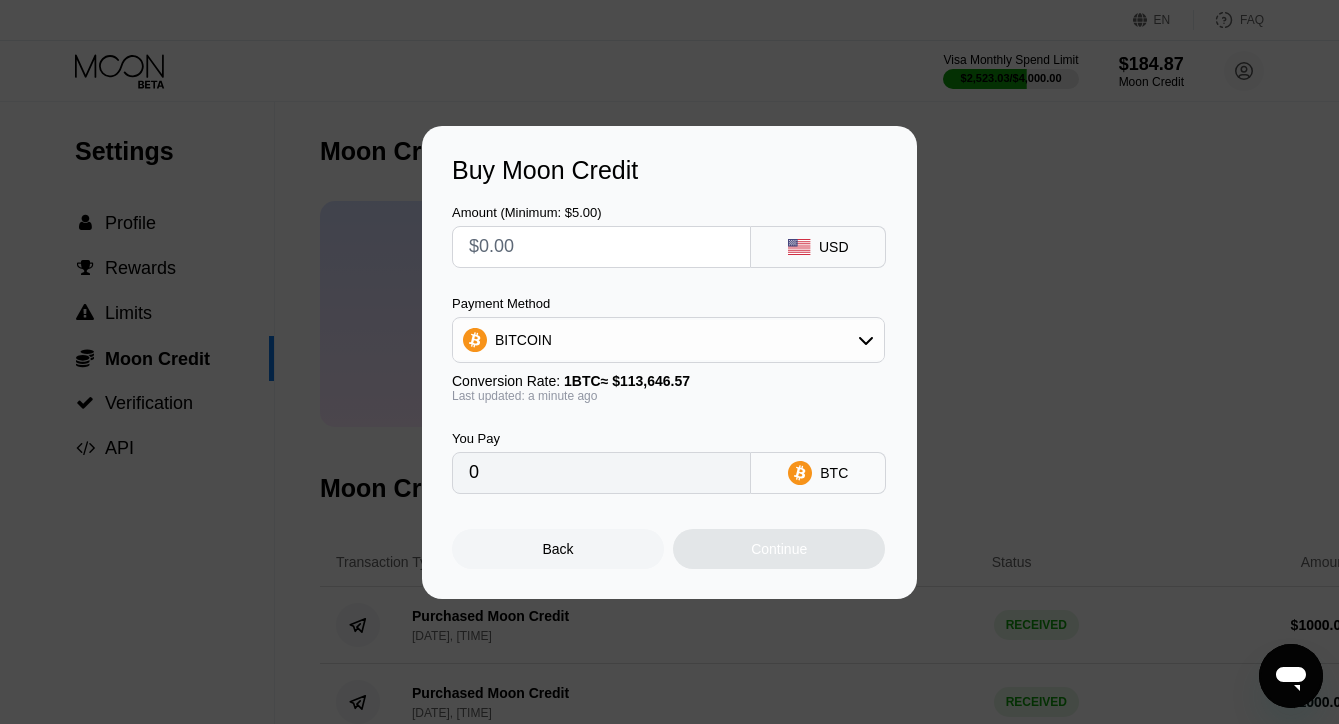 click at bounding box center (601, 247) 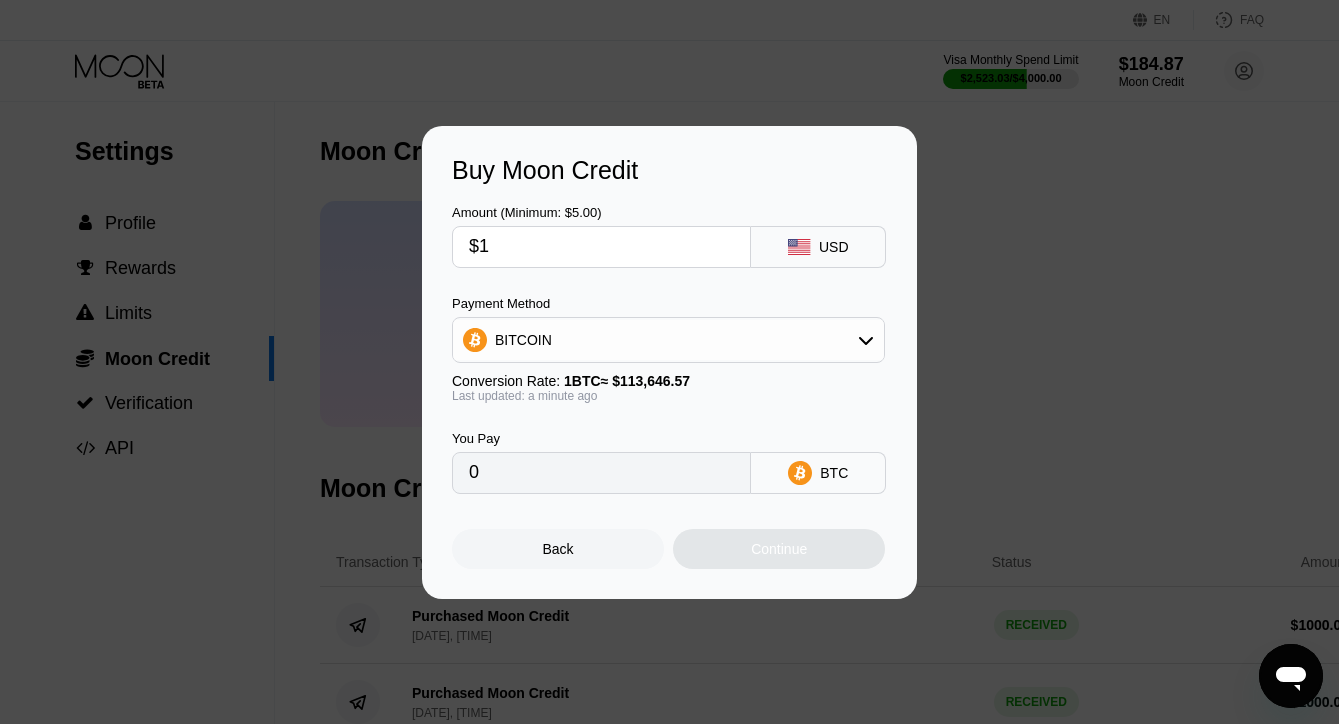 type on "0.00000880" 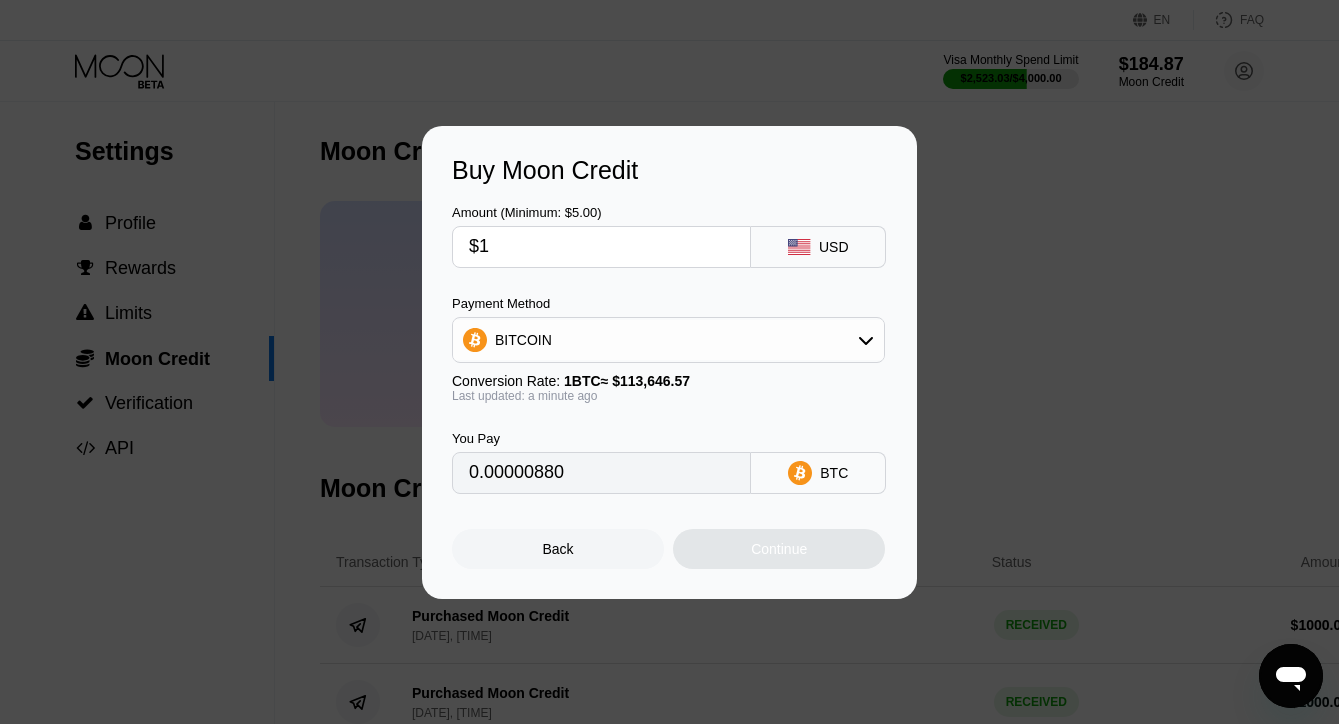 type on "$10" 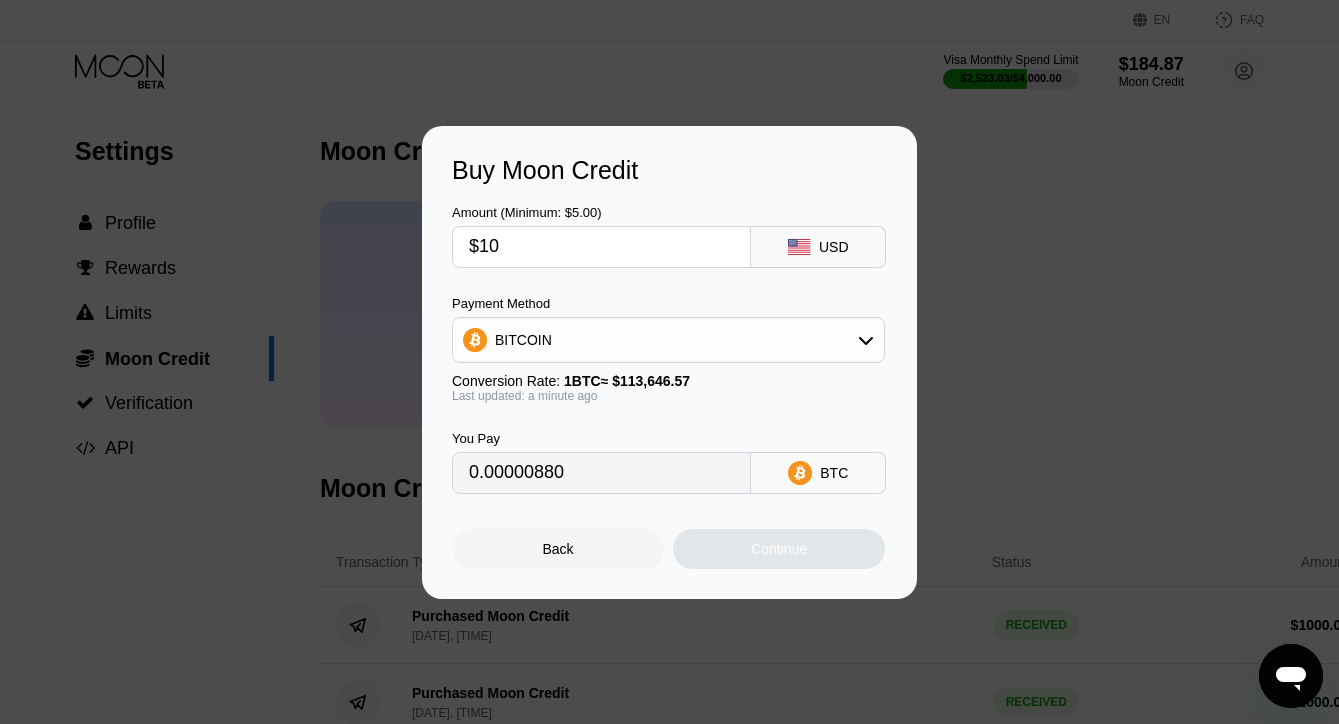 type on "0.00008800" 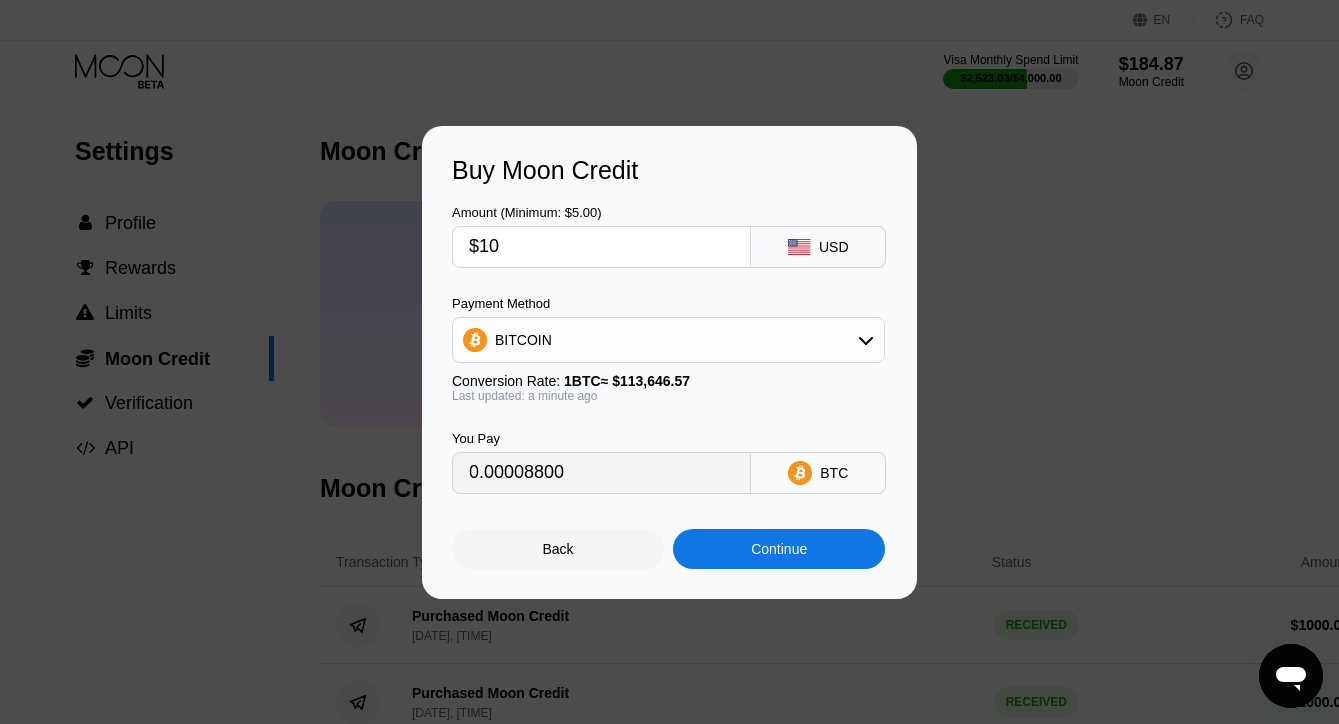 type on "$100" 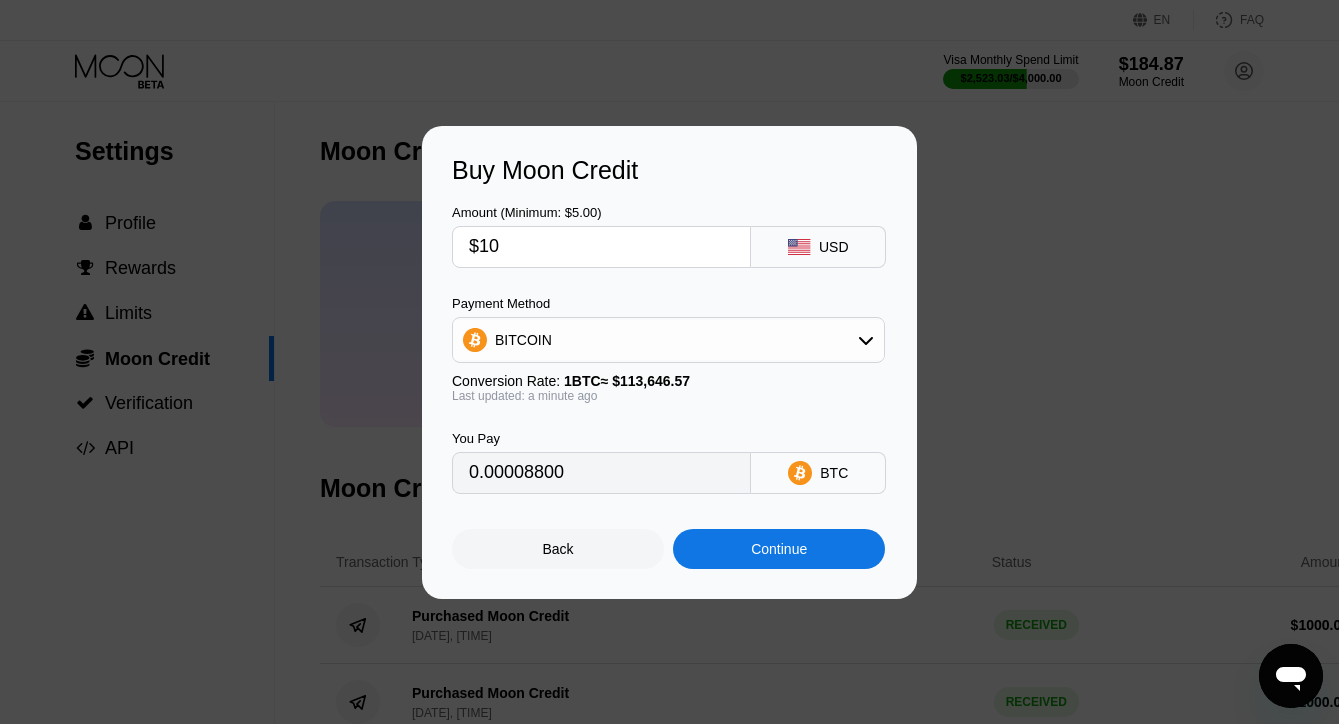 type on "0.00087993" 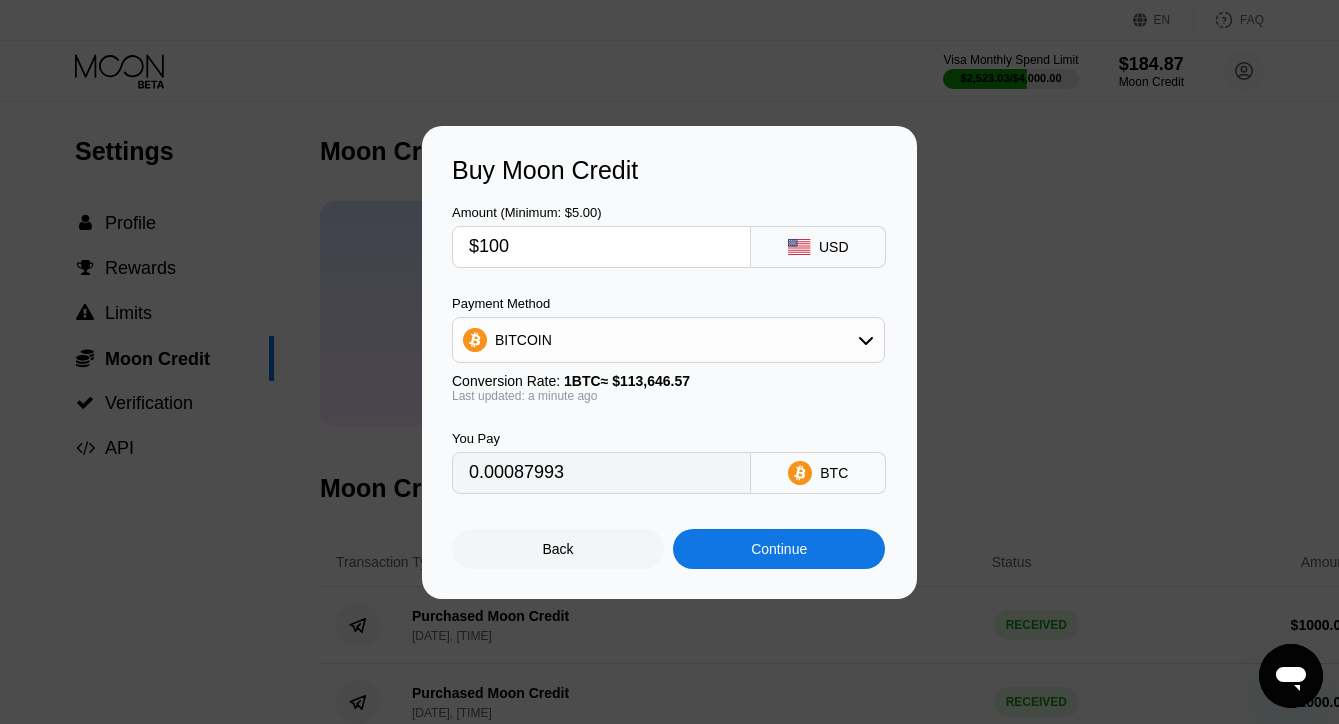 type on "$1000" 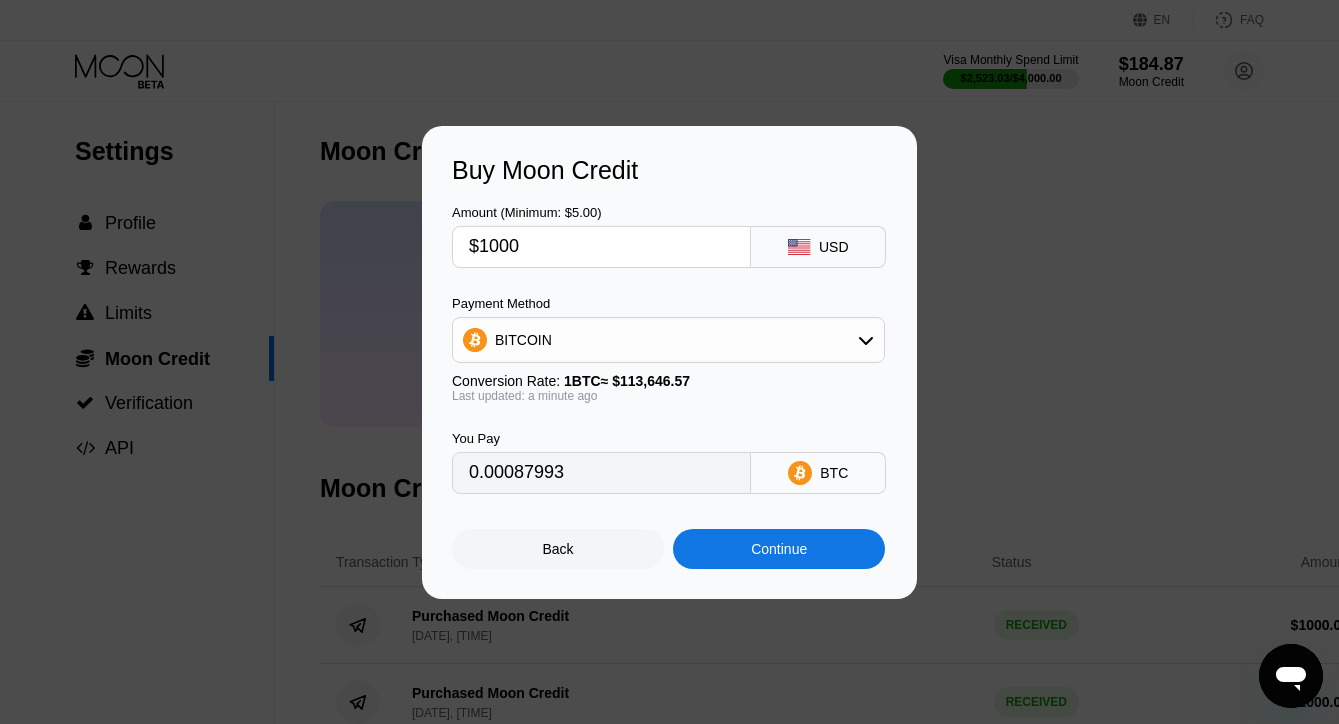 type on "0.00879921" 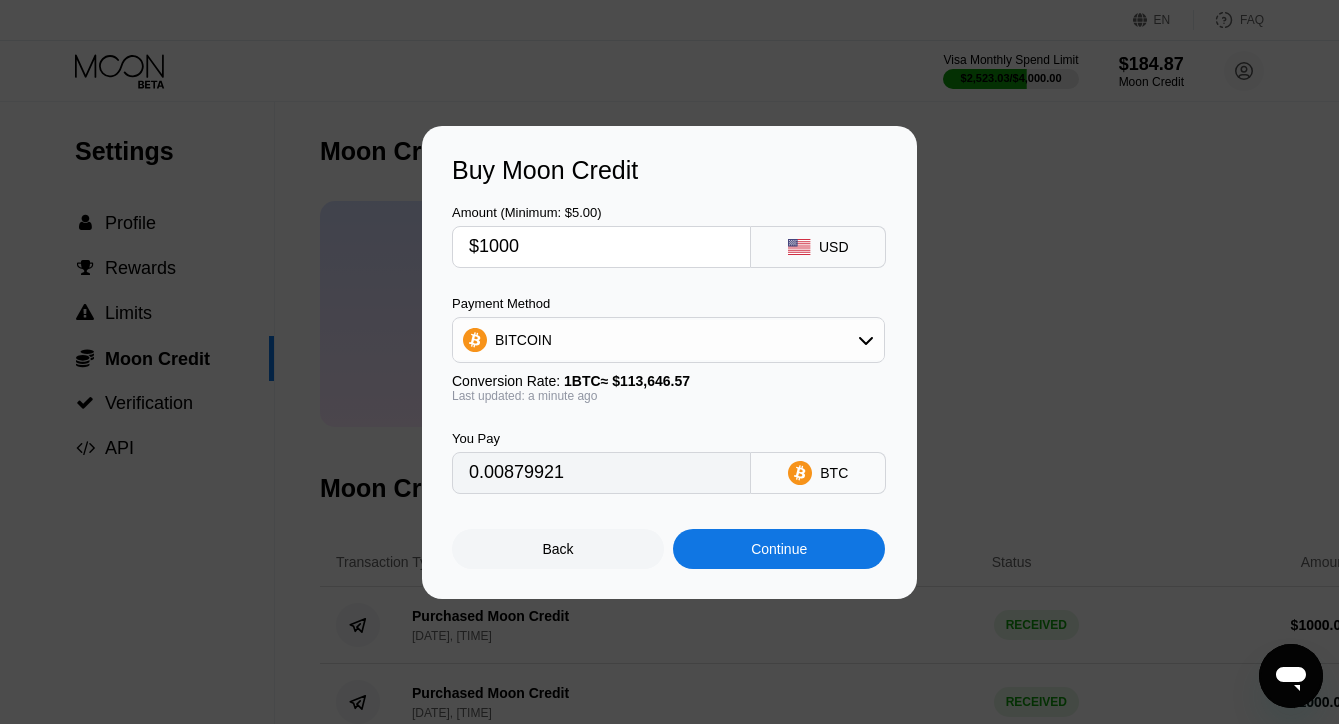 type on "$1000" 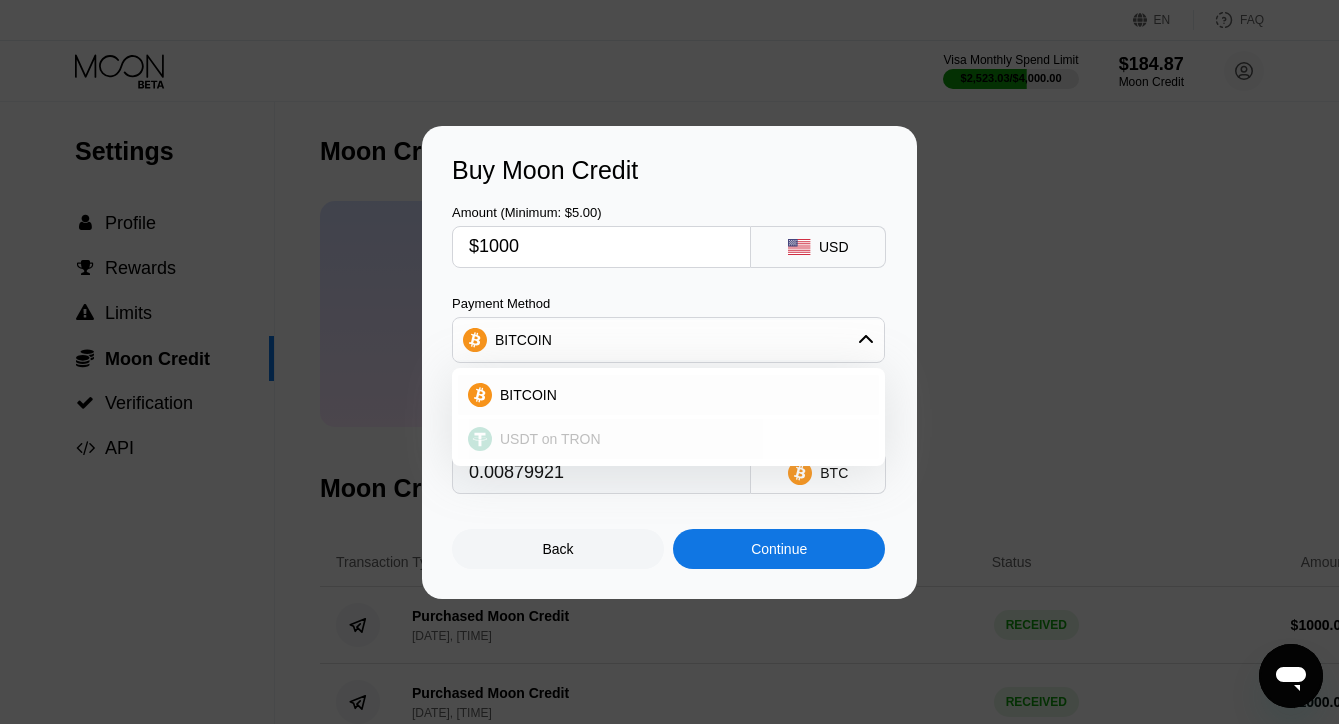 click on "USDT on TRON" at bounding box center (550, 439) 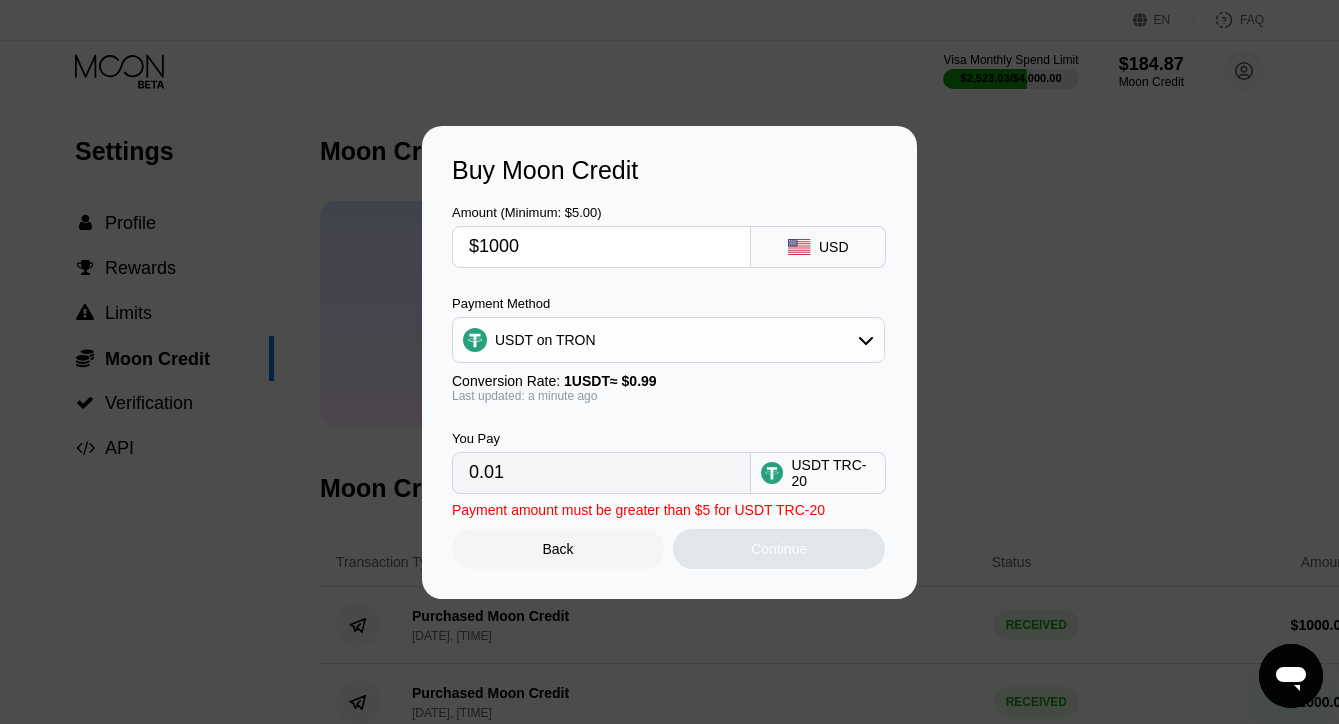 type on "1010.10" 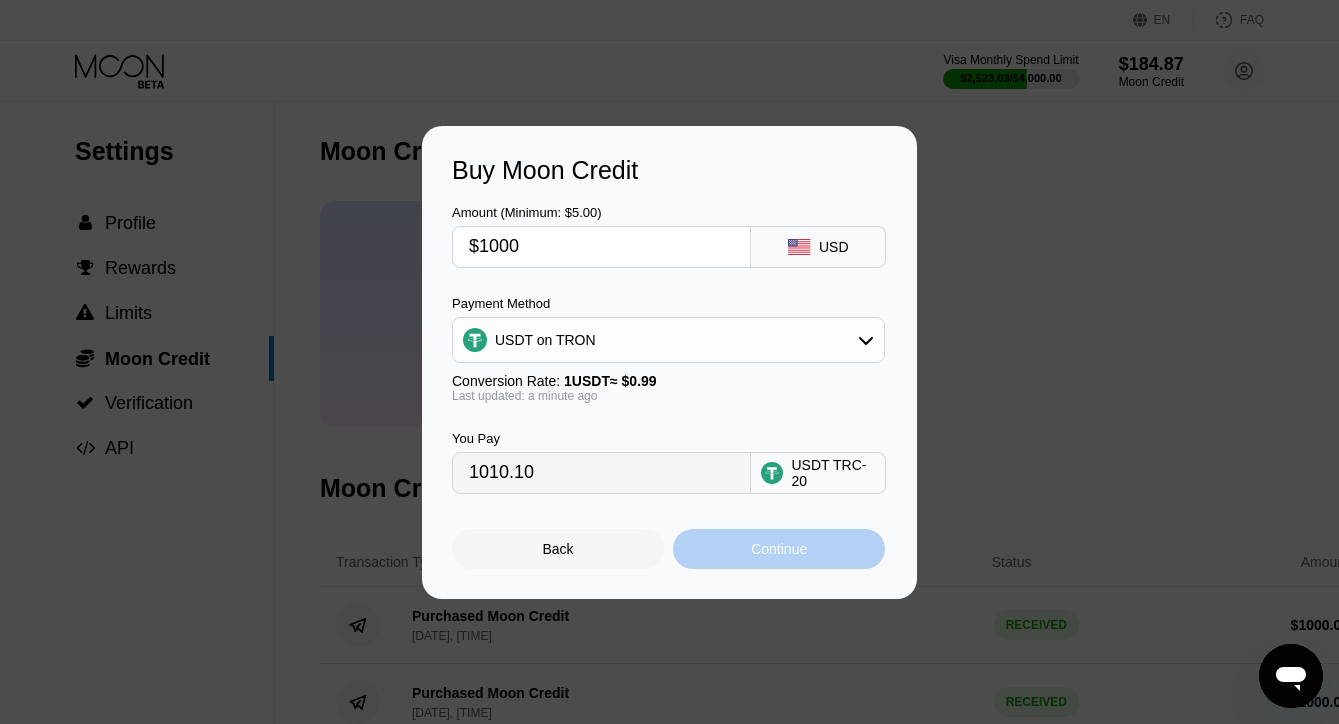 click on "Continue" at bounding box center (779, 549) 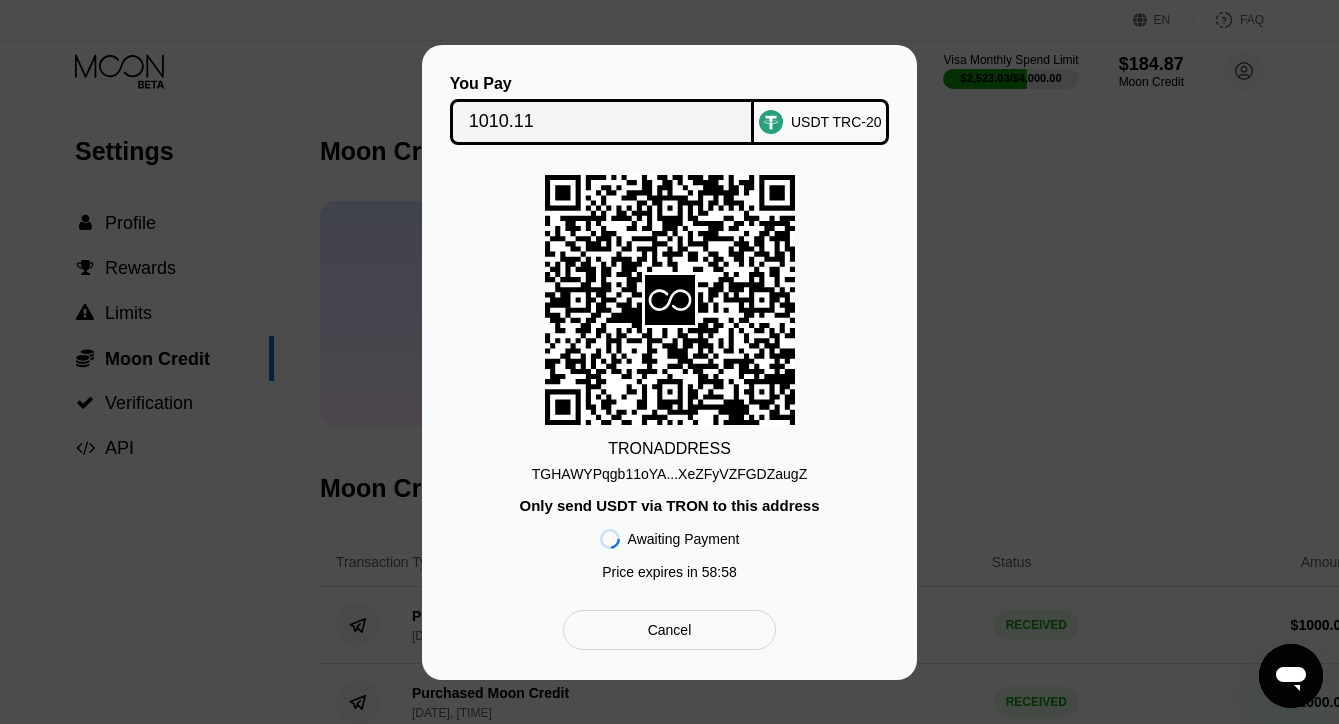 click on "TGHAWYPqgb11oYA...XeZFyVZFGDZaugZ" at bounding box center [669, 474] 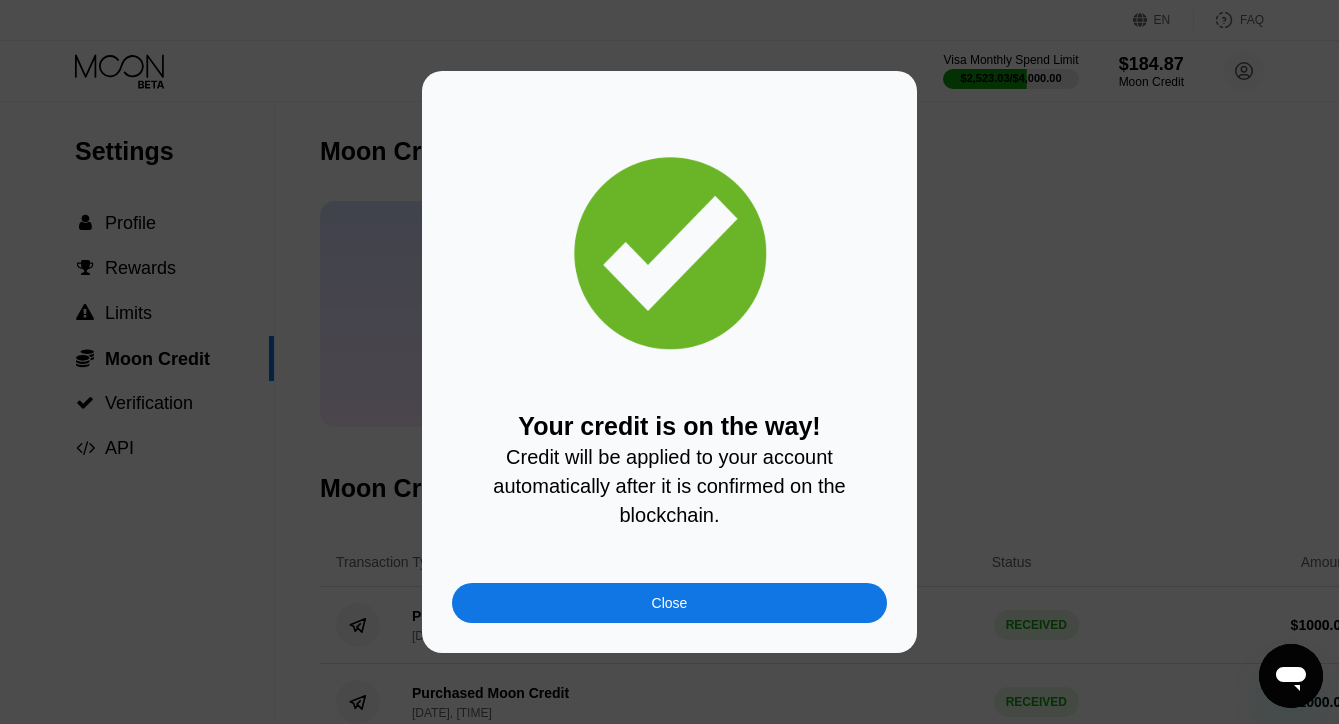 click on "Close" at bounding box center [669, 603] 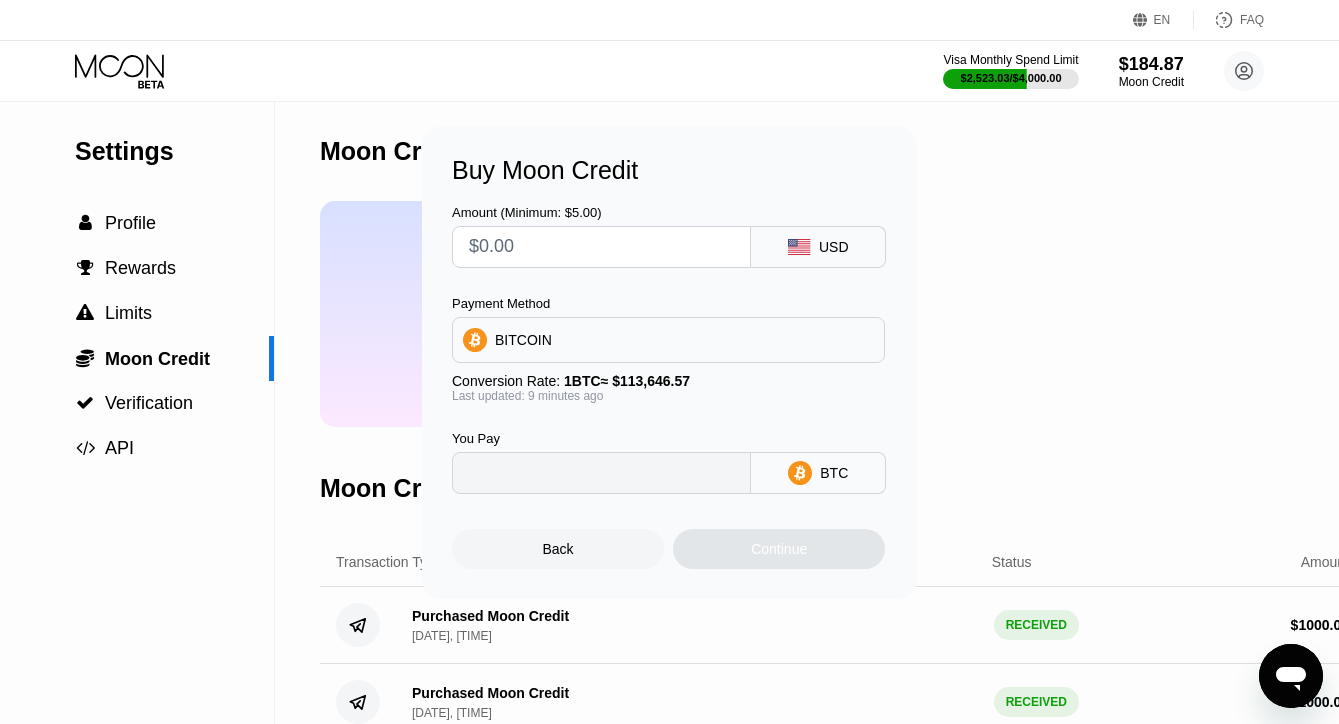 type on "0" 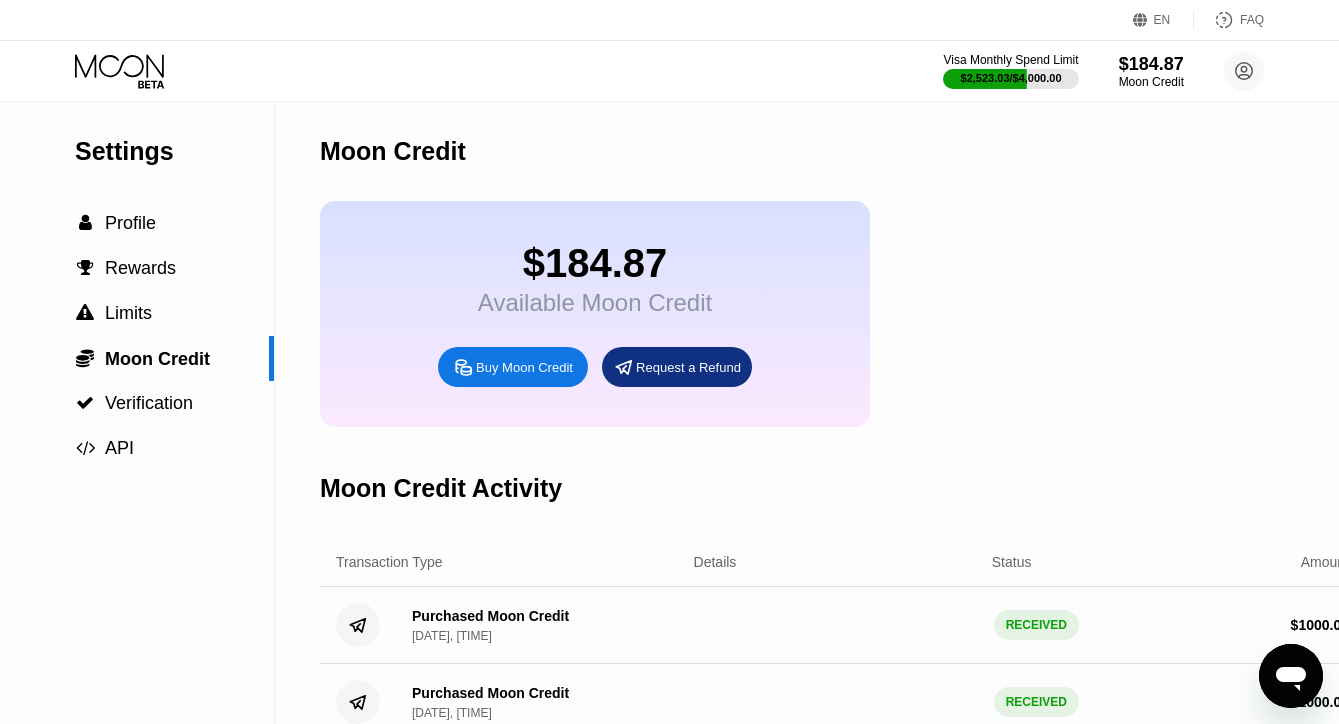 click 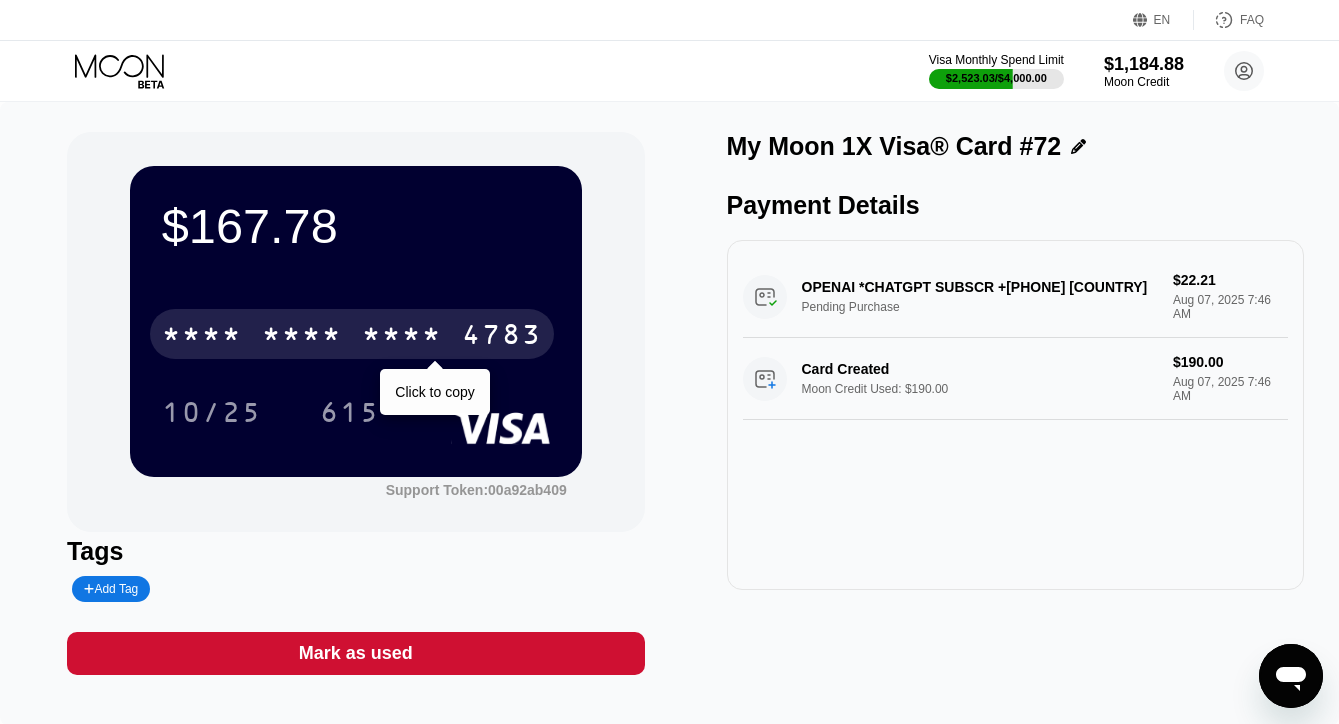 click on "* * * *" at bounding box center (402, 337) 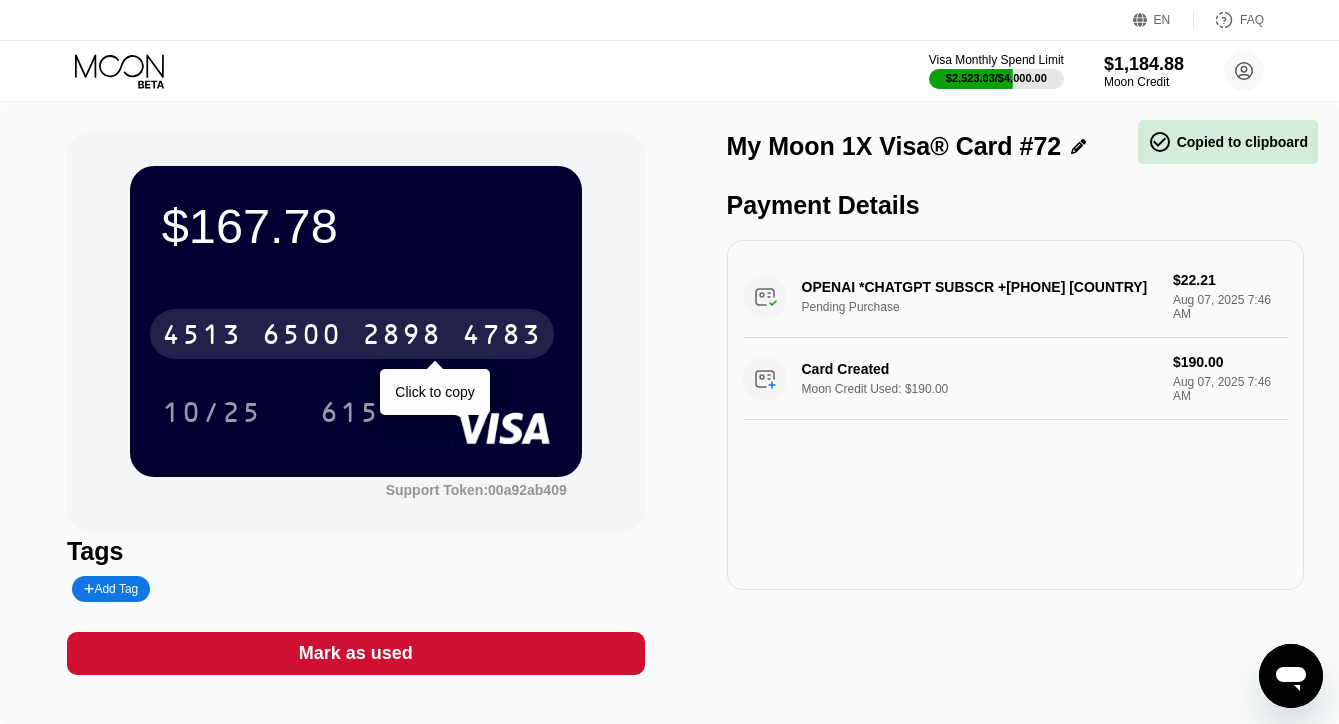 click on "2898" at bounding box center [402, 337] 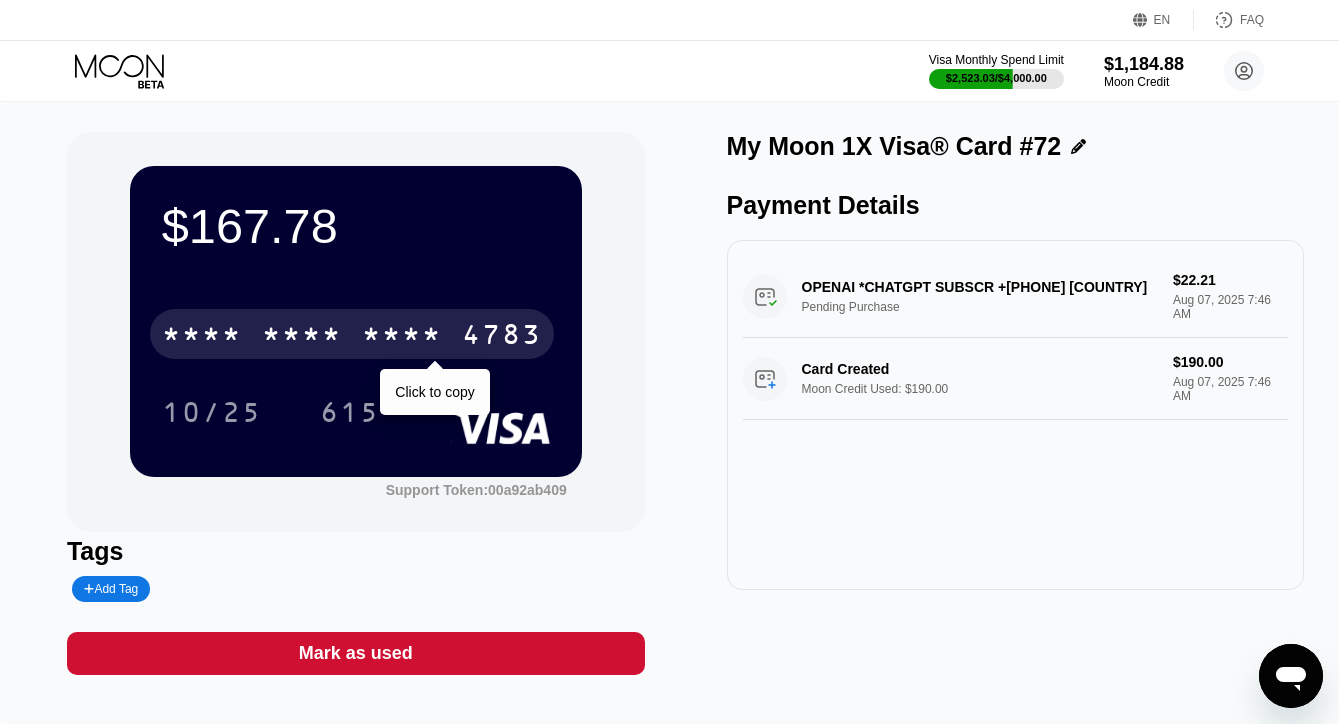 click on "* * * *" at bounding box center (402, 337) 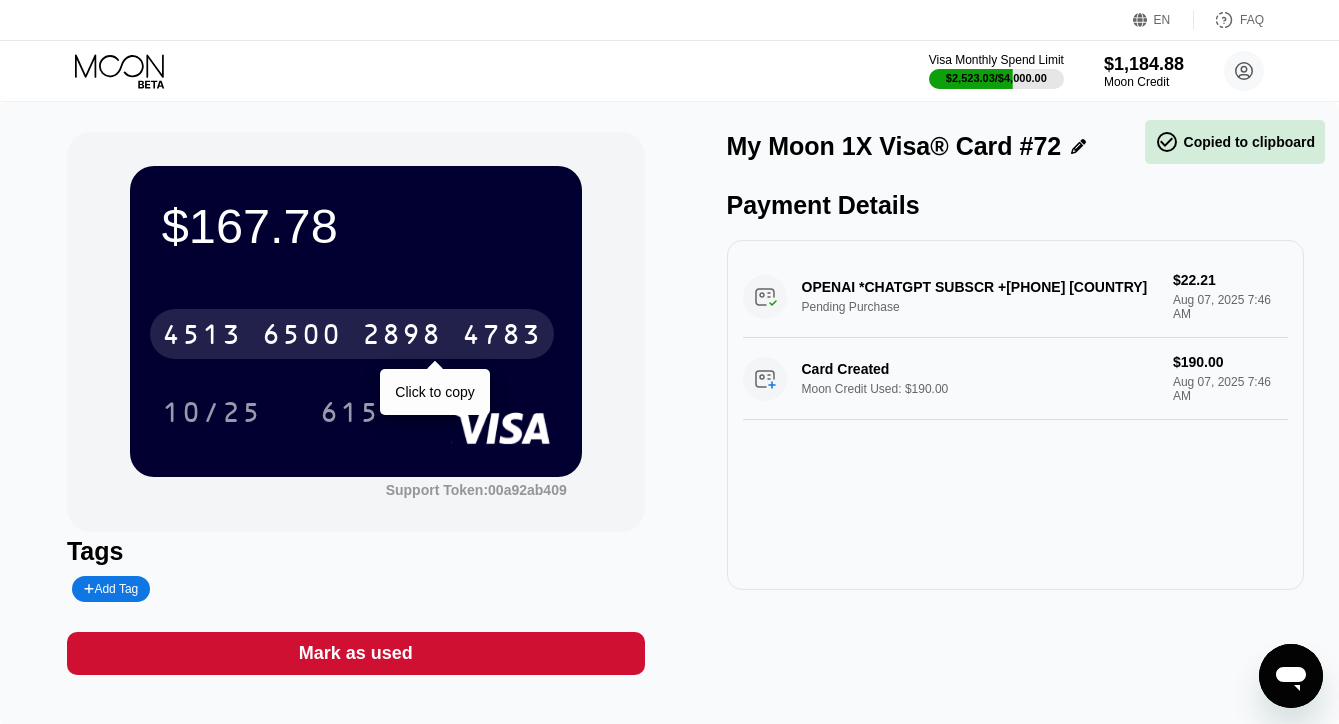 click on "2898" at bounding box center [402, 337] 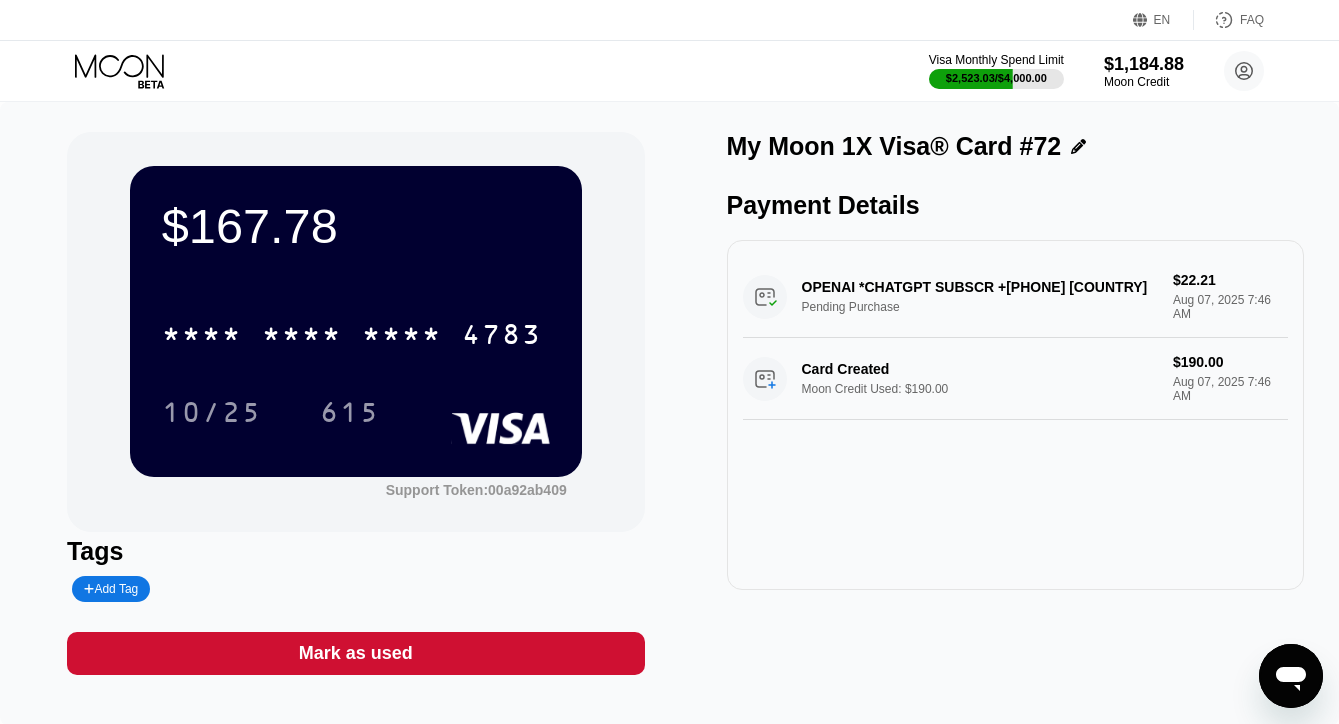 click 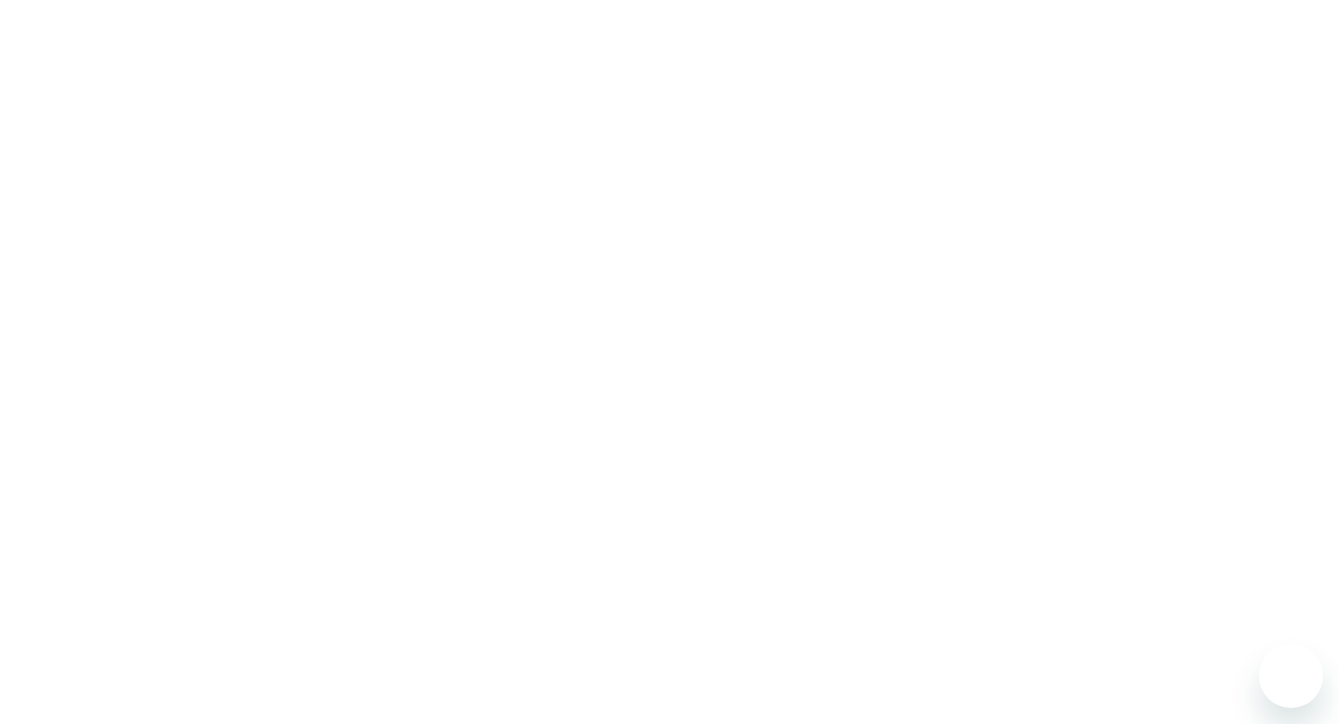 scroll, scrollTop: 0, scrollLeft: 0, axis: both 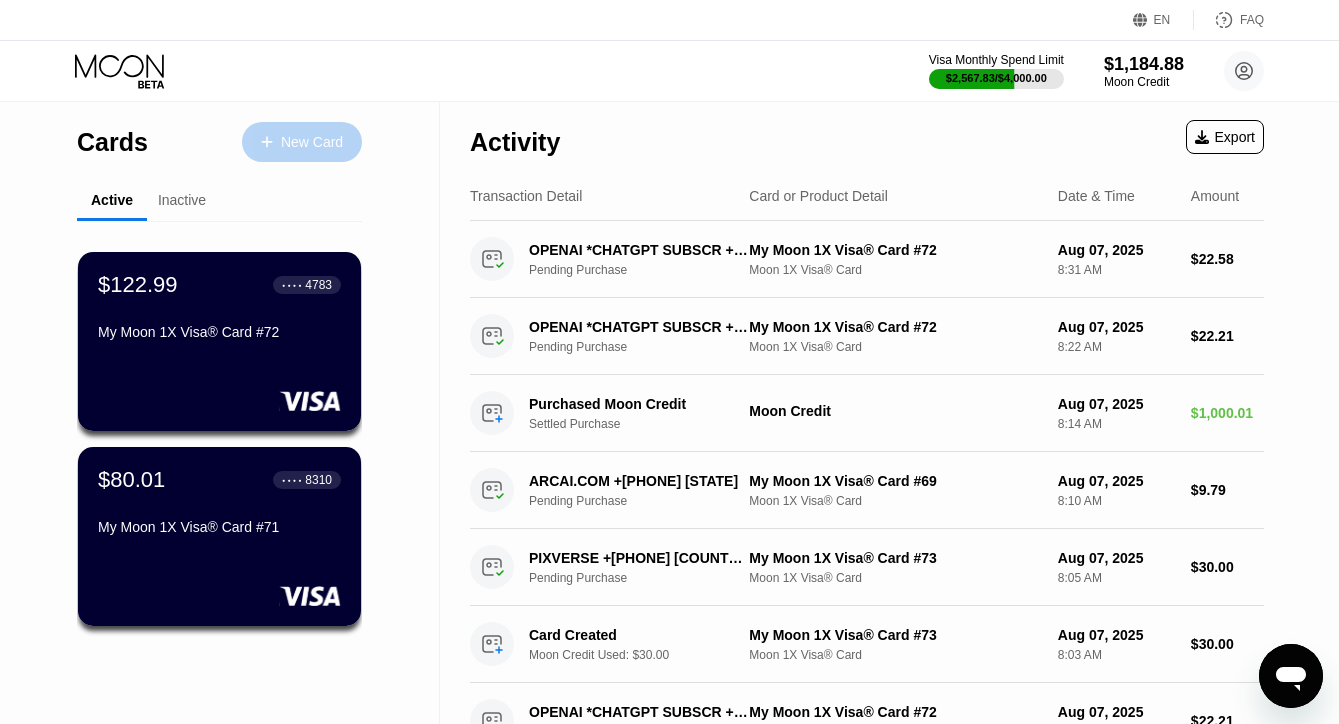 click on "New Card" at bounding box center (312, 142) 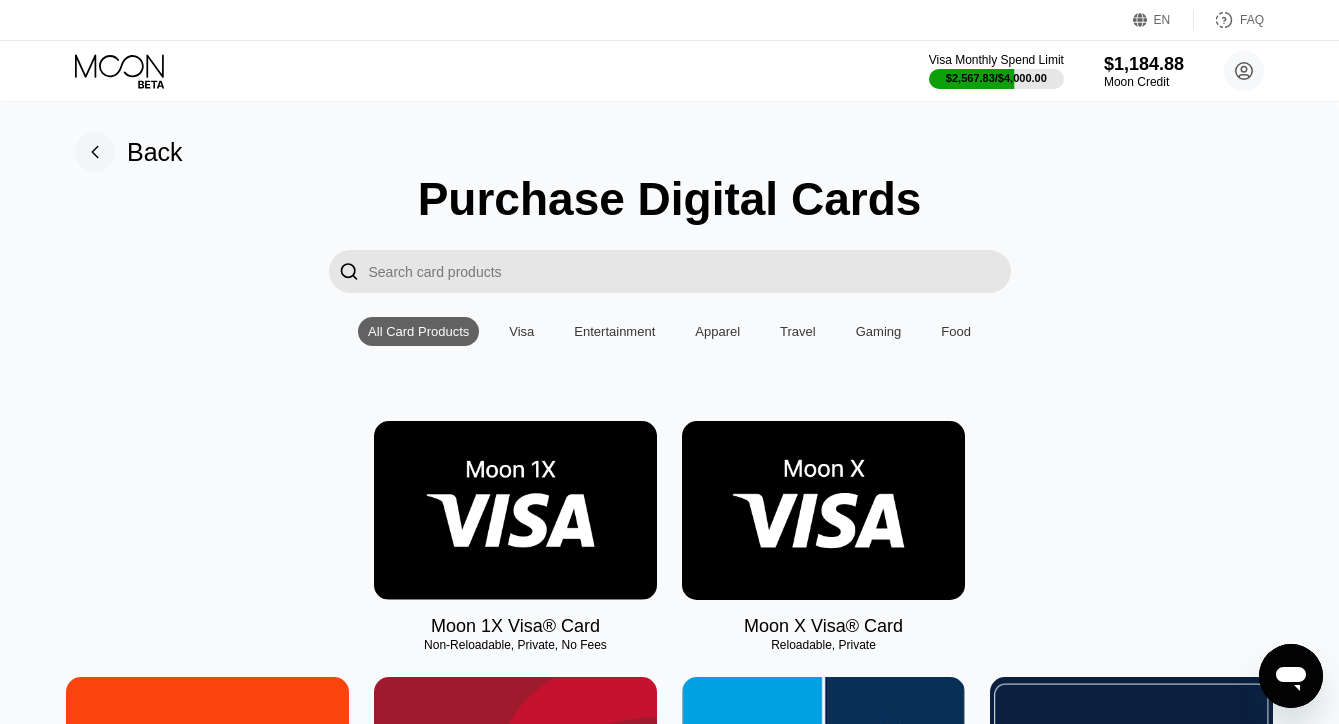 click at bounding box center [515, 510] 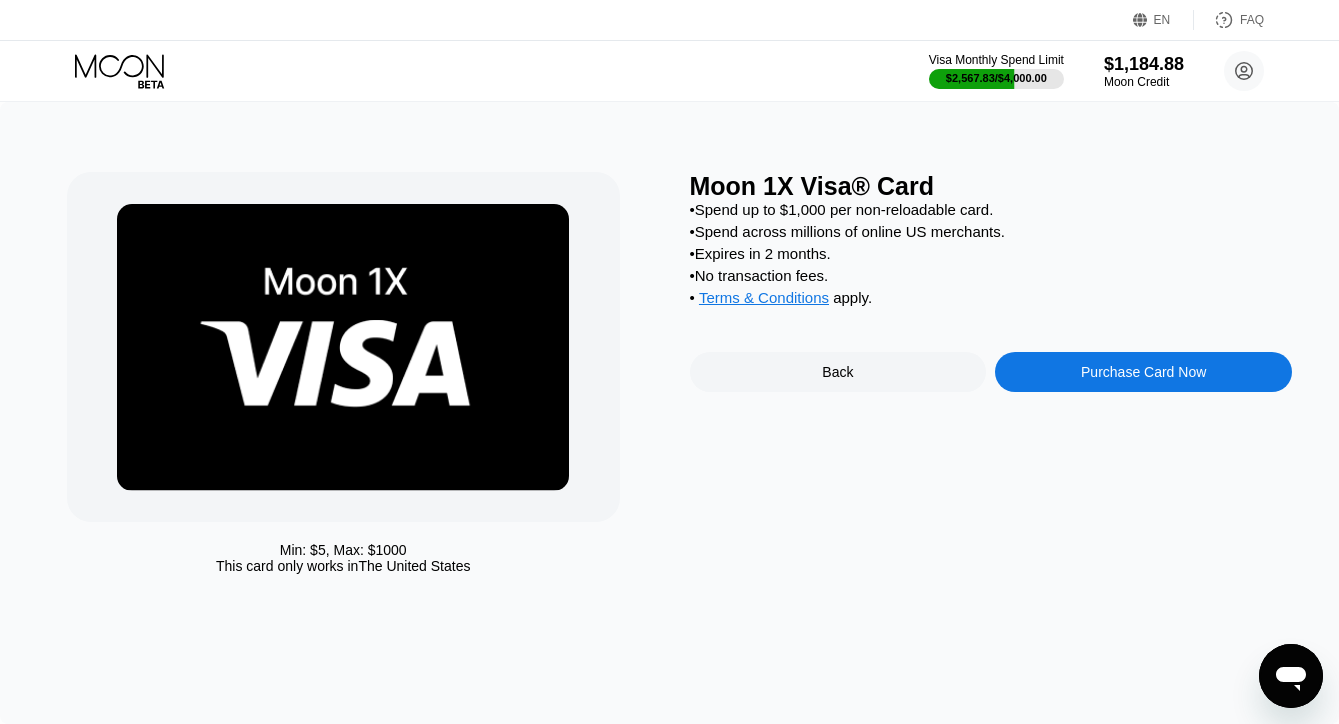 click on "Purchase Card Now" at bounding box center [1143, 372] 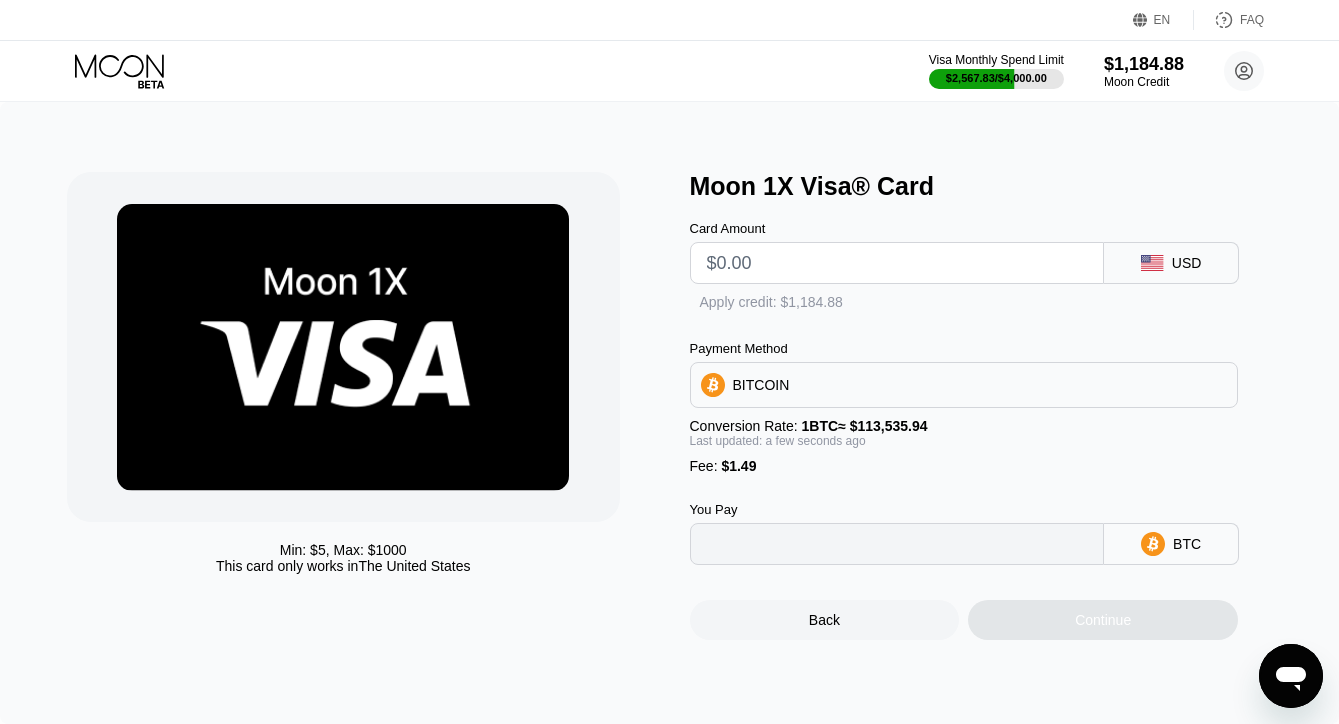 type on "0" 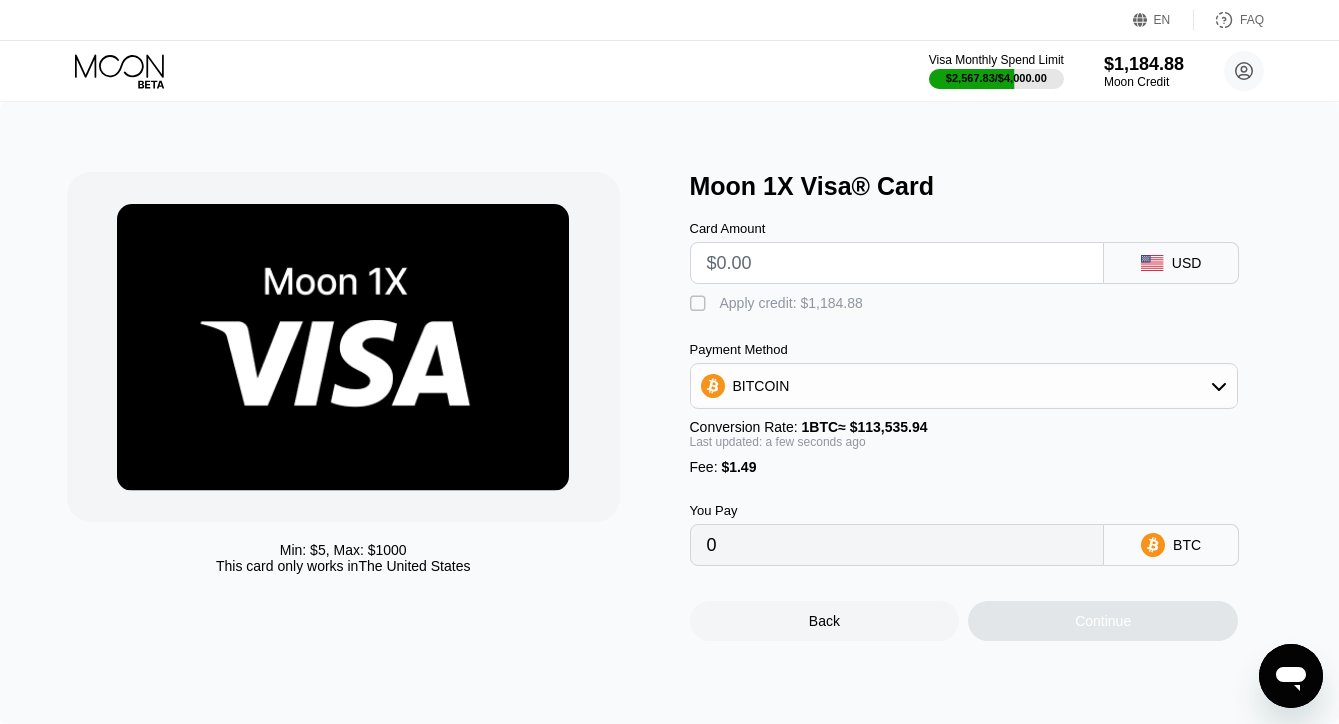 click at bounding box center [897, 263] 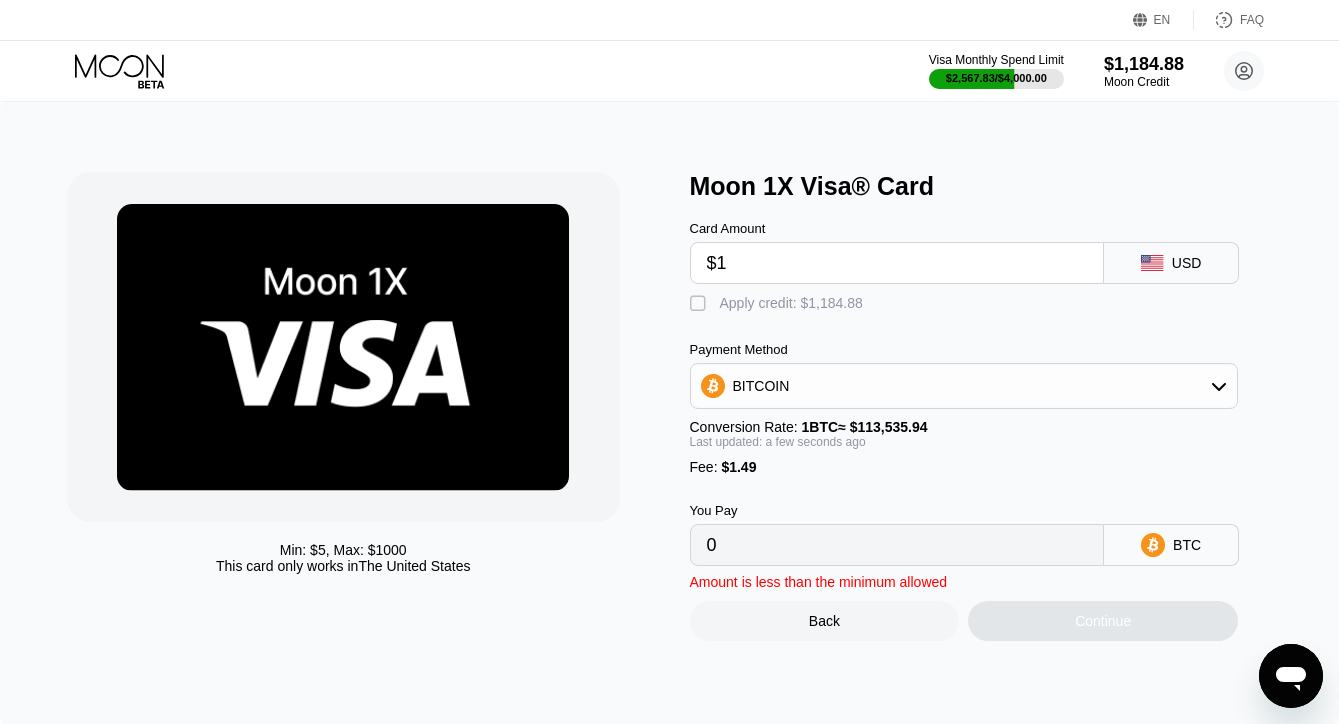 type on "0.00002194" 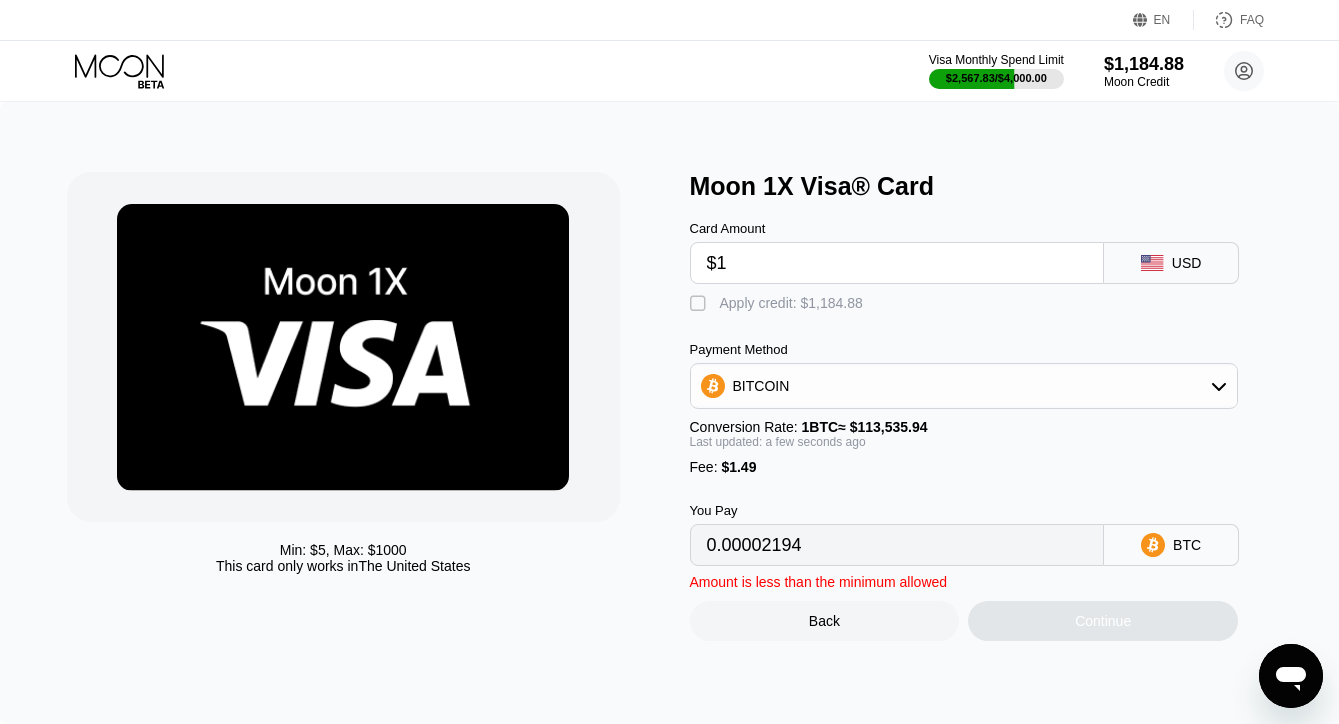 type on "$10" 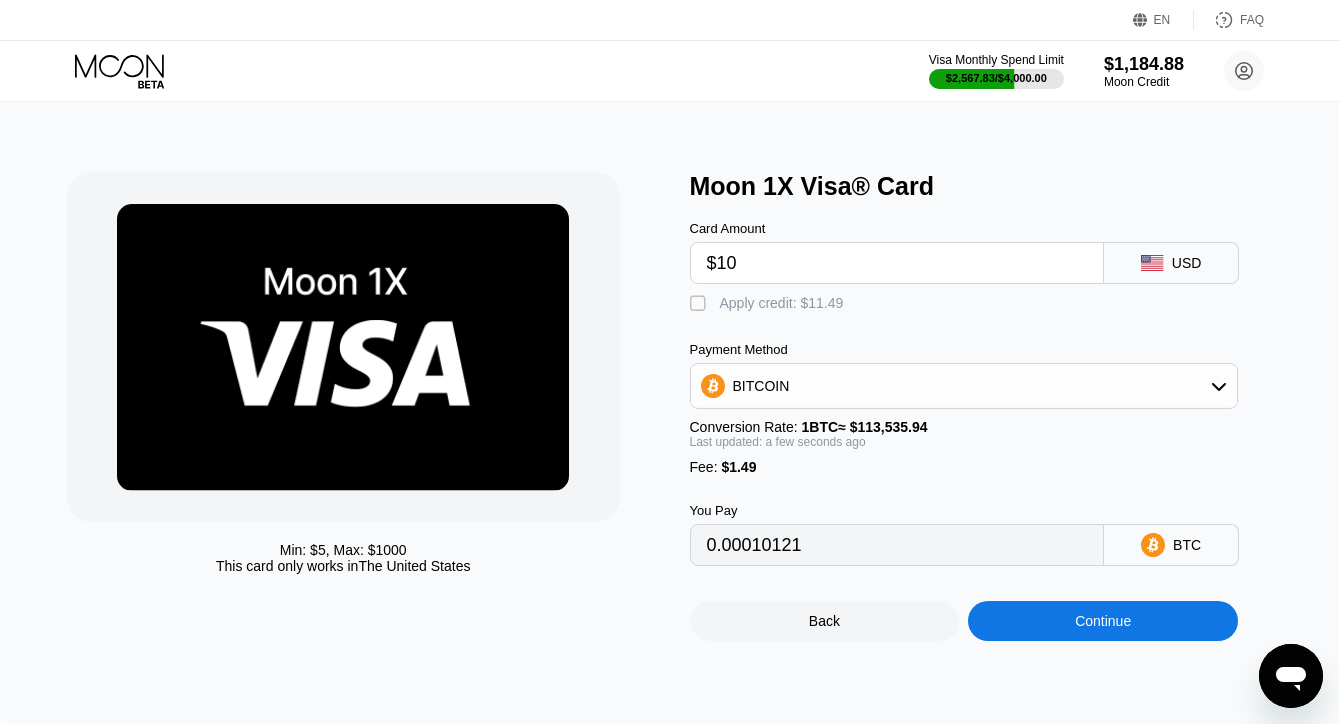 type on "$10" 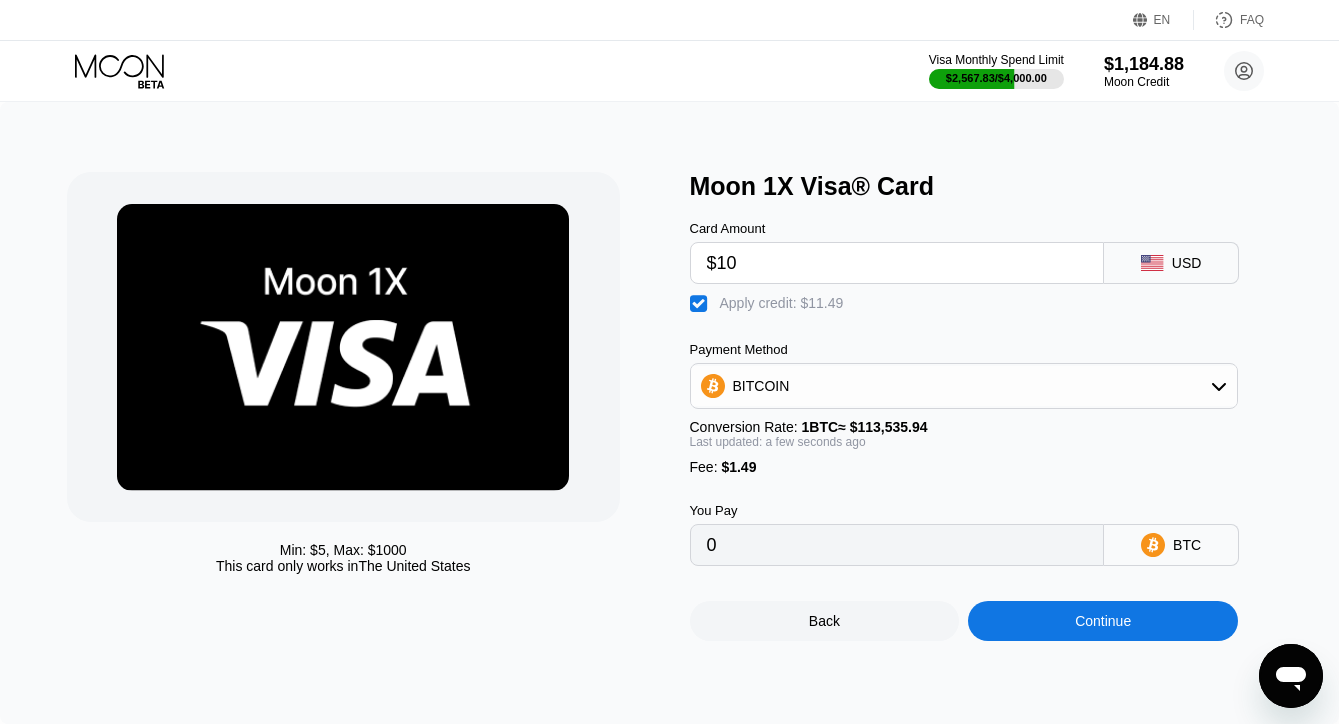 click on "Continue" at bounding box center (1103, 621) 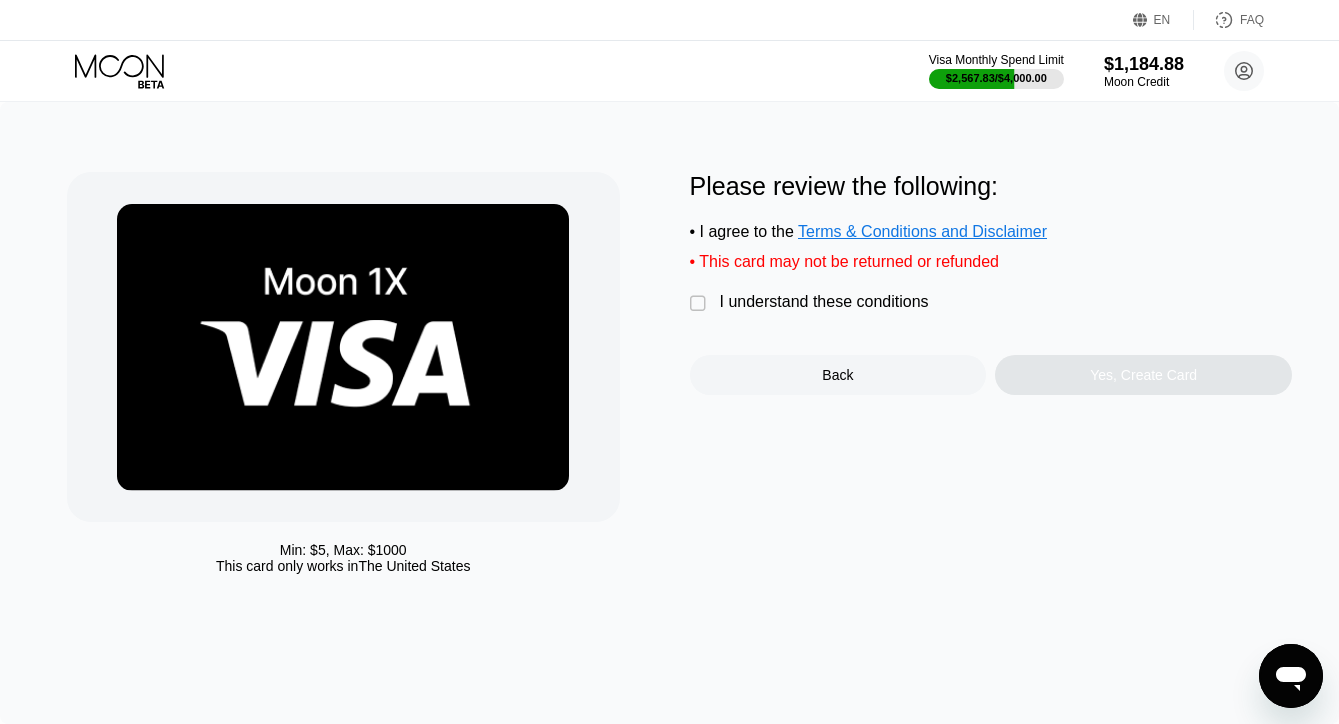 click on "I understand these conditions" at bounding box center [824, 302] 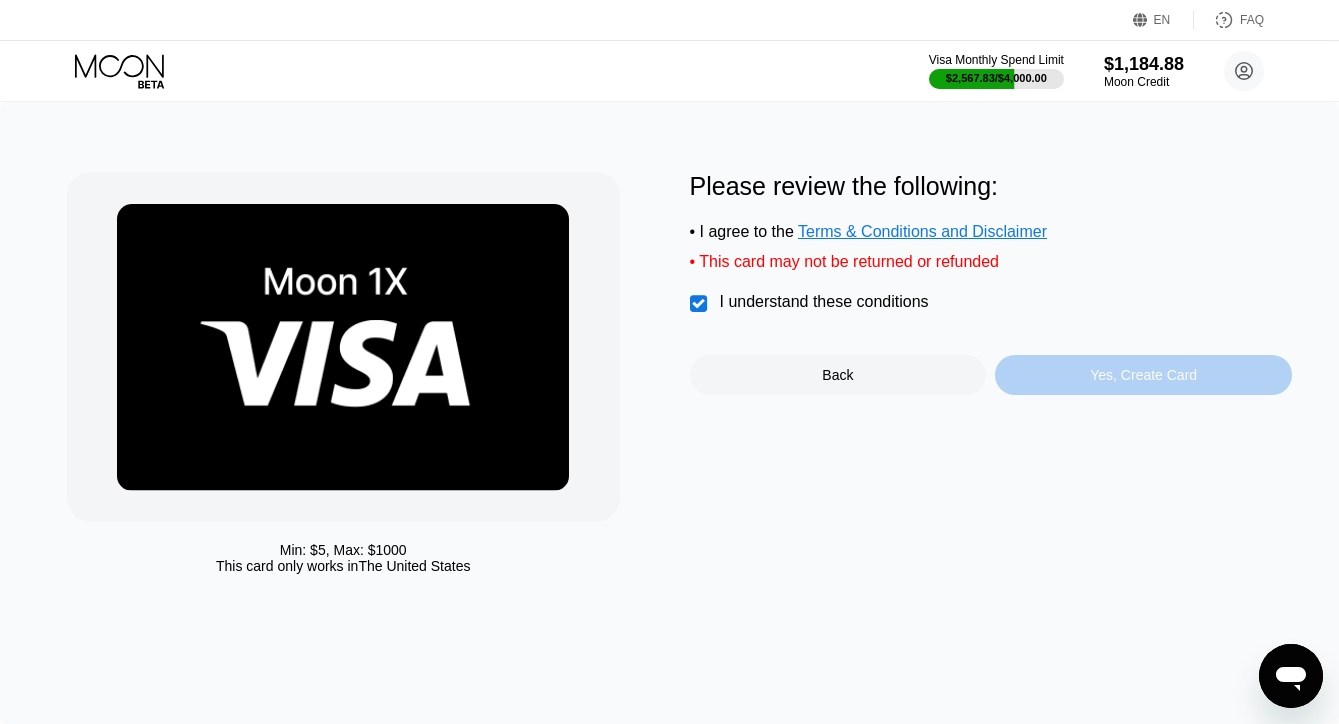click on "Yes, Create Card" at bounding box center [1143, 375] 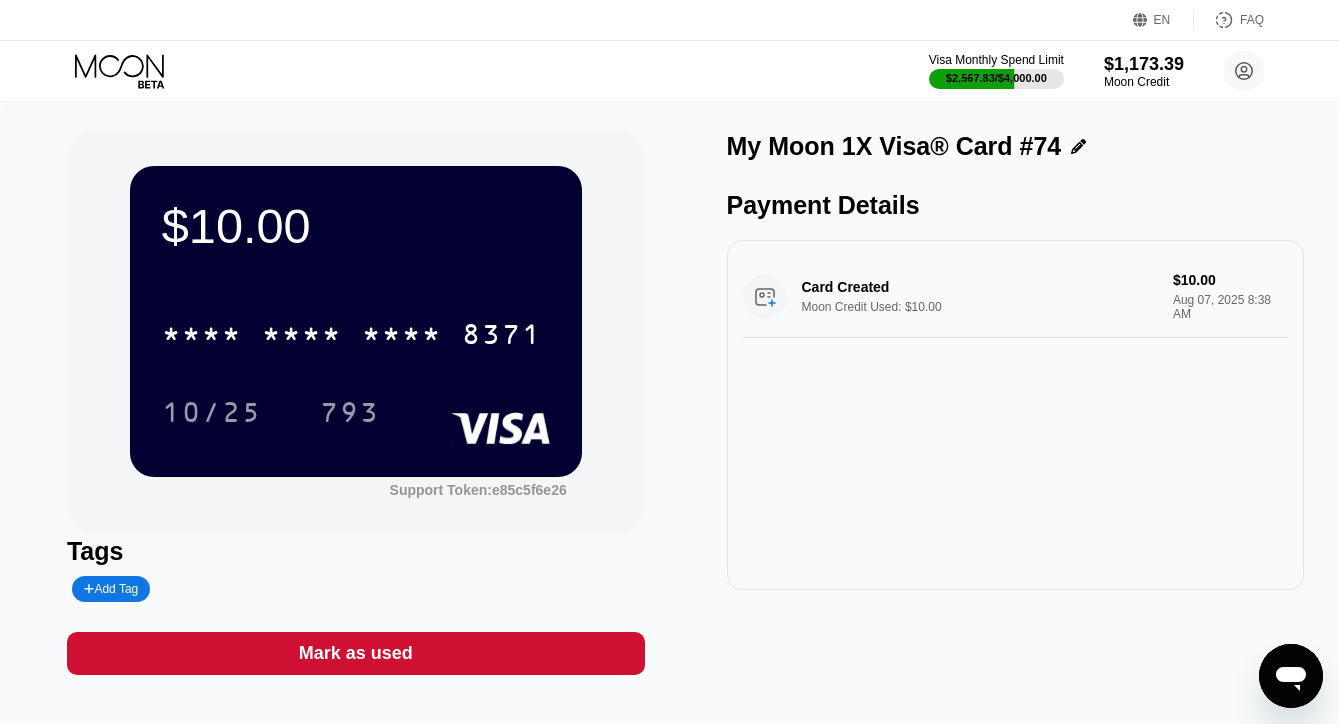 scroll, scrollTop: 0, scrollLeft: 0, axis: both 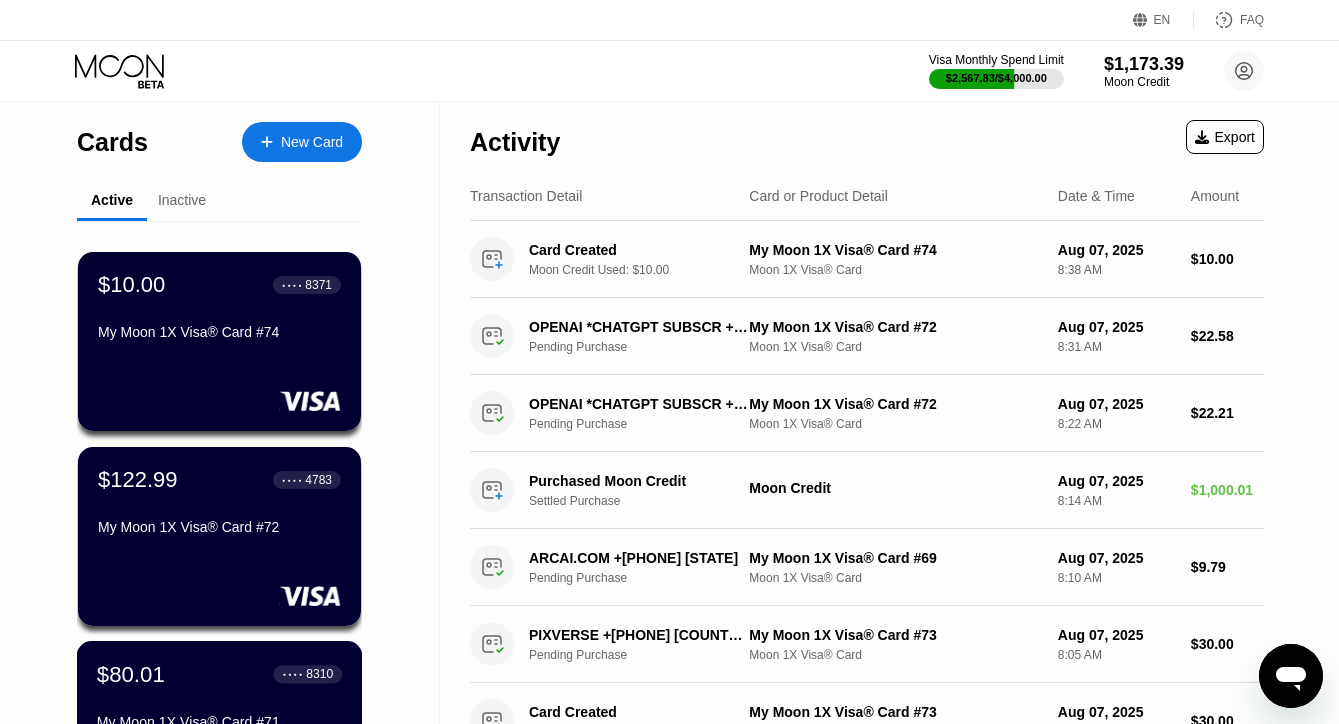 click on "$80.01 ● ● ● ● 8310" at bounding box center [219, 674] 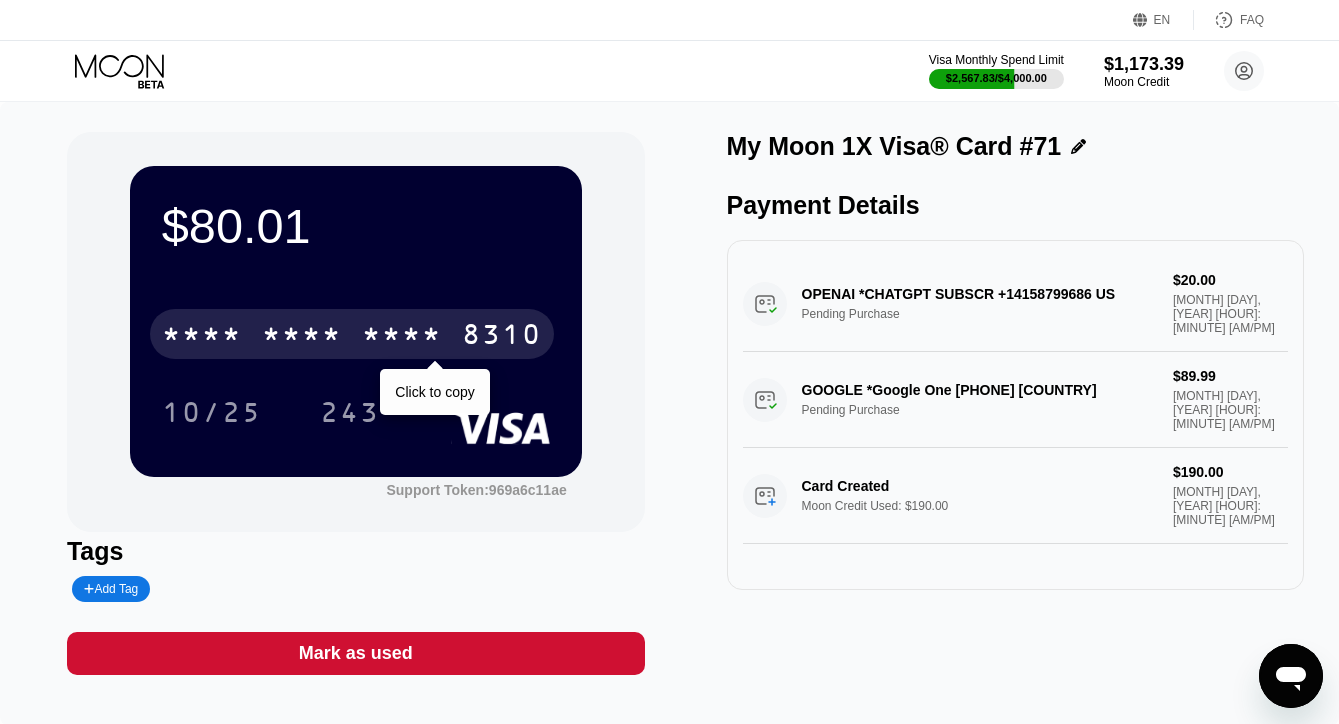 click on "* * * *" at bounding box center (402, 337) 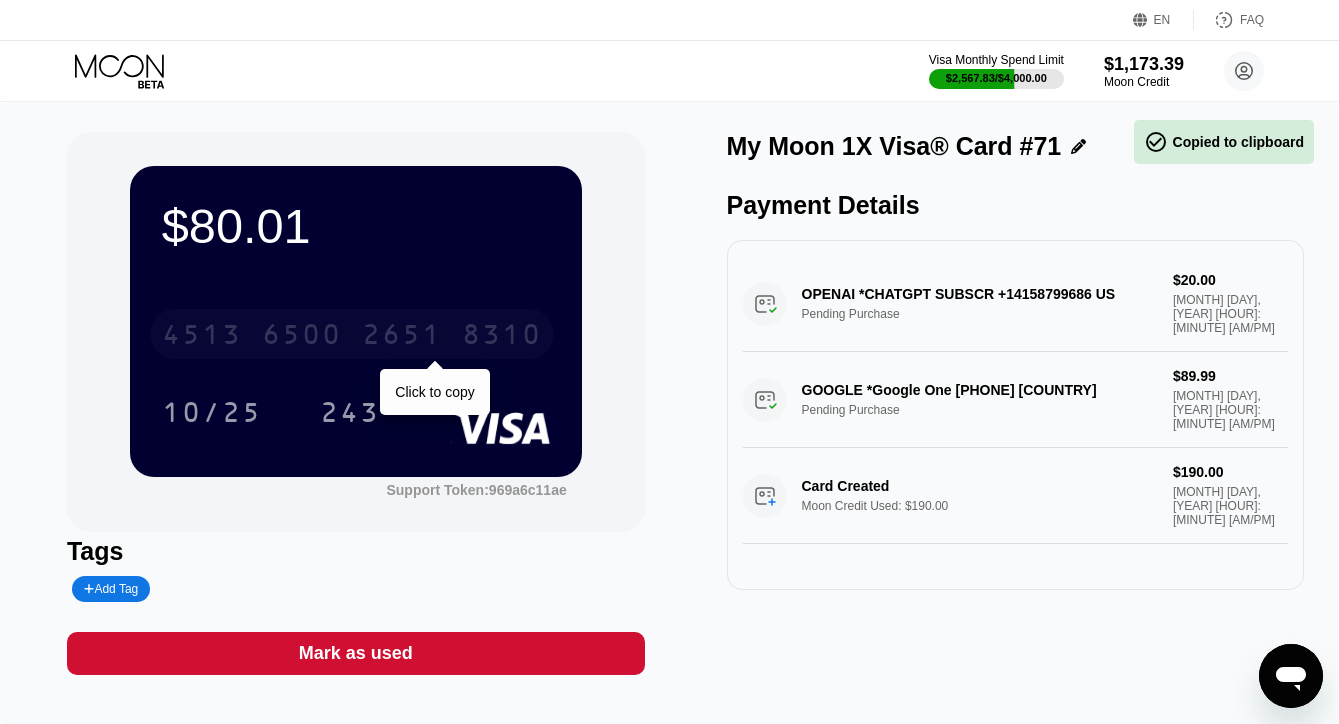 click on "2651" at bounding box center [402, 337] 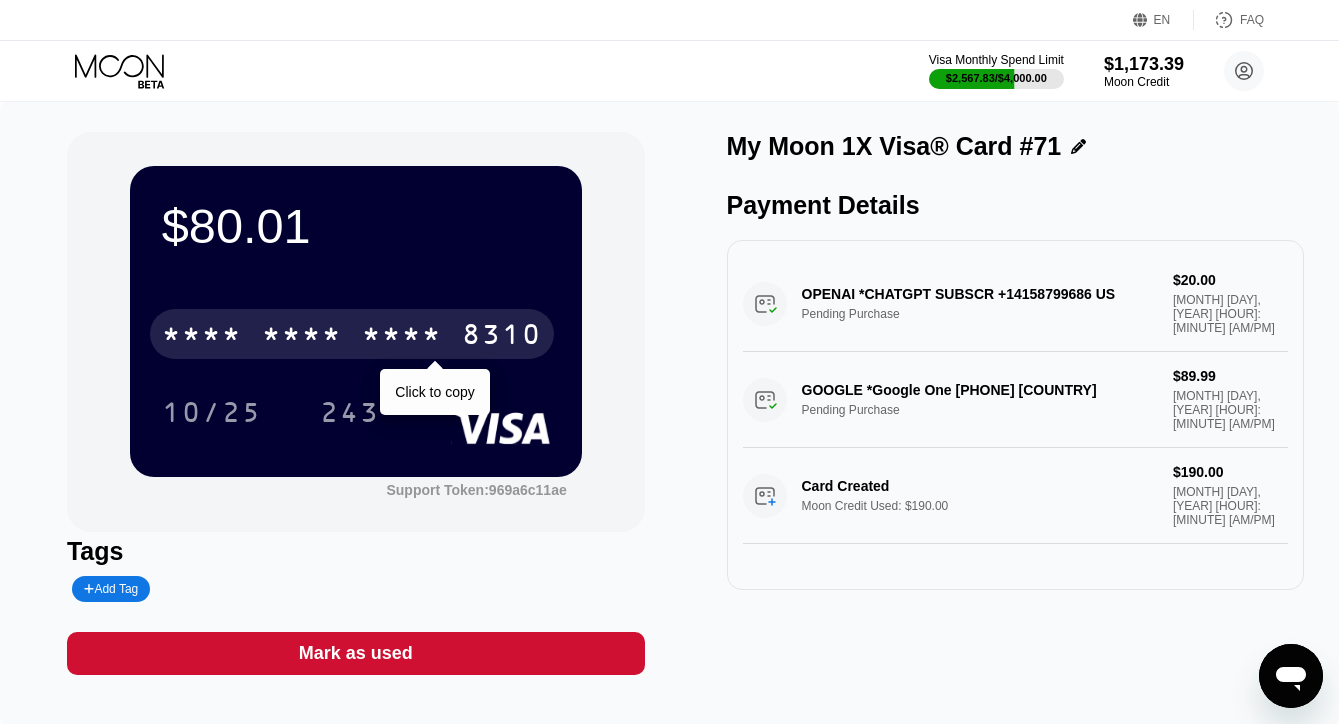 click on "* * * *" at bounding box center (402, 337) 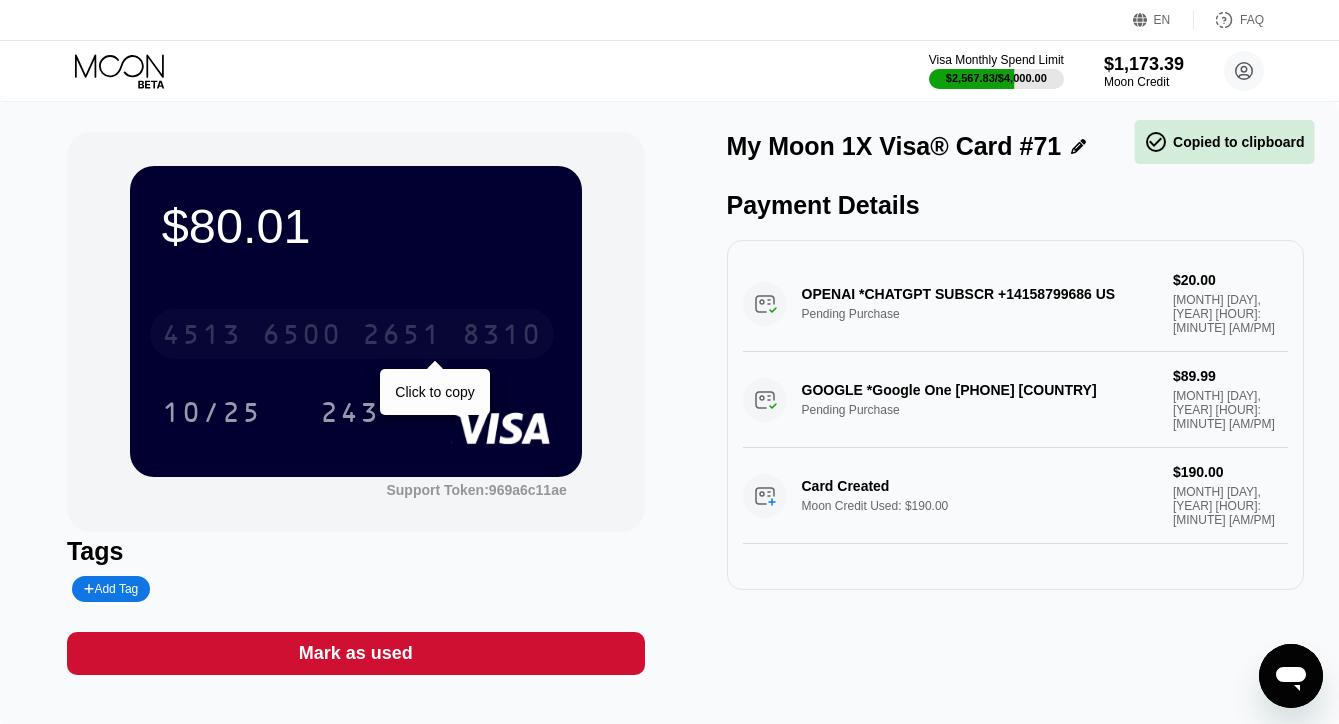click on "2651" at bounding box center [402, 337] 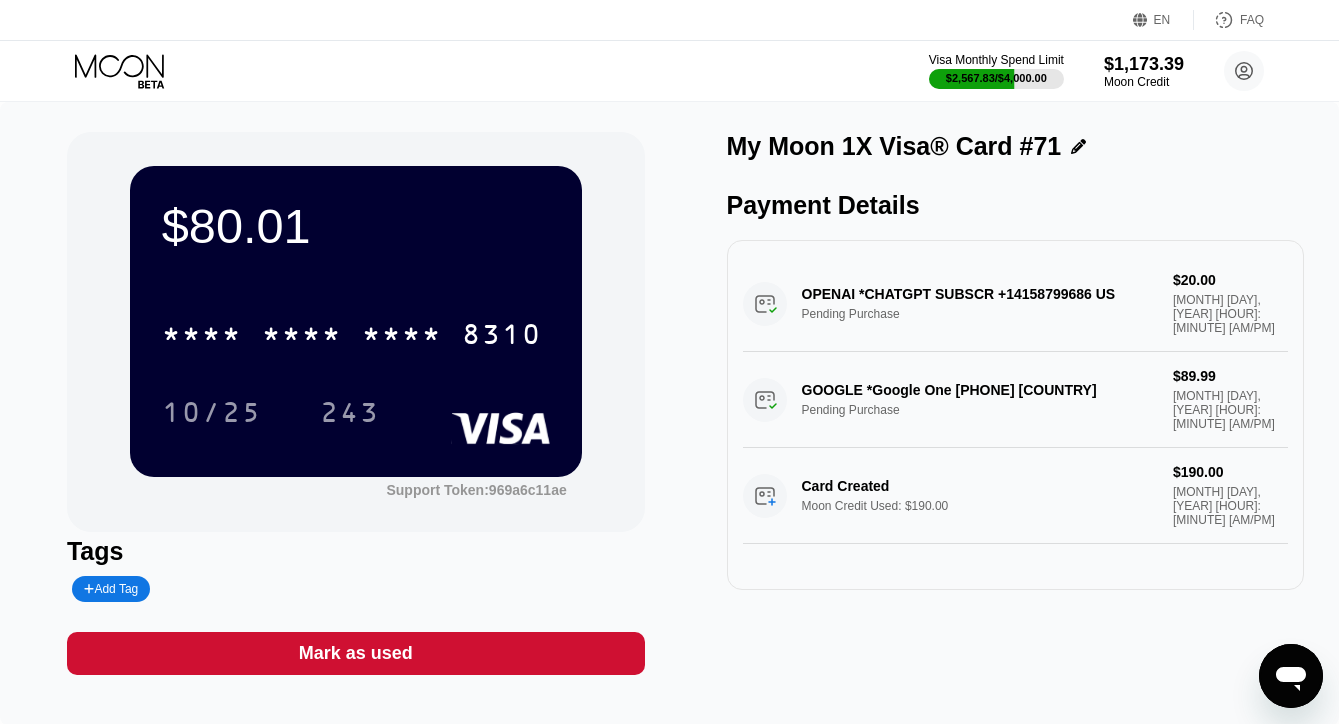 click 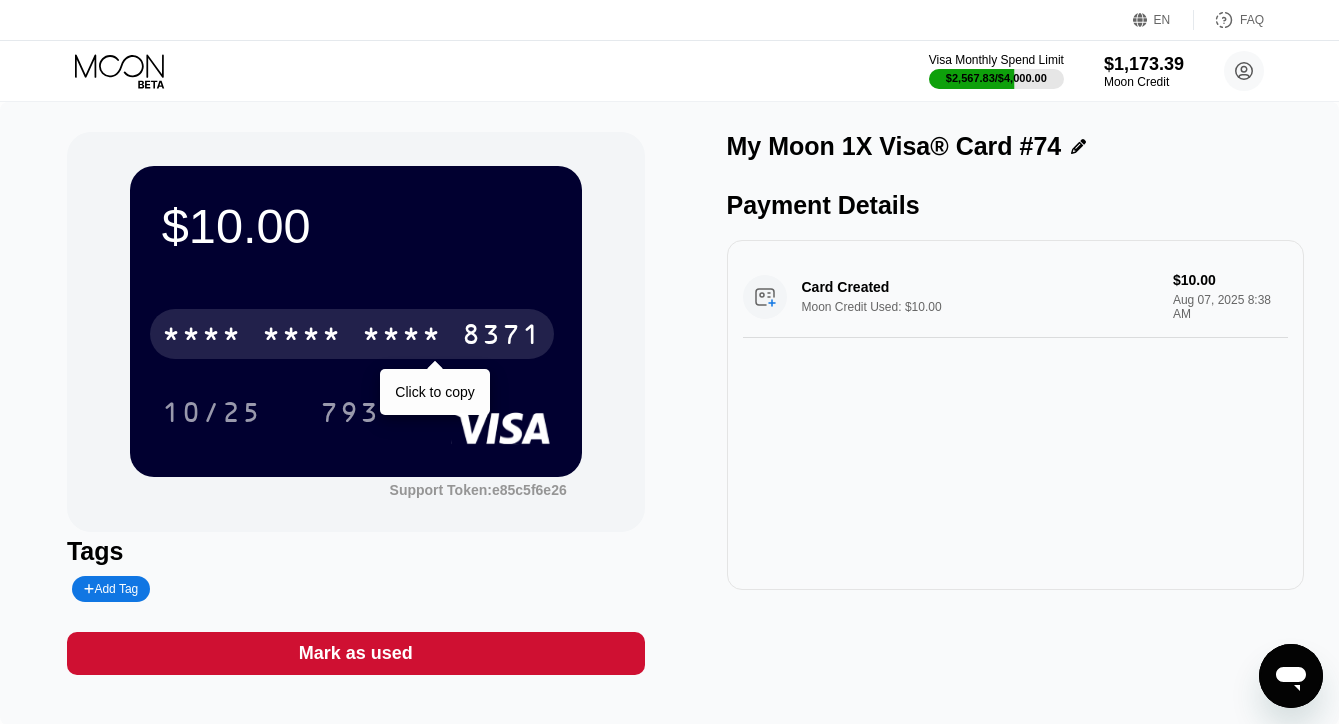 click on "8371" at bounding box center (502, 337) 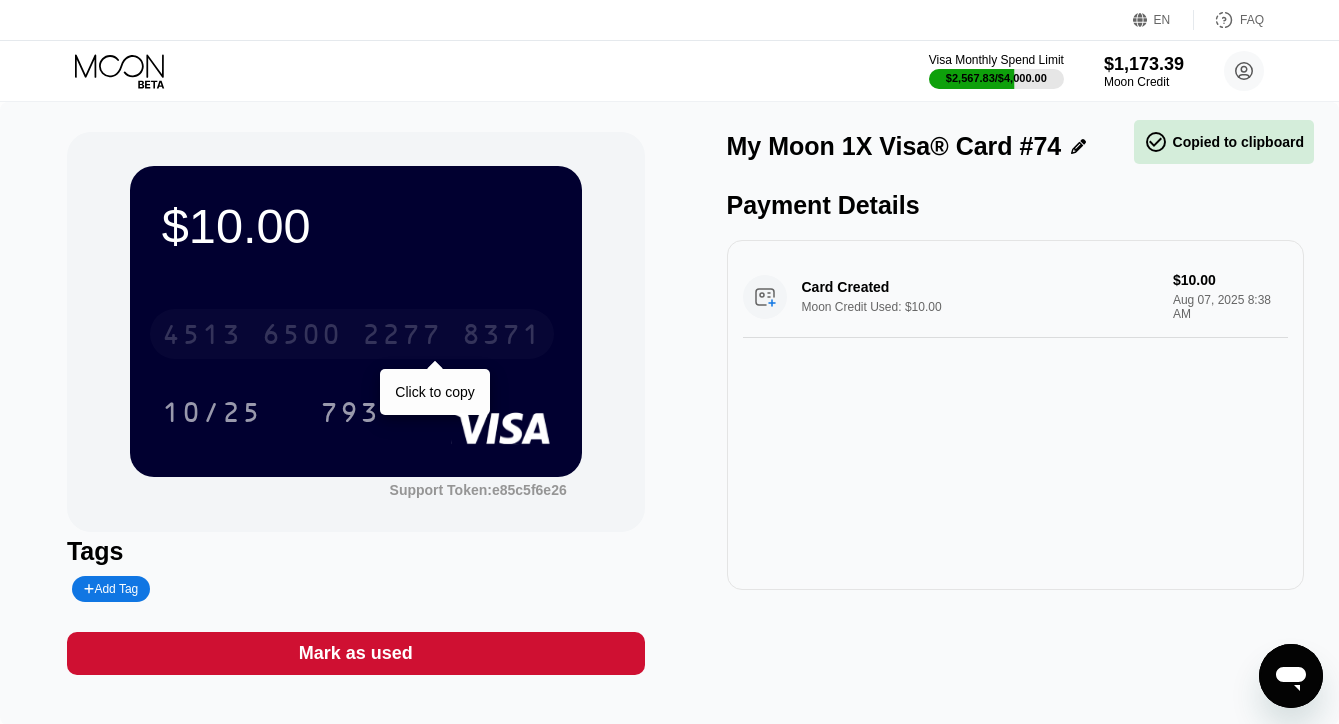 click on "[CREDIT CARD]" at bounding box center [352, 334] 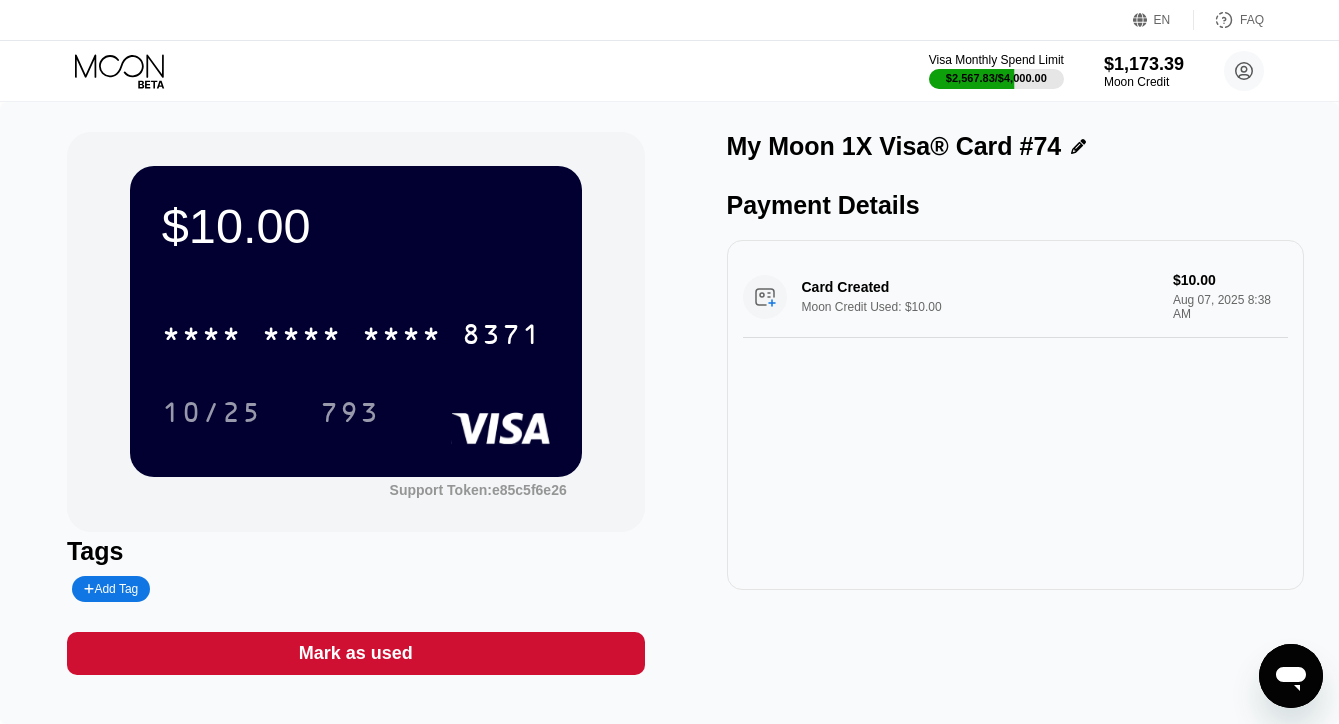 click 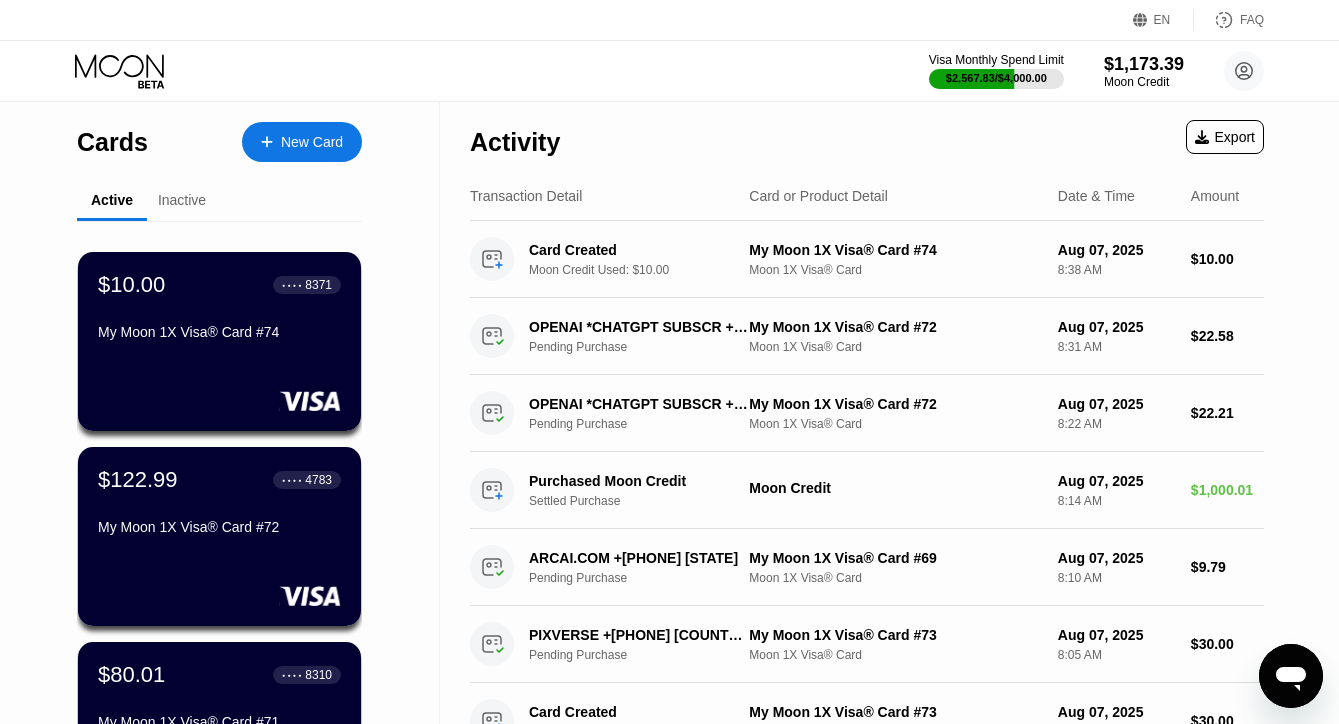 click 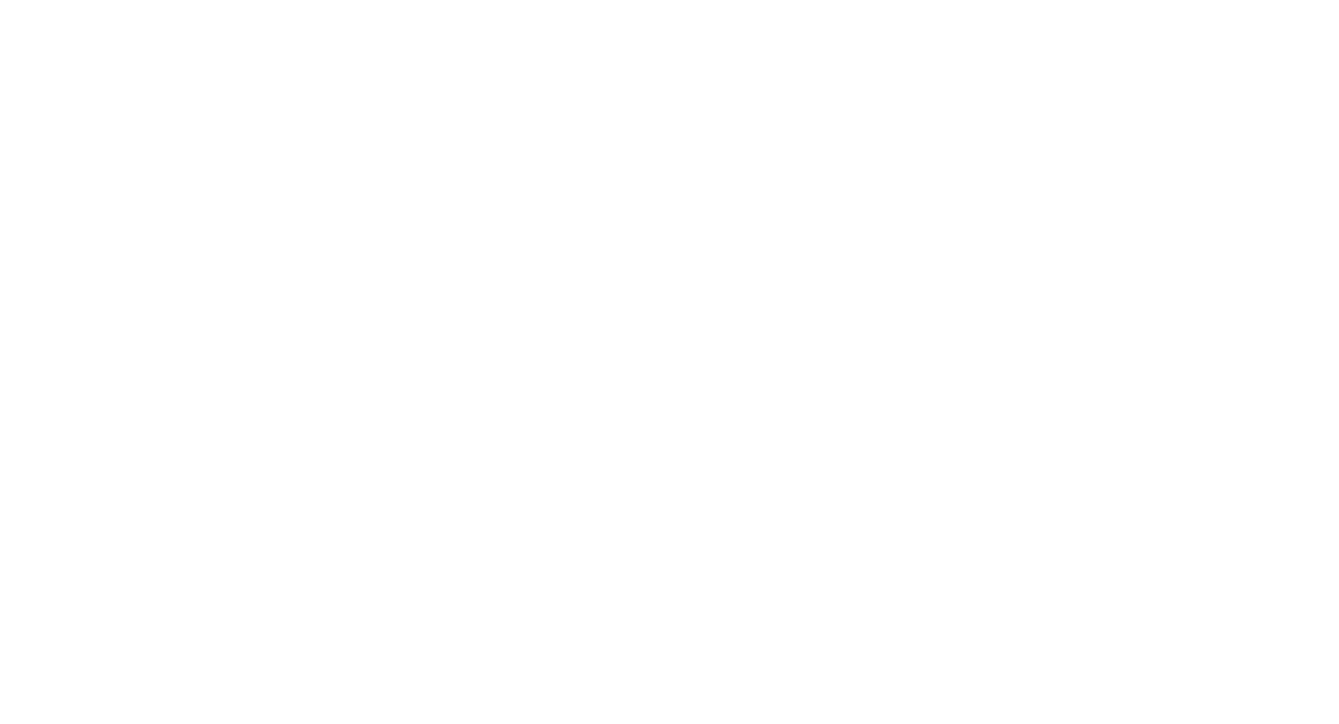 scroll, scrollTop: 0, scrollLeft: 0, axis: both 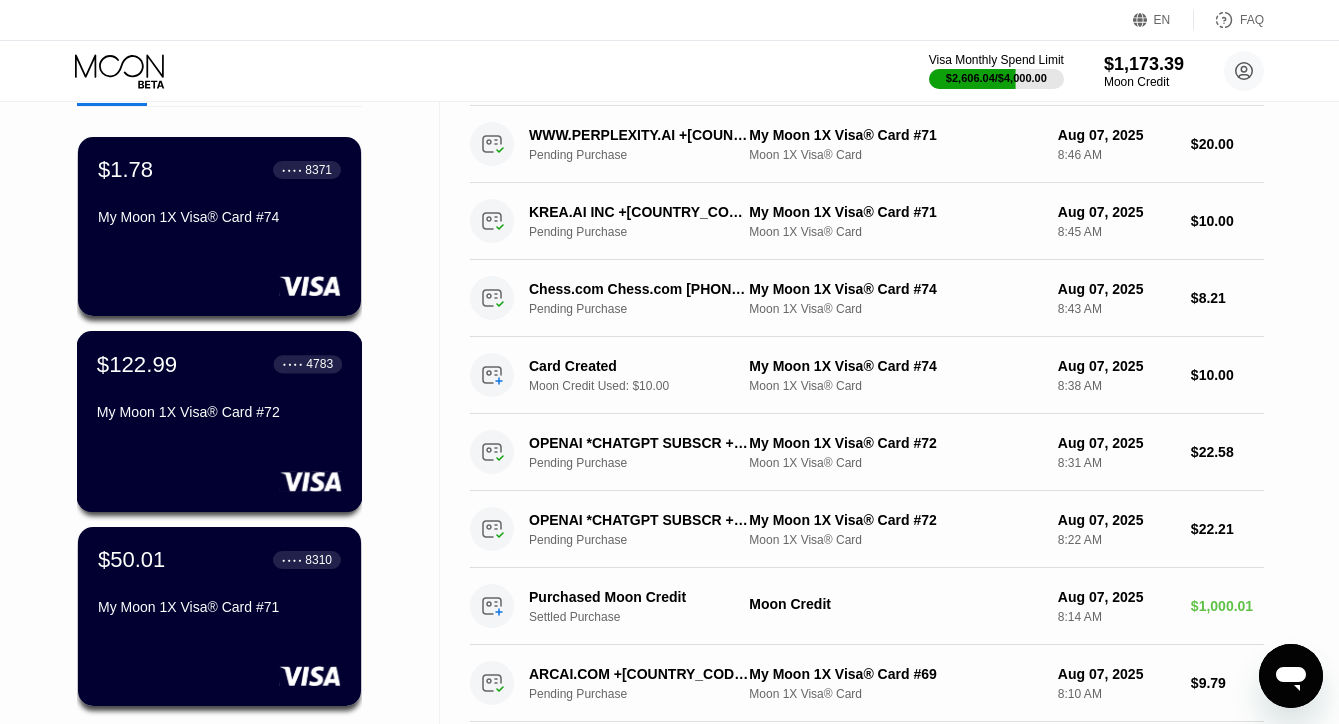 click on "$122.99 ● ● ● ● [CARD] My Moon 1X Visa® Card #[LAST_FOUR]" at bounding box center (219, 389) 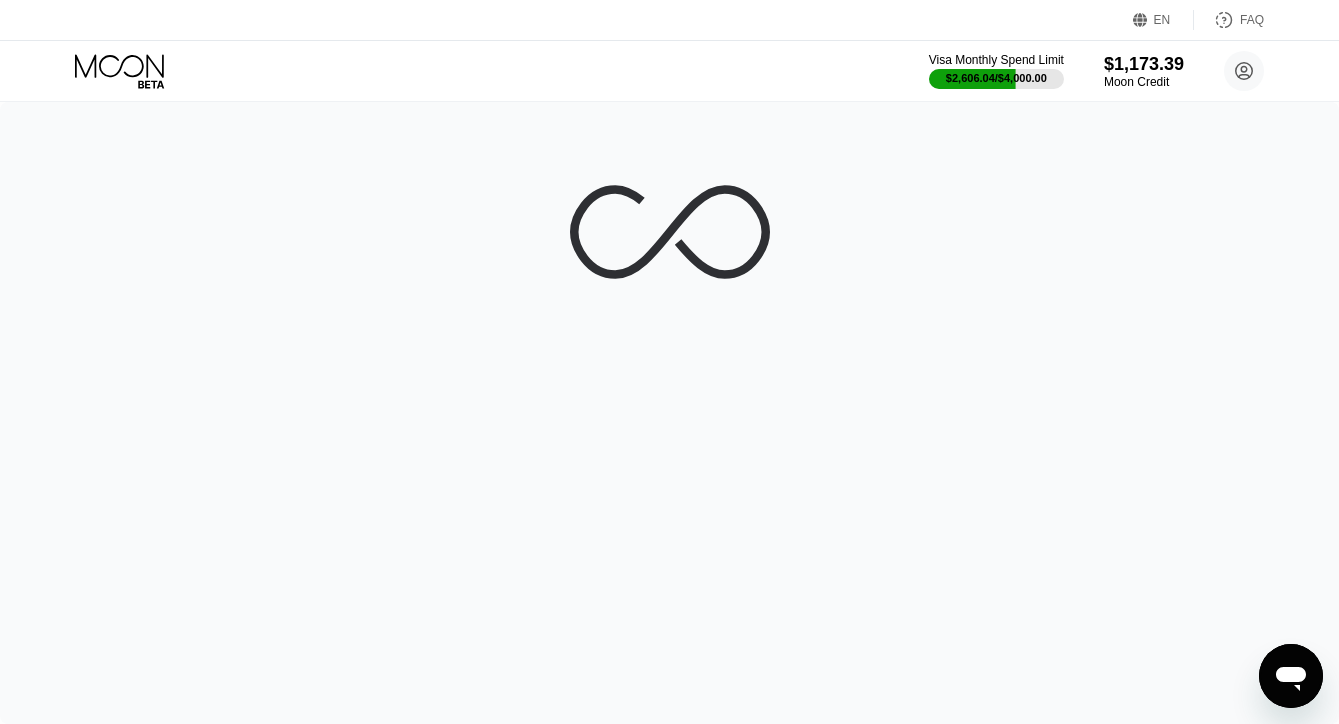 scroll, scrollTop: 0, scrollLeft: 0, axis: both 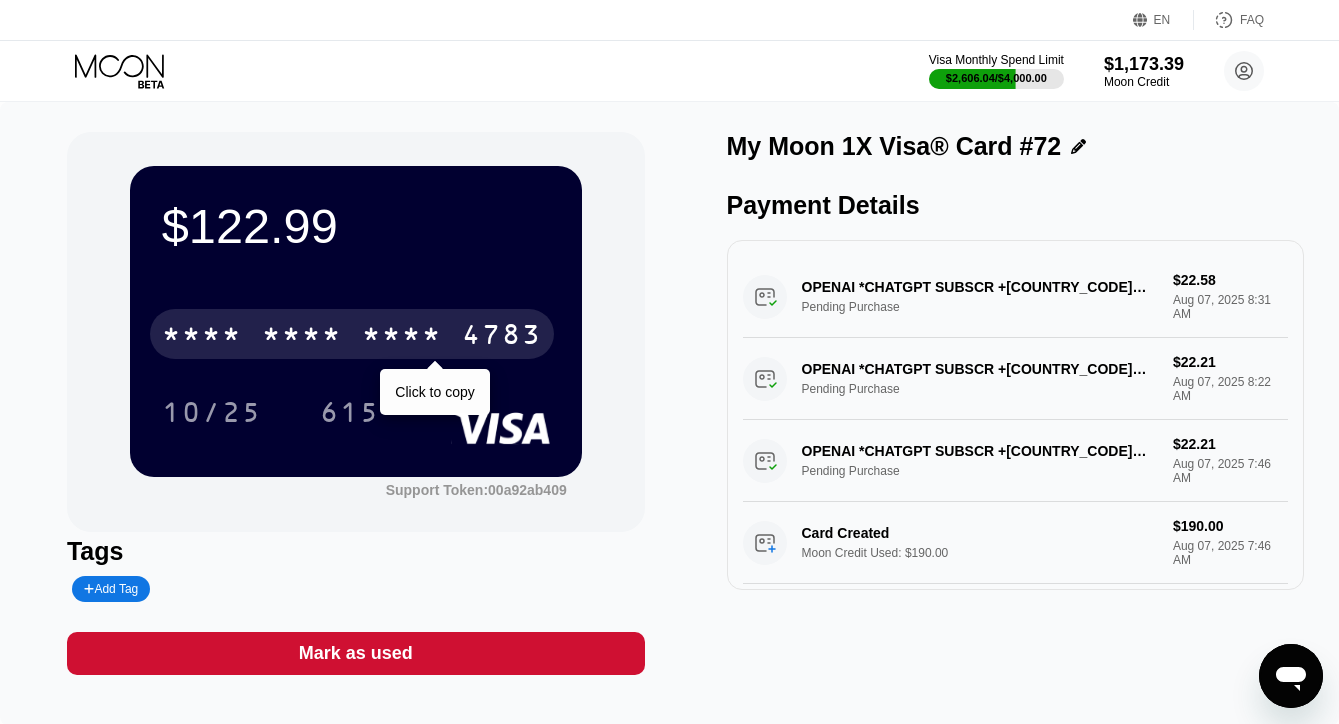 click on "* * * * * * * * * * * * 4783" at bounding box center [352, 334] 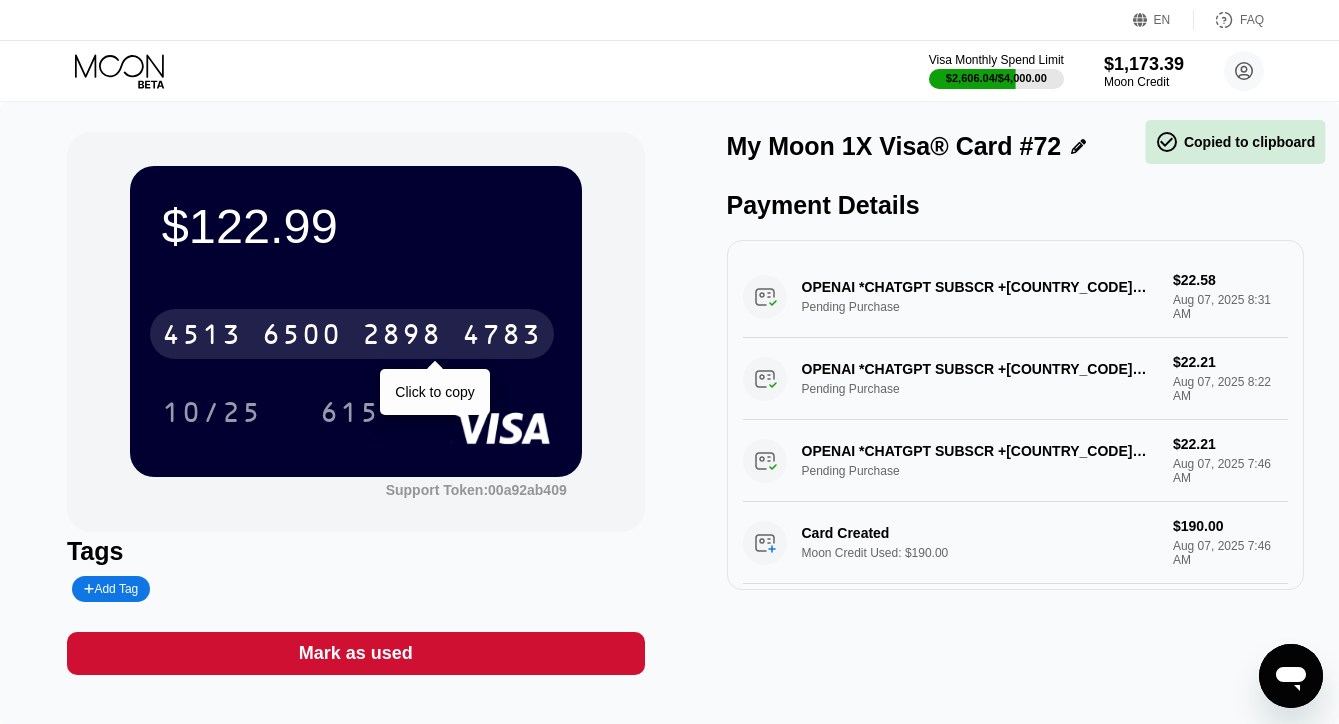 click on "[CARD]" at bounding box center [352, 334] 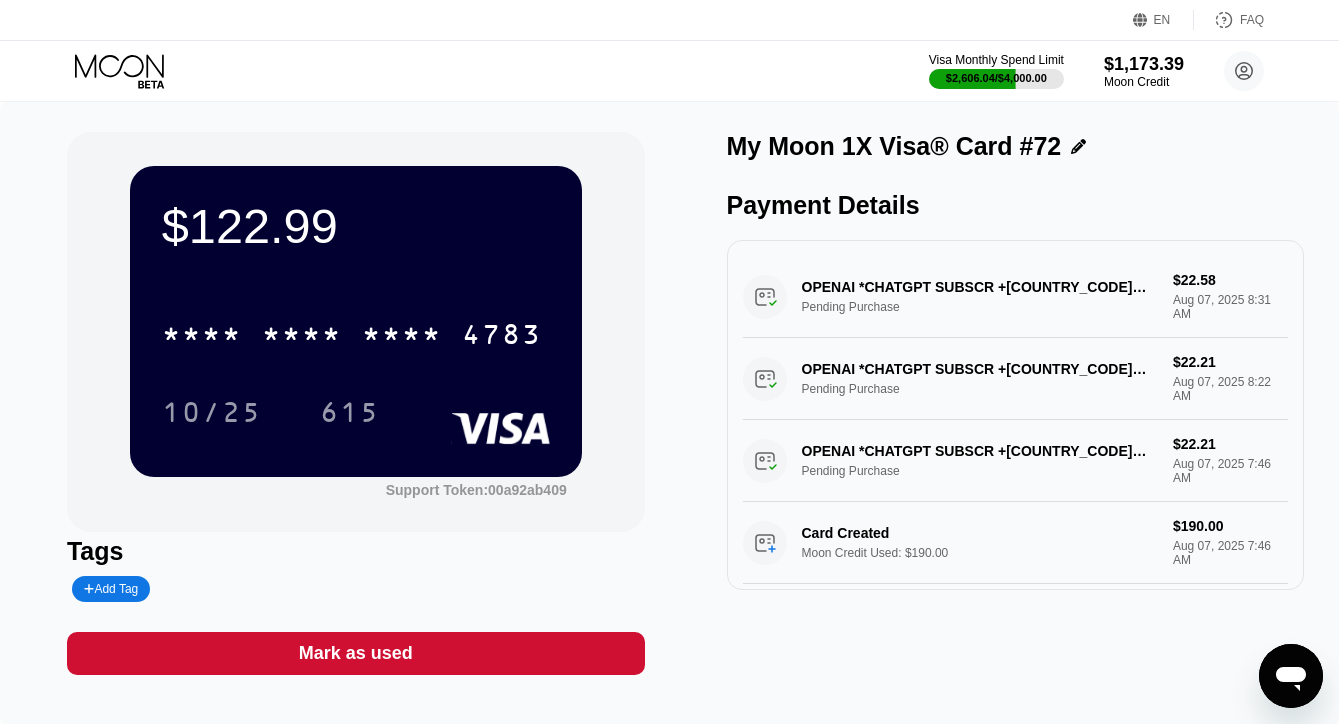 click on "* * * * * * * * * * * * 4783" at bounding box center (352, 334) 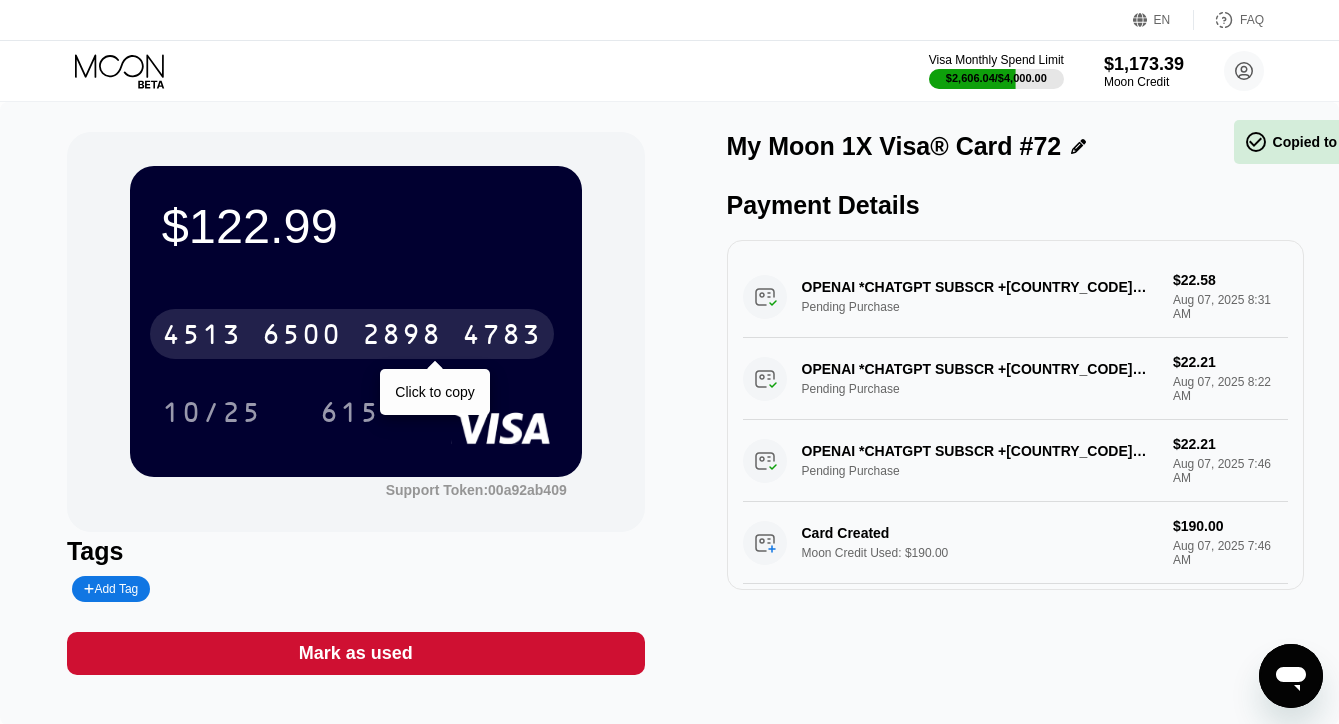 click on "[CARD]" at bounding box center [352, 334] 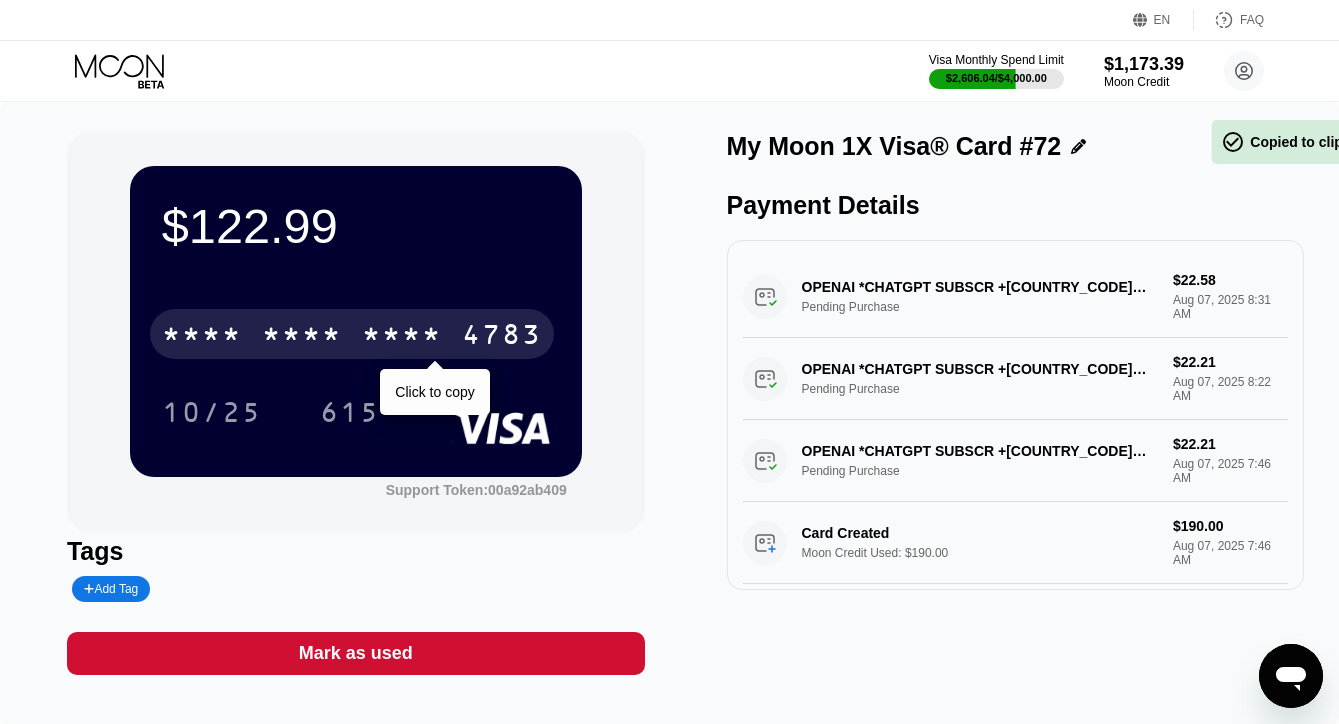 click on "* * * * * * * * * * * * 4783" at bounding box center (352, 334) 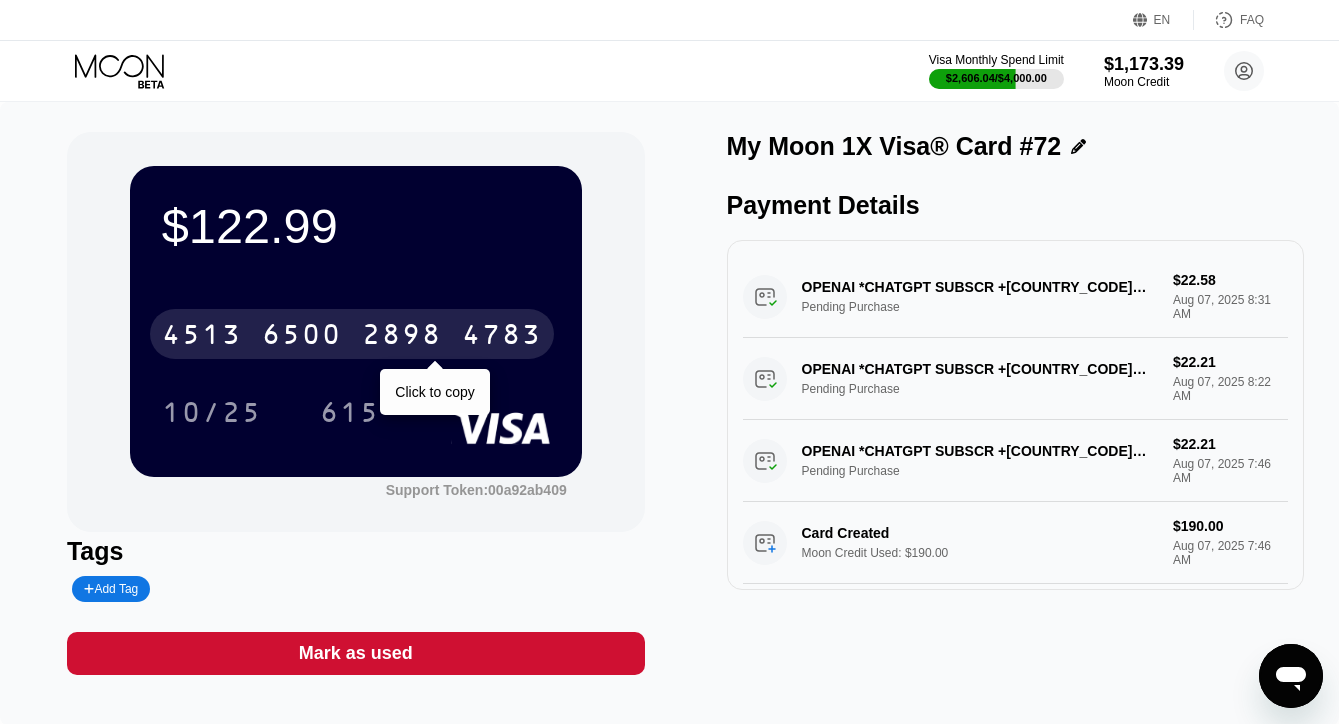 click on "6500" at bounding box center (302, 337) 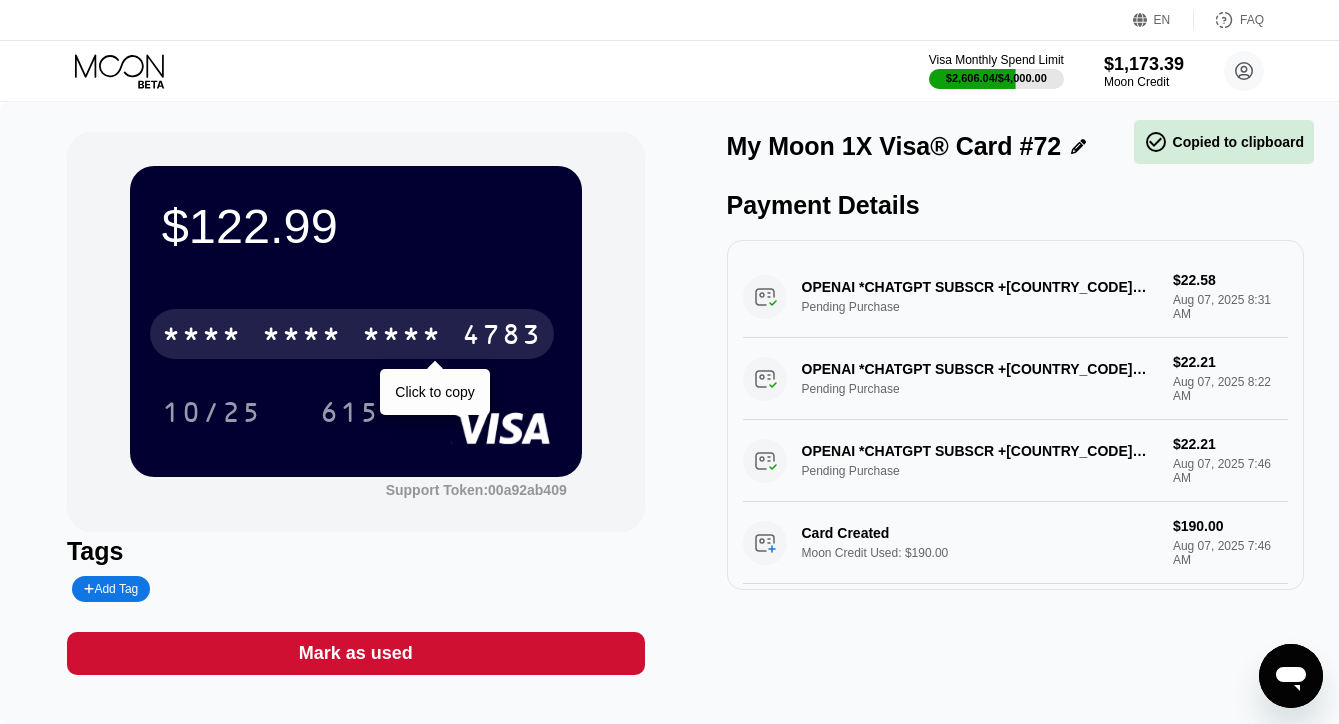 click on "* * * * * * * * * * * * 4783" at bounding box center (352, 334) 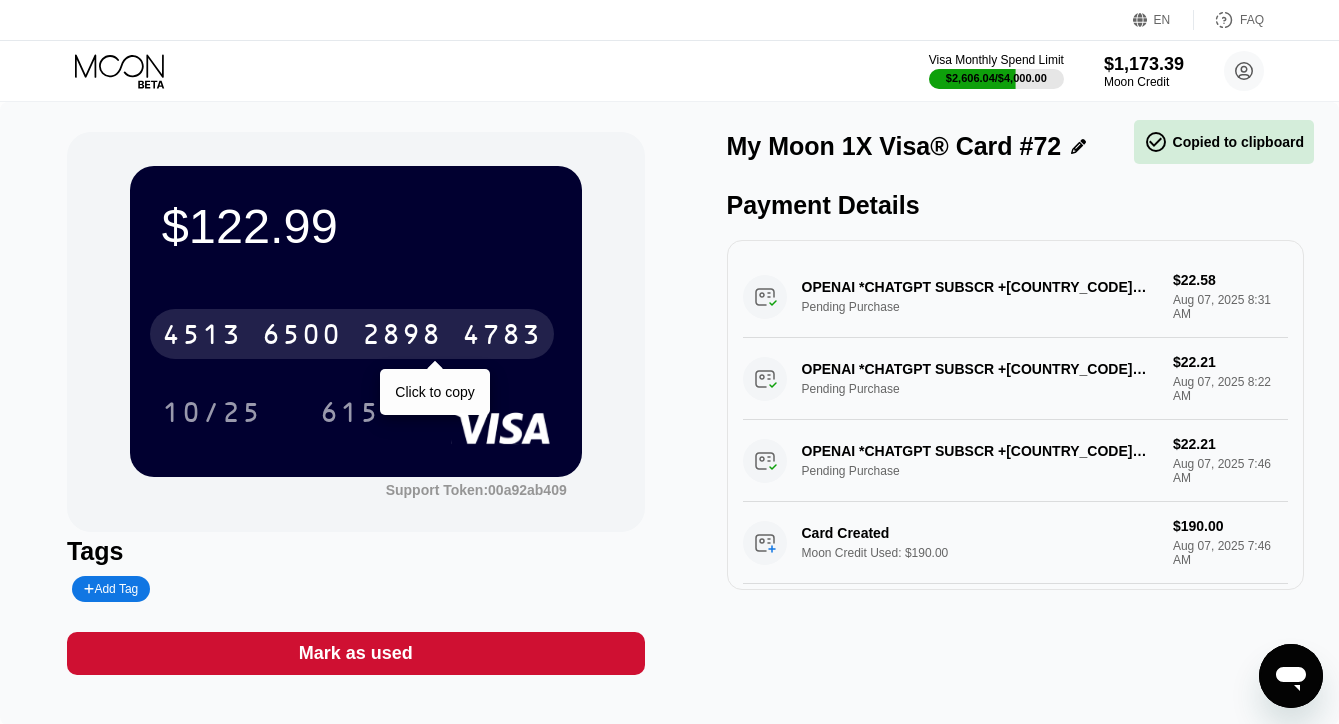 click on "2898" at bounding box center [402, 337] 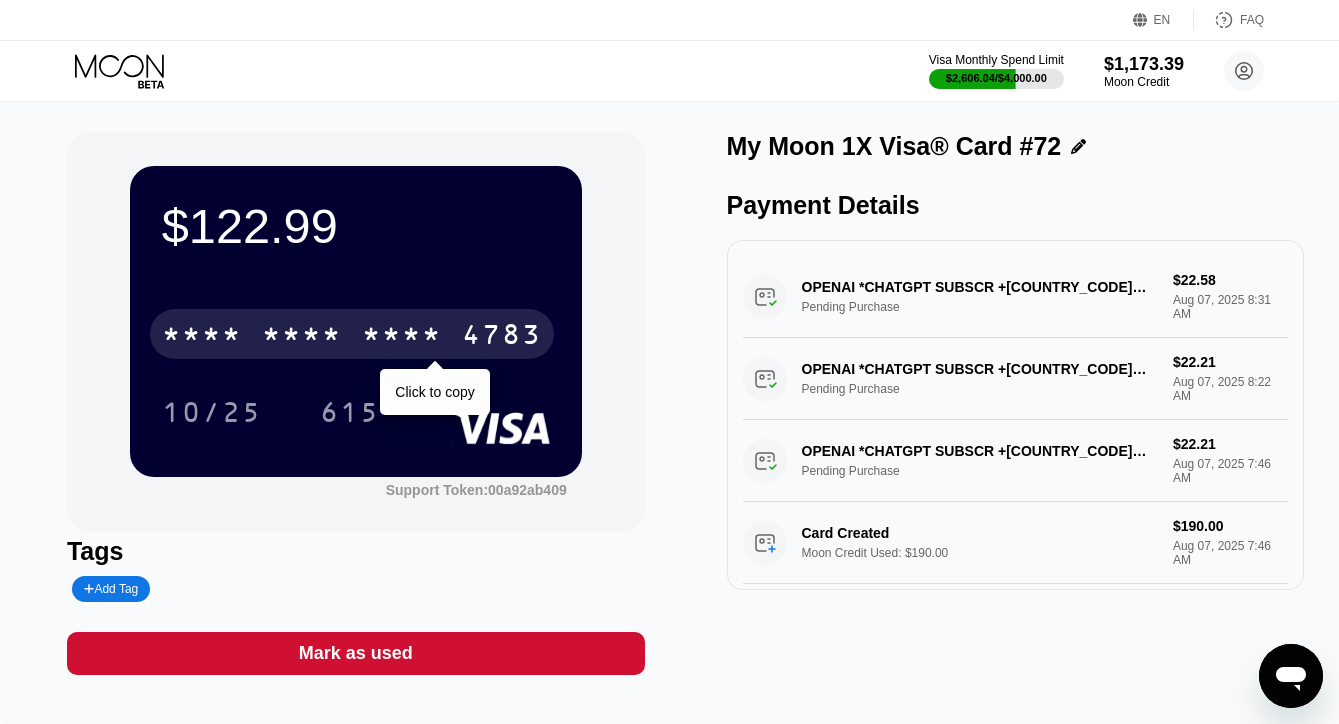 click on "* * * * * * * * * * * * 4783" at bounding box center (352, 334) 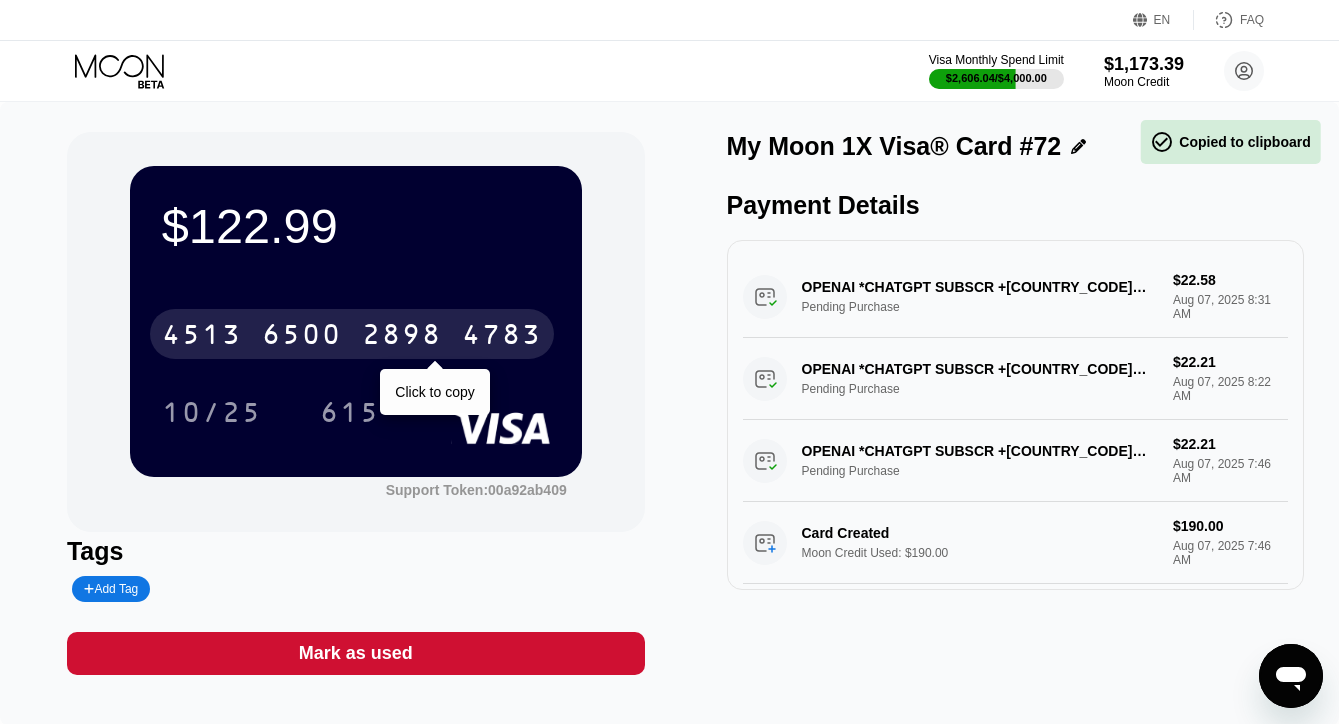 click on "4513 6500 2898 4783" at bounding box center [352, 334] 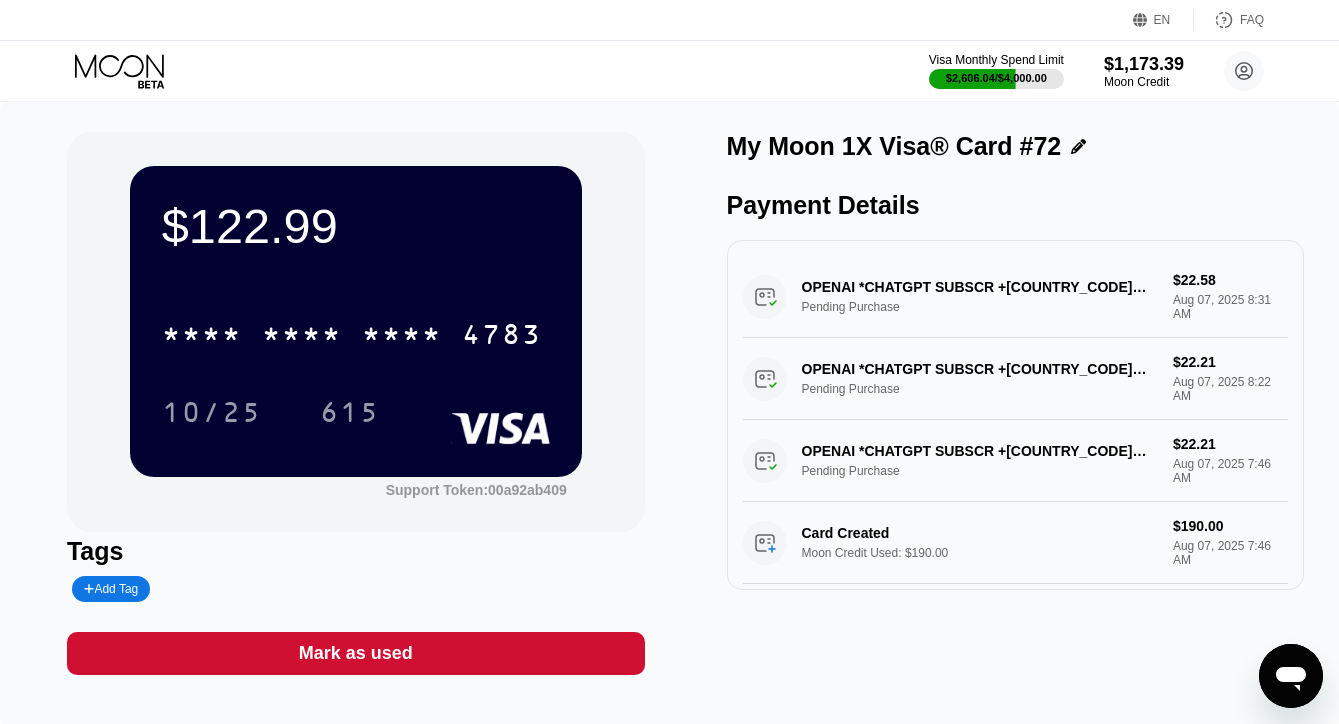 click 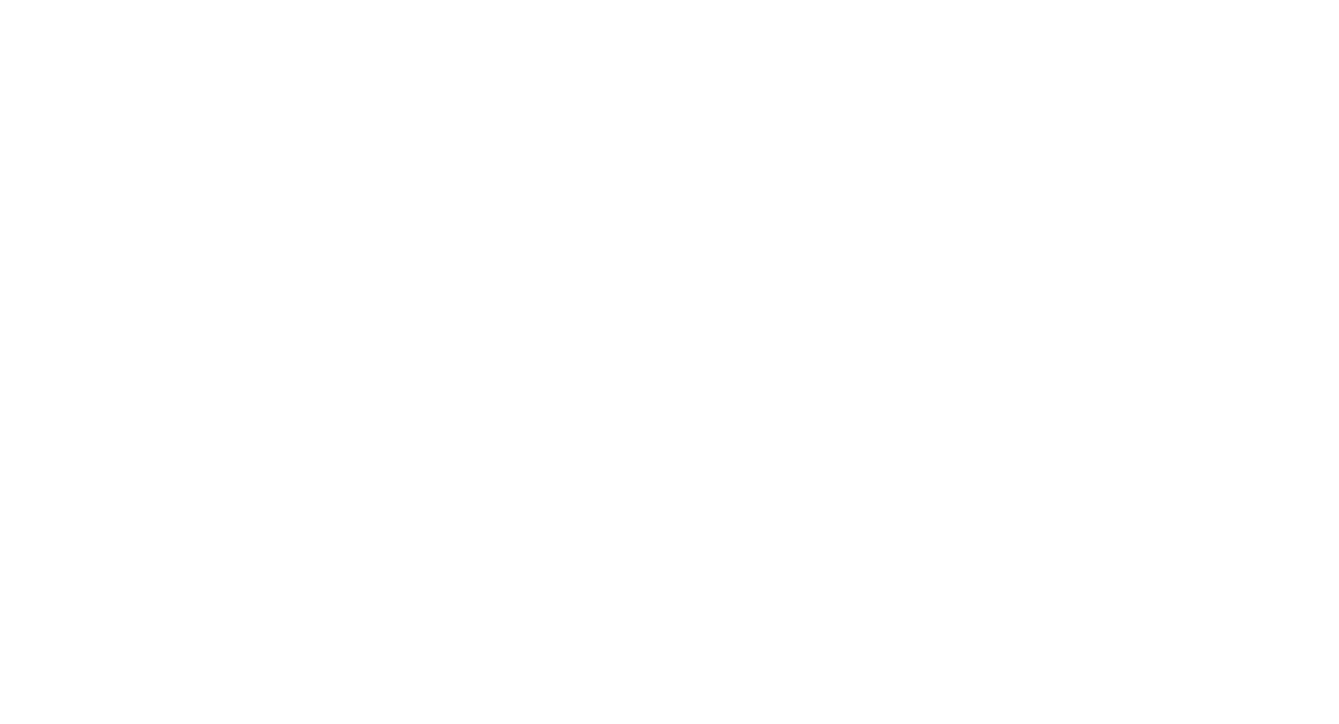scroll, scrollTop: 0, scrollLeft: 0, axis: both 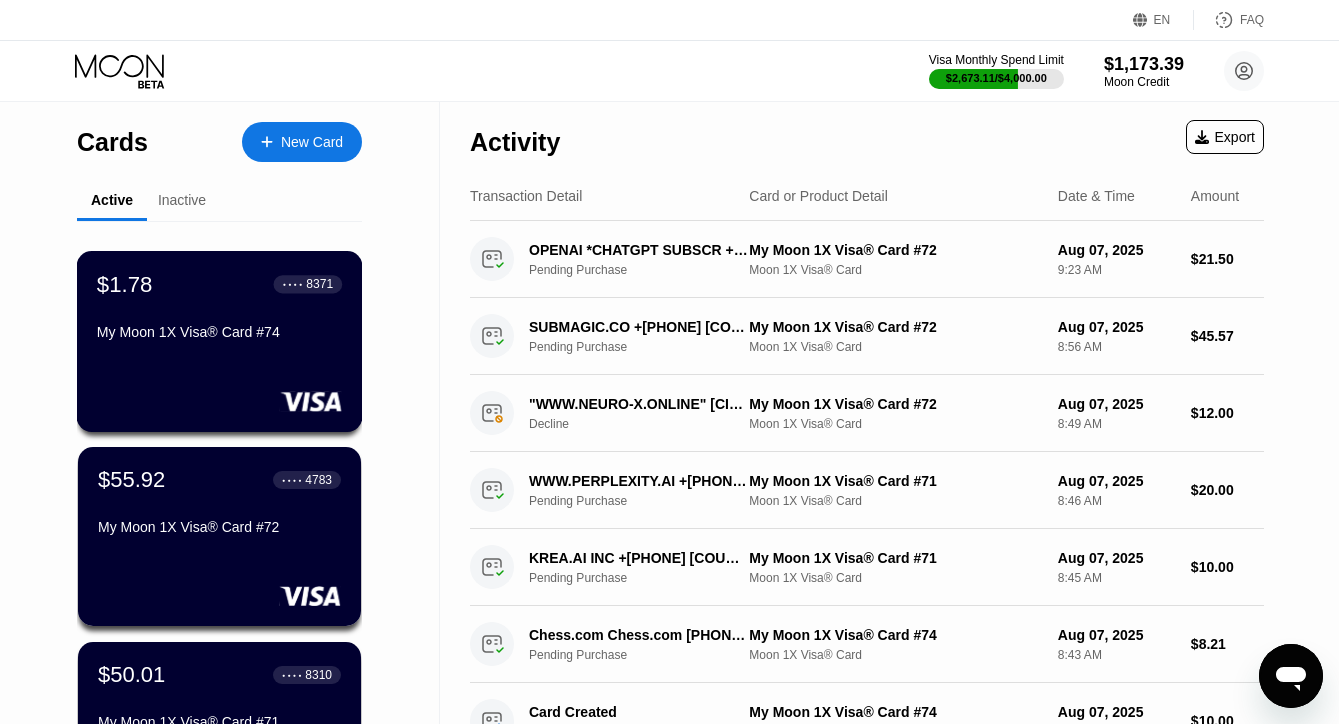 click on "$1.78 ● ● ● ● 8371 My Moon 1X Visa® Card #74" at bounding box center (220, 341) 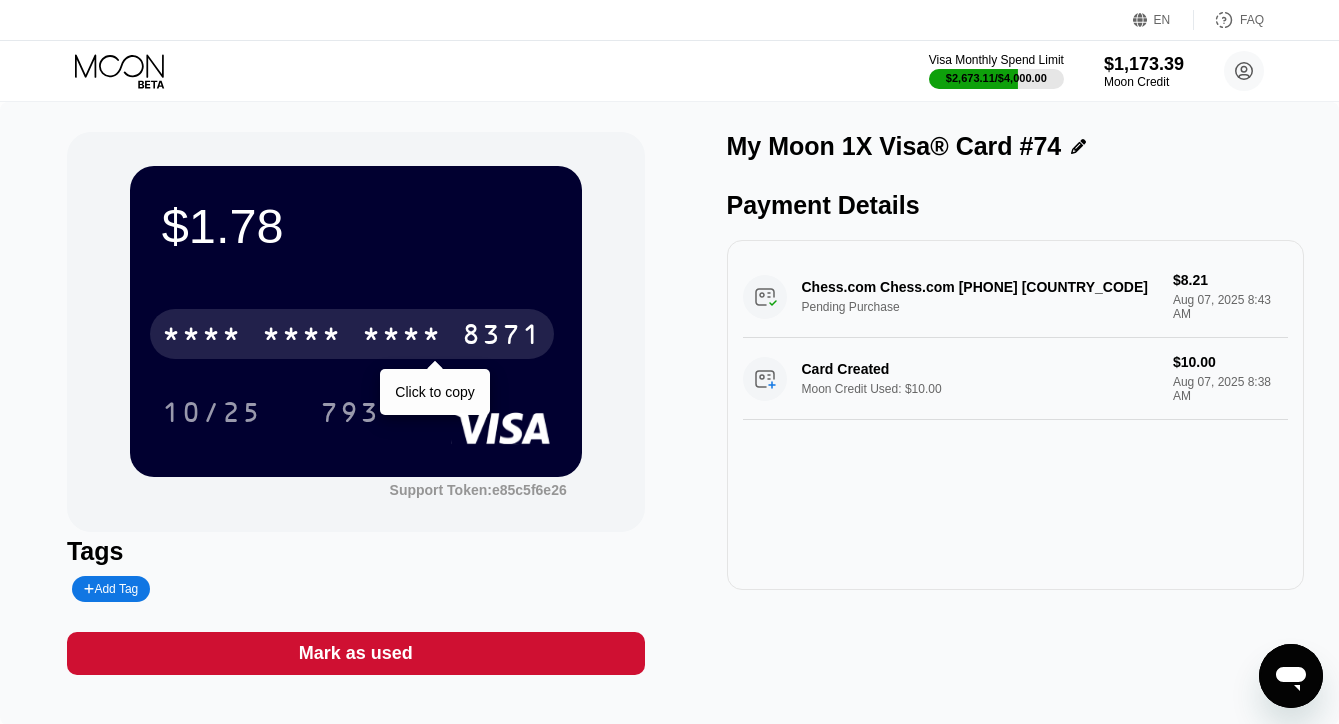 click on "* * * *" at bounding box center (302, 337) 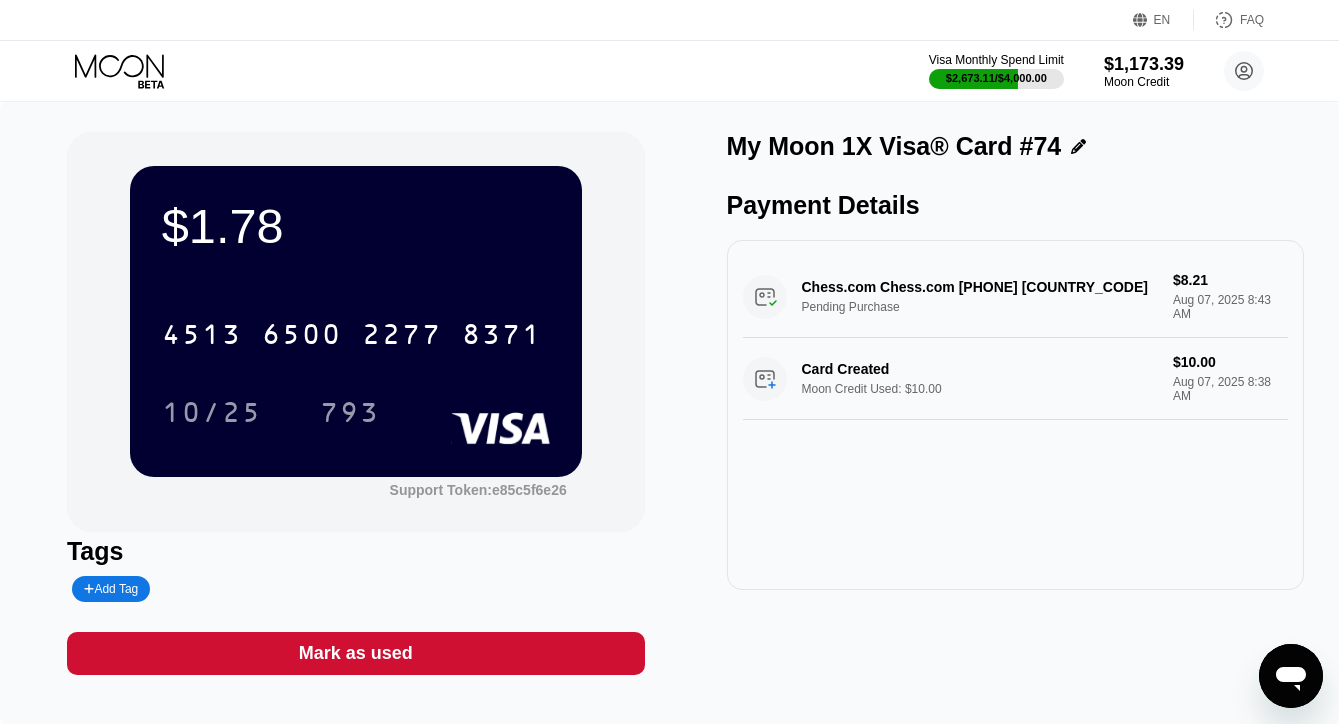 click on "Mark as used" at bounding box center [356, 653] 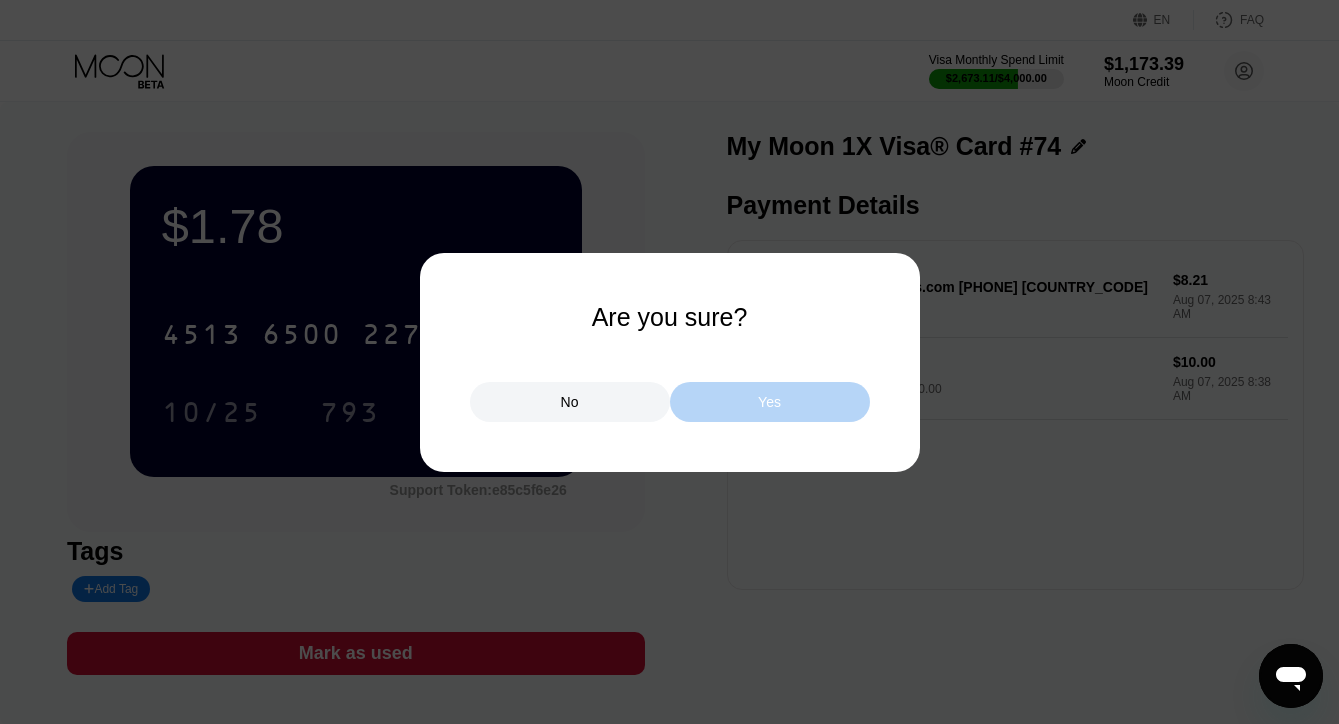 click on "Yes" at bounding box center [769, 402] 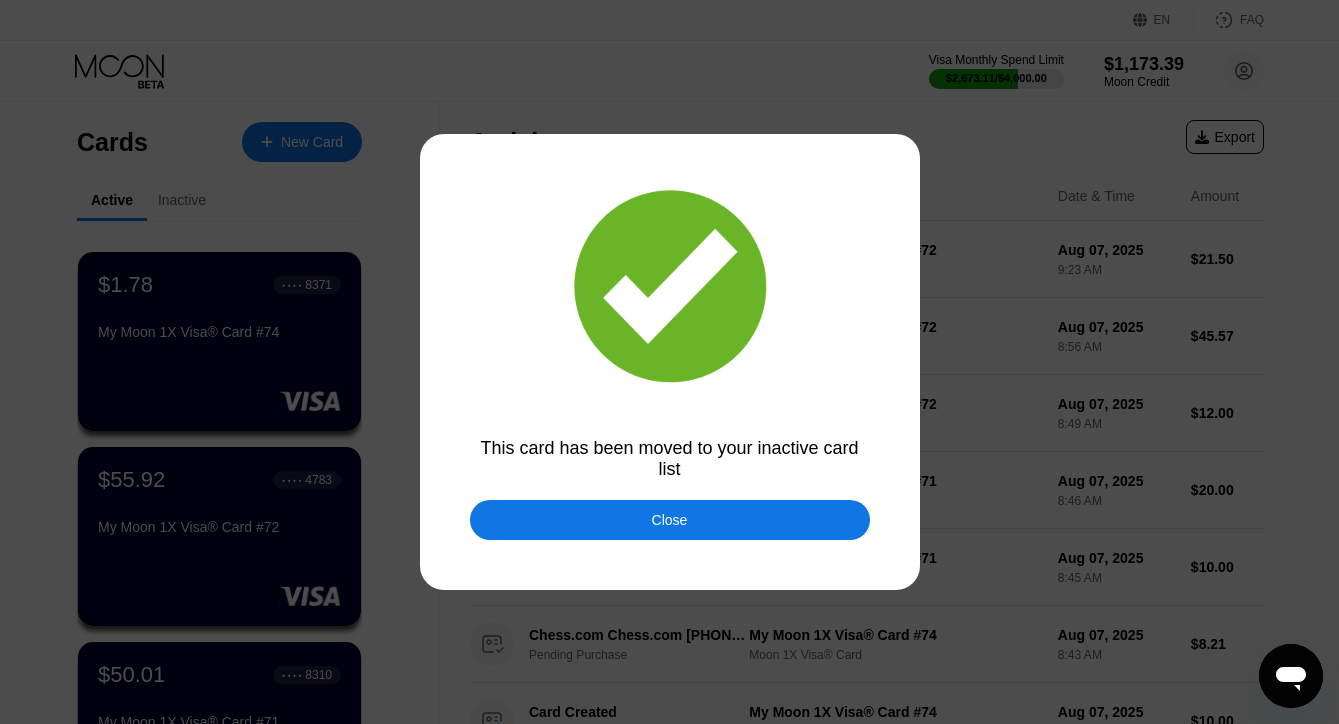 click on "Close" at bounding box center [670, 520] 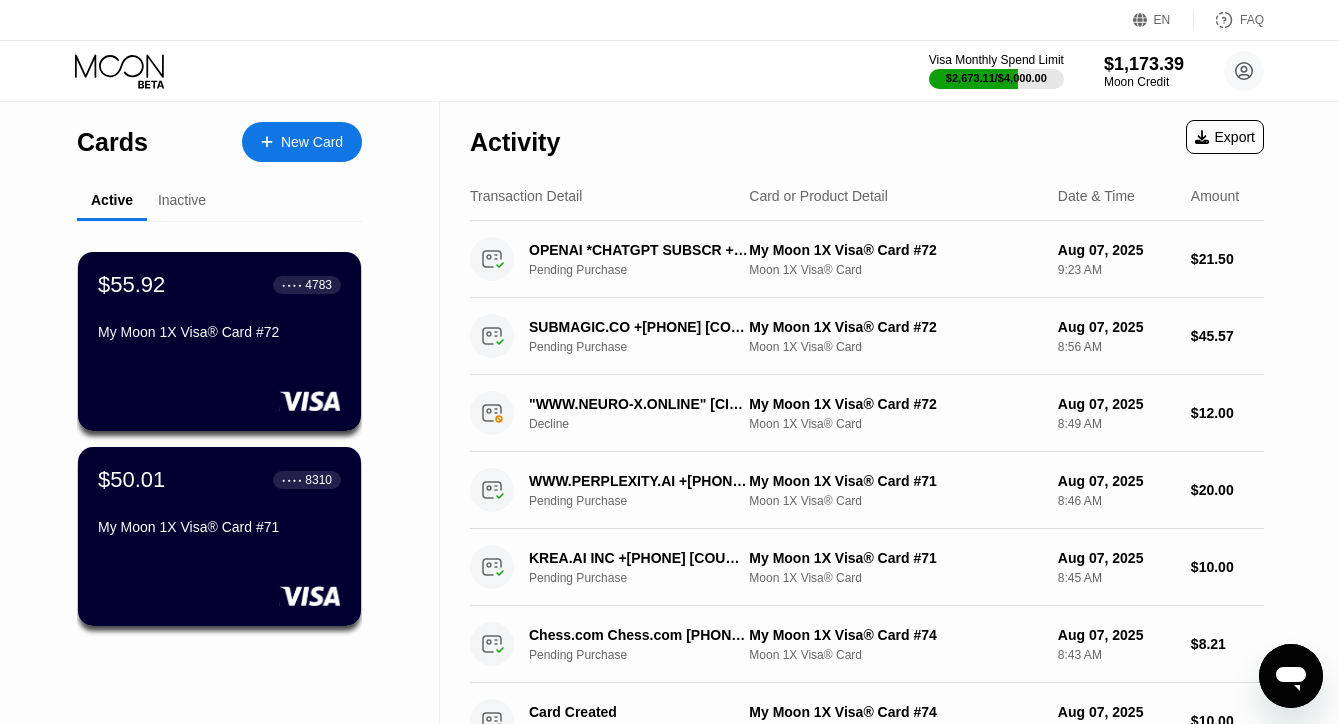 click on "$55.92 ● ● ● ● 4783 My Moon 1X Visa® Card #72" at bounding box center [219, 341] 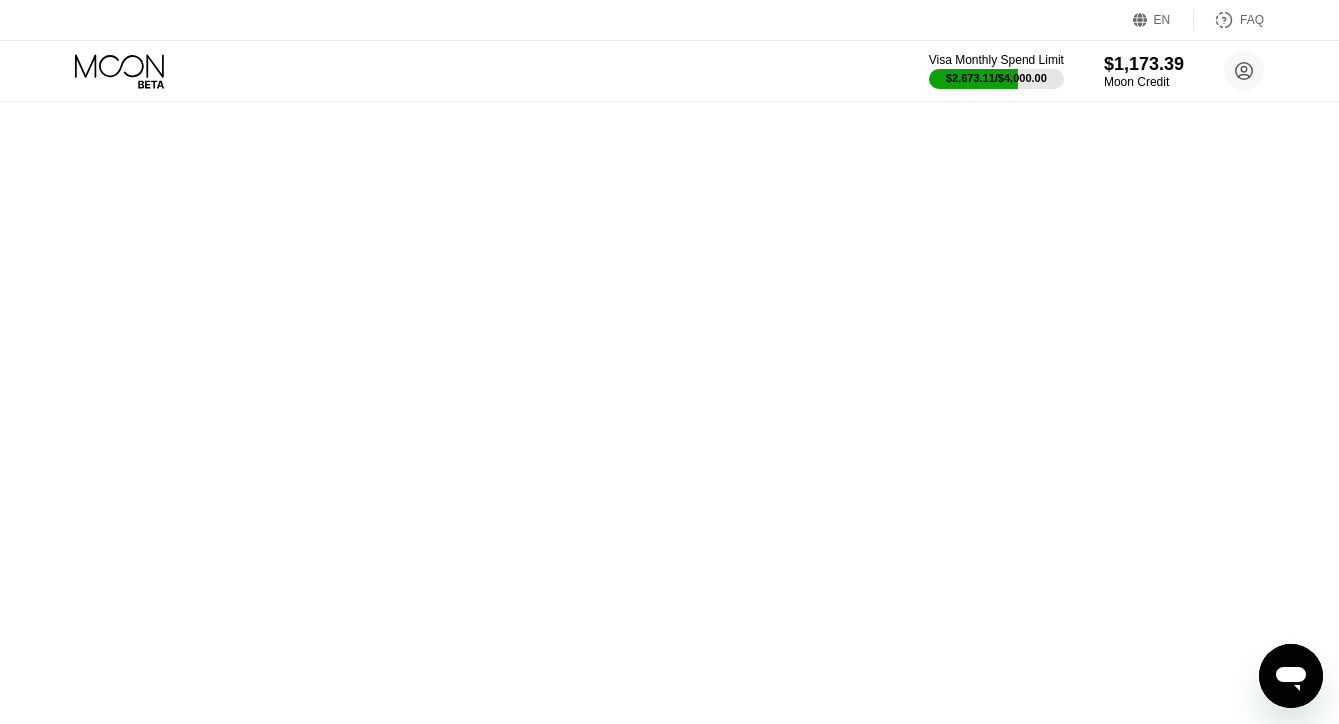 click on "Cards    New Card Active Inactive $55.92 ● ● ● ● 4783 My Moon 1X Visa® Card #72 $50.01 ● ● ● ● 8310 My Moon 1X Visa® Card #71 Activity Export Transaction Detail Card or Product Detail Date & Time Amount OPENAI *CHATGPT SUBSCR   +14158799686 IE Pending Purchase My Moon 1X Visa® Card #72 Moon 1X Visa® Card Aug 07, 2025 9:23 AM $21.50 SUBMAGIC.CO              +33647368571 FR Pending Purchase My Moon 1X Visa® Card #72 Moon 1X Visa® Card Aug 07, 2025 8:56 AM $45.57 "WWW.NEURO-X.ONLINE"     MINSK        BY Decline My Moon 1X Visa® Card #72 Moon 1X Visa® Card Aug 07, 2025 8:49 AM $12.00 WWW.PERPLEXITY.AI        +15102700840 US Pending Purchase My Moon 1X Visa® Card #71 Moon 1X Visa® Card Aug 07, 2025 8:46 AM $20.00 KREA.AI INC              +15109015732 US Pending Purchase My Moon 1X Visa® Card #71 Moon 1X Visa® Card Aug 07, 2025 8:45 AM $10.00 Chess.com Chess.com      800-3182827  US Pending Purchase My Moon 1X Visa® Card #74 Moon 1X Visa® Card Aug 07, 2025 8:43 AM $8.21 Card Created" at bounding box center [669, 362] 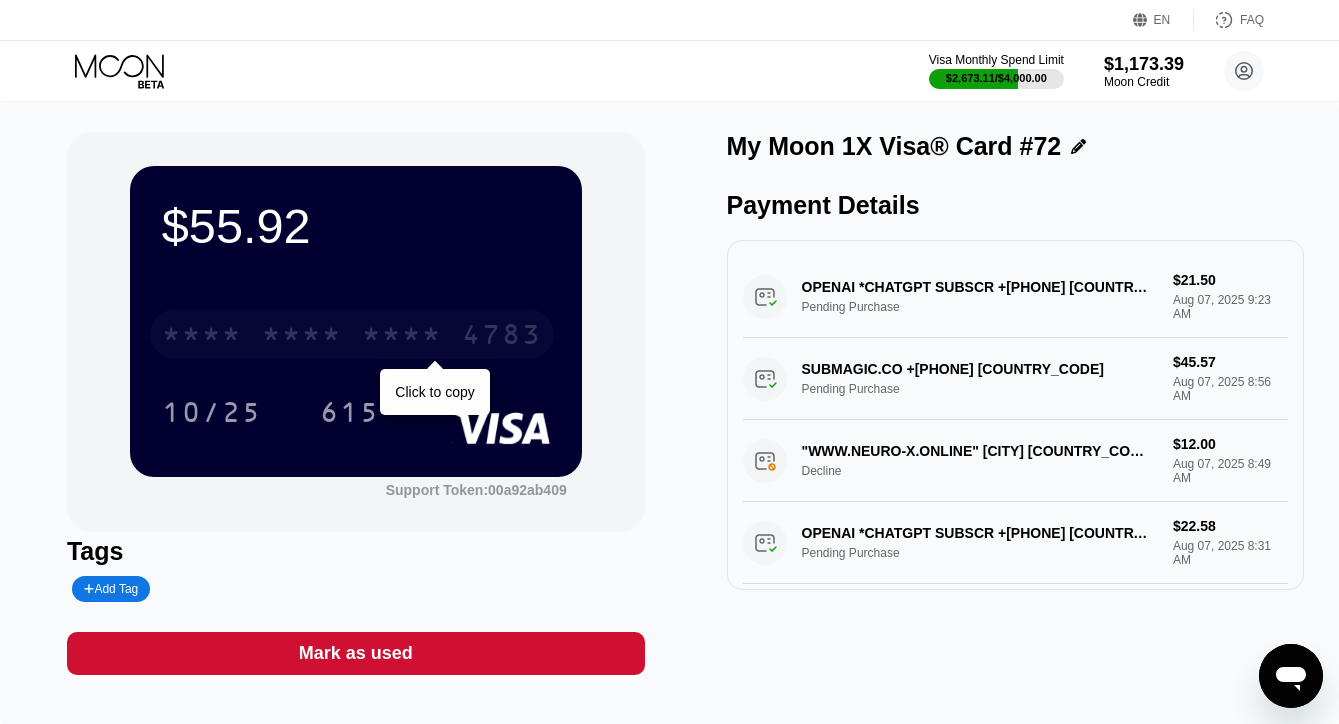 click on "* * * *" at bounding box center [202, 337] 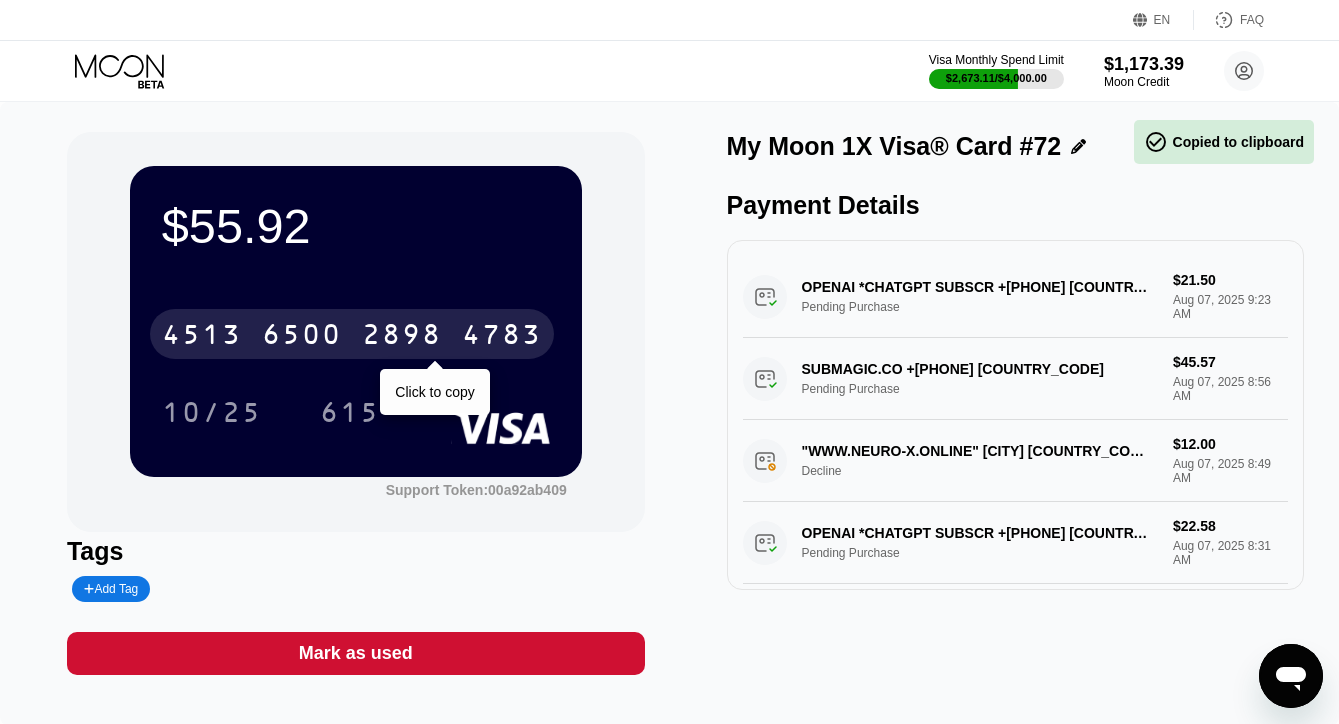 click on "4513" at bounding box center [202, 337] 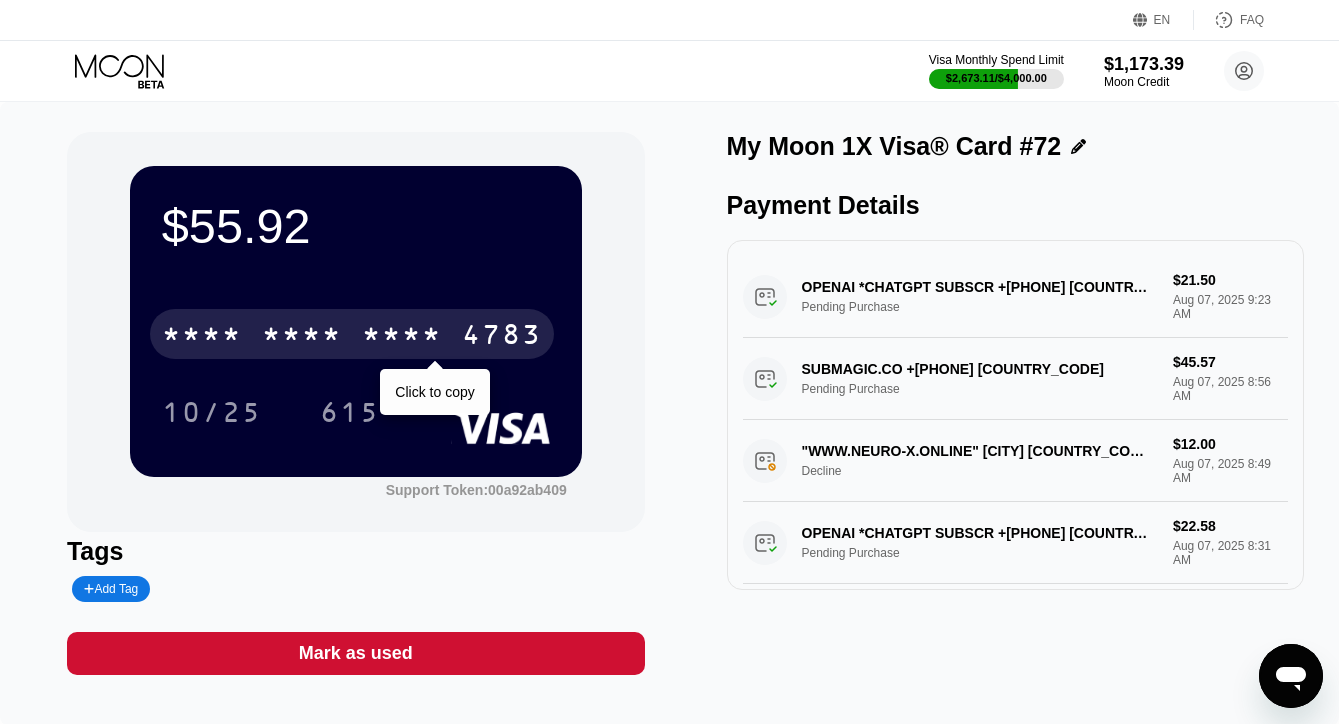 click 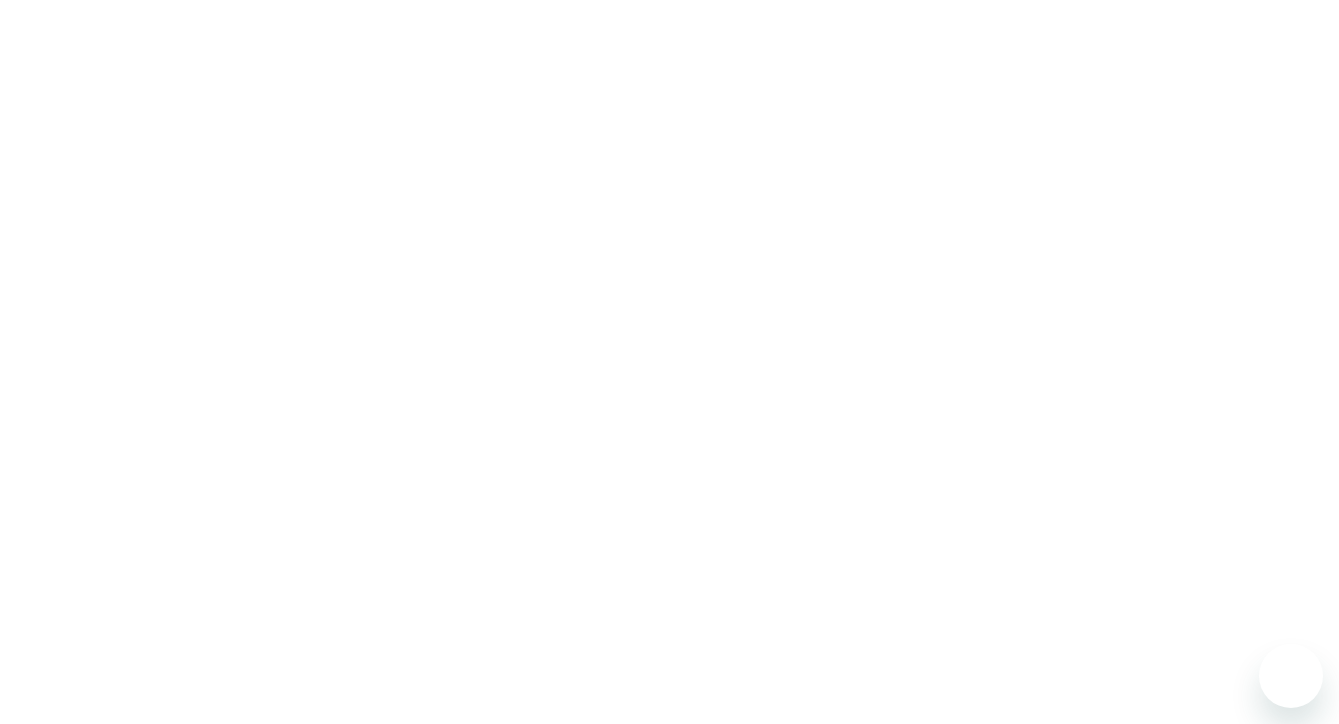 scroll, scrollTop: 0, scrollLeft: 0, axis: both 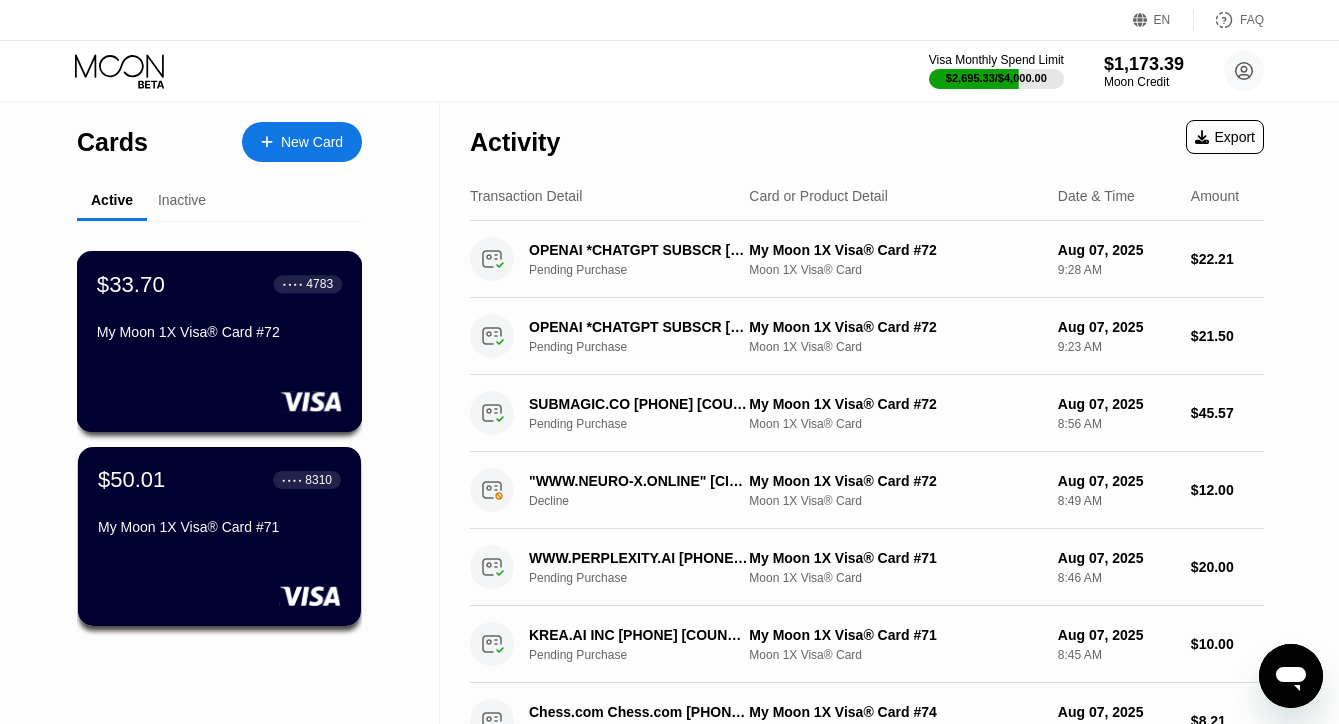 click on "My Moon 1X Visa® Card #72" at bounding box center [219, 332] 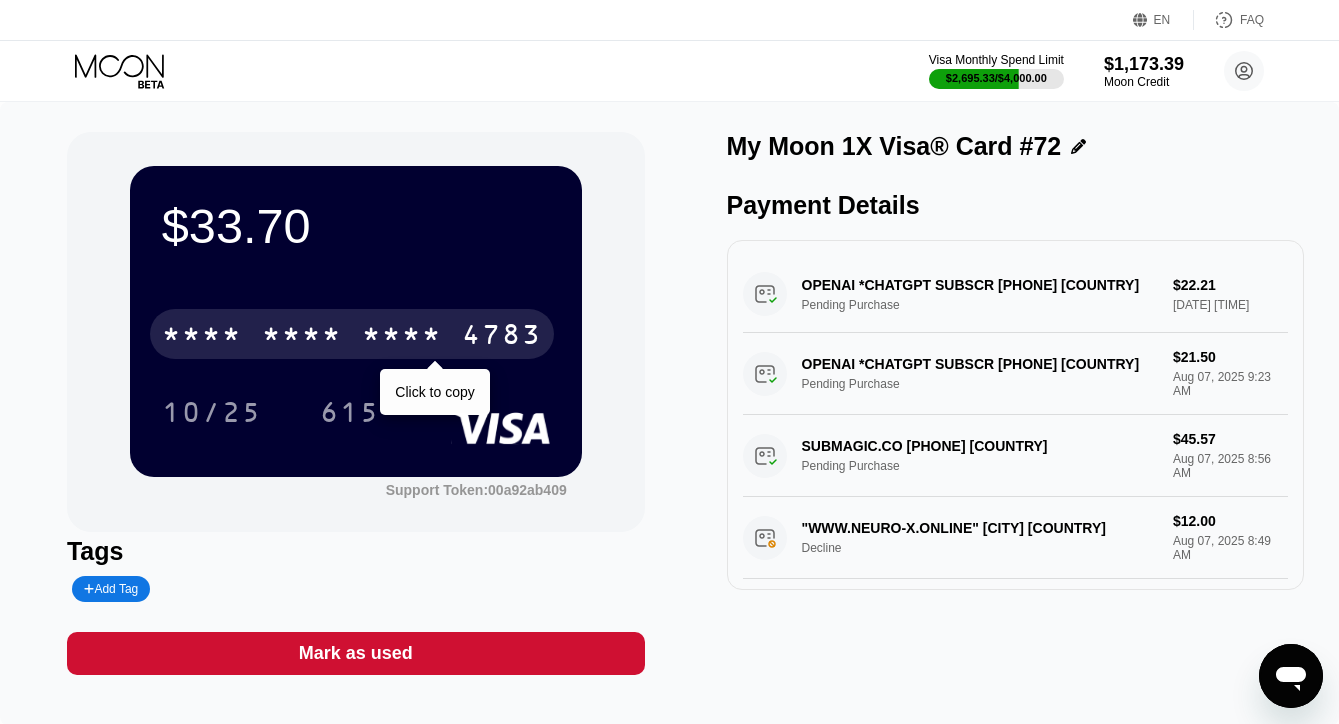 click on "* * * *" at bounding box center [302, 337] 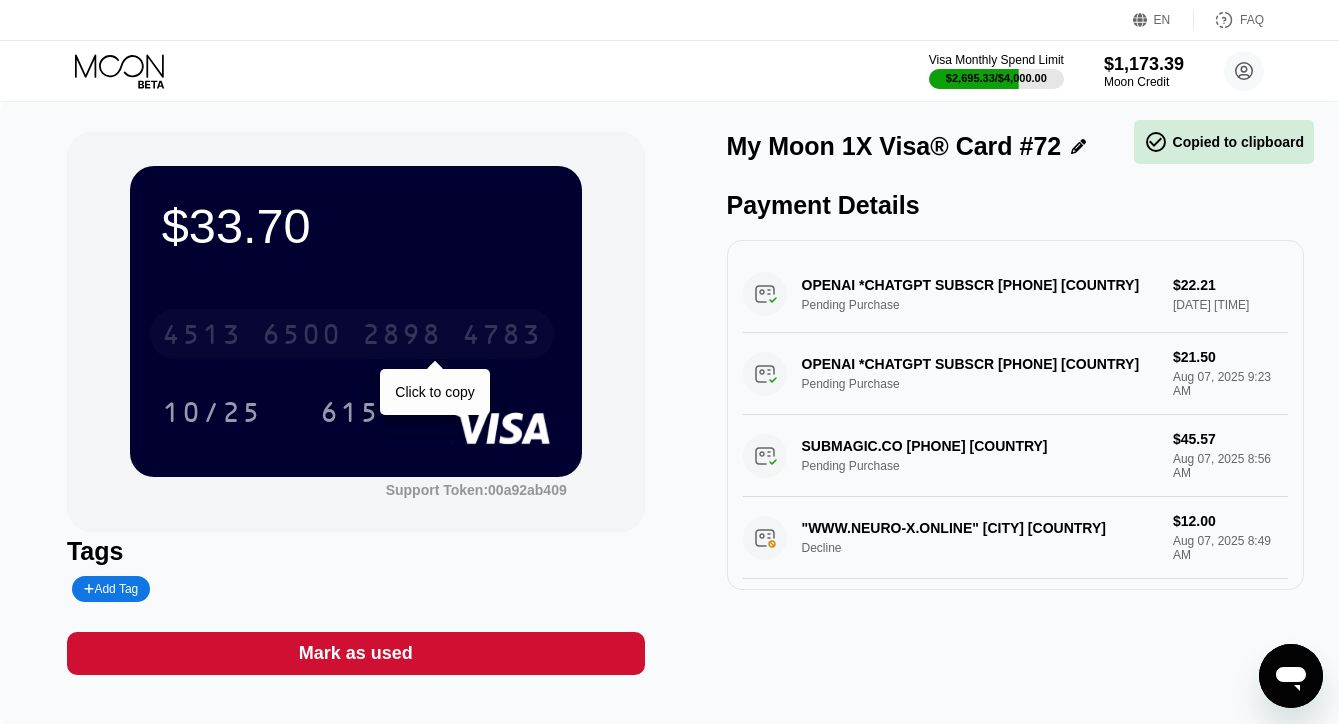 click on "6500" at bounding box center (302, 337) 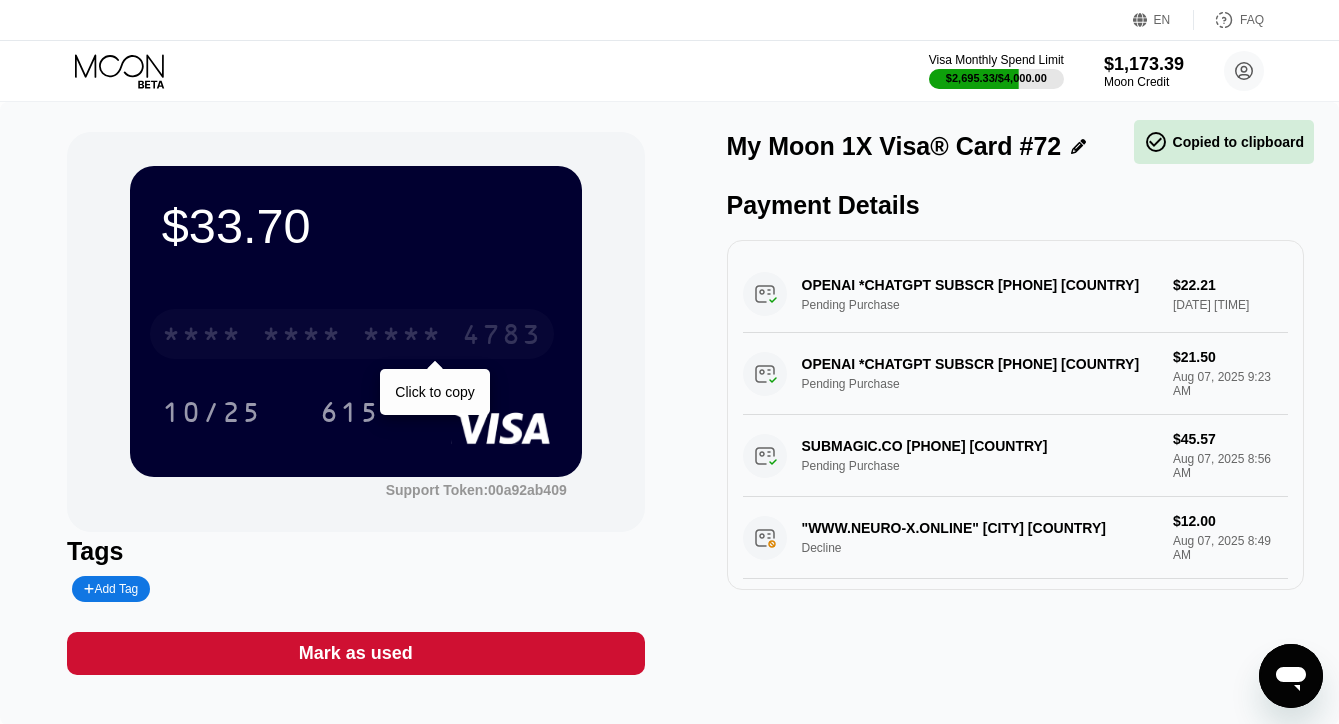 click on "* * * *" at bounding box center (302, 337) 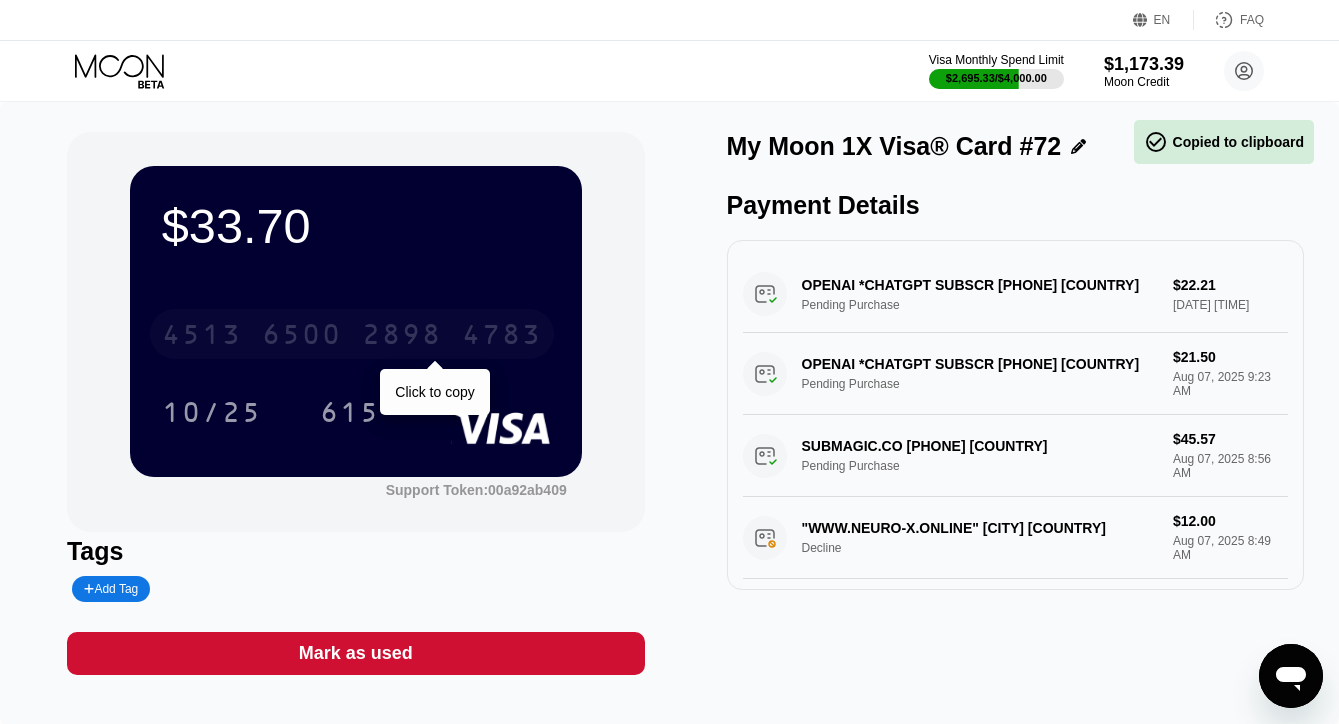 click on "6500" at bounding box center (302, 337) 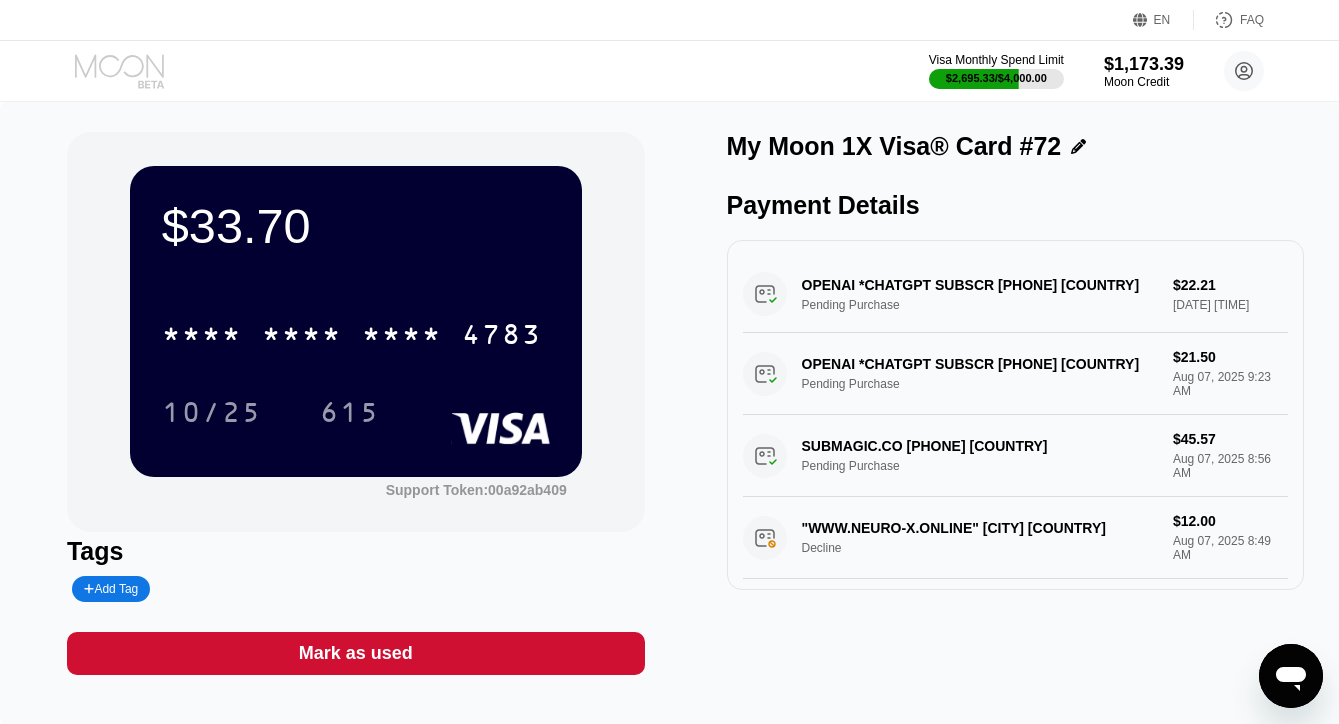 click 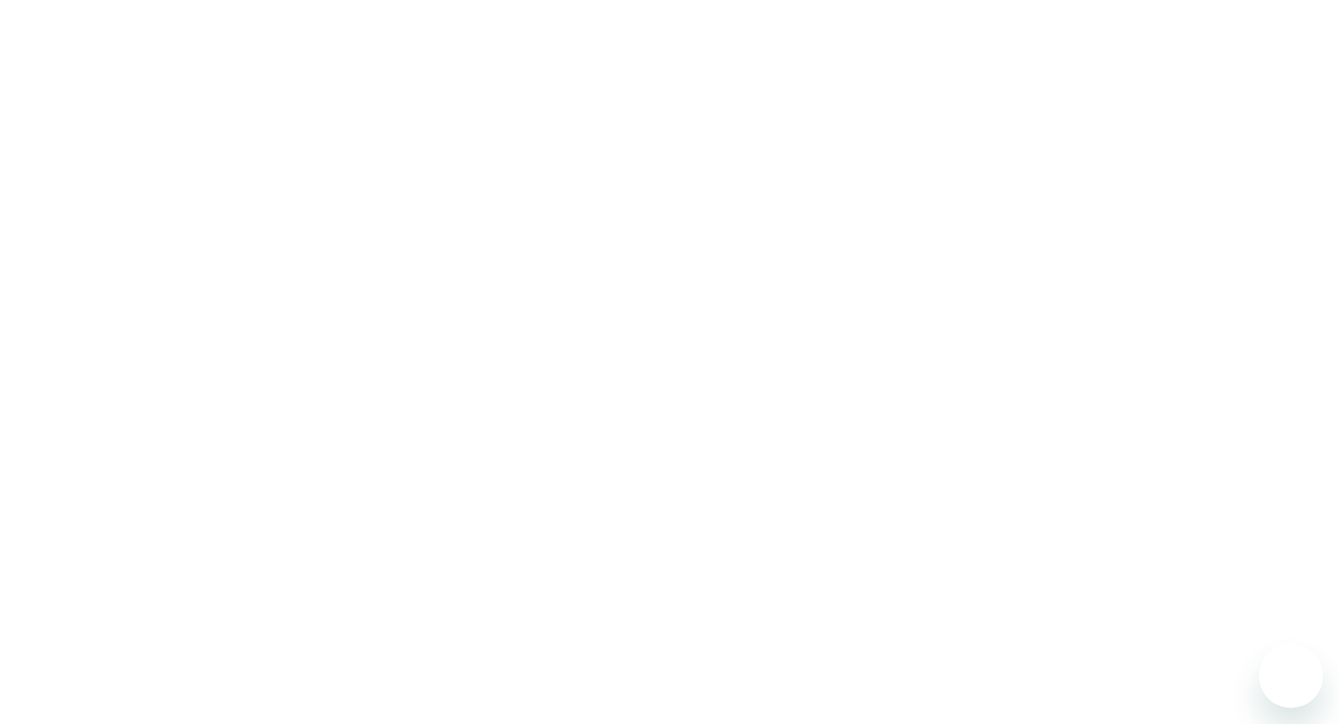scroll, scrollTop: 0, scrollLeft: 0, axis: both 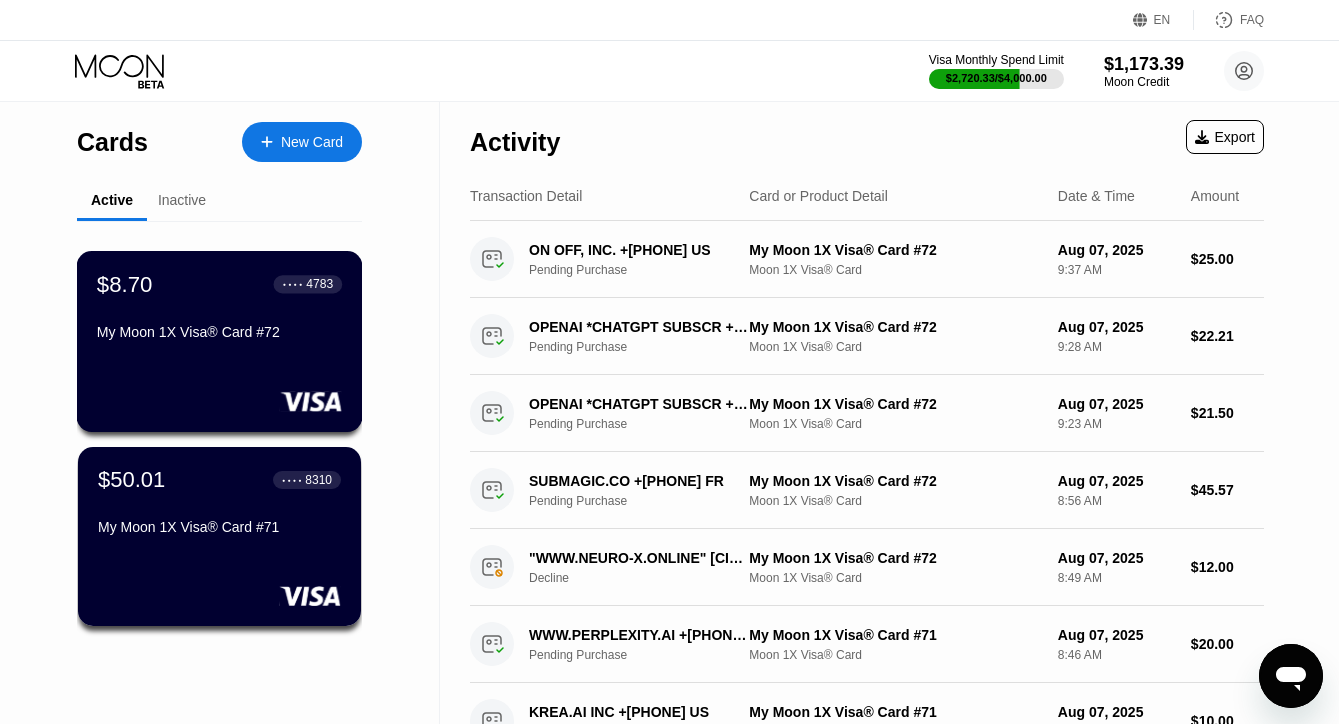 click on "$8.70 ● ● ● ● [CARD] My Moon 1X Visa® Card #[NUMBER]" at bounding box center [220, 341] 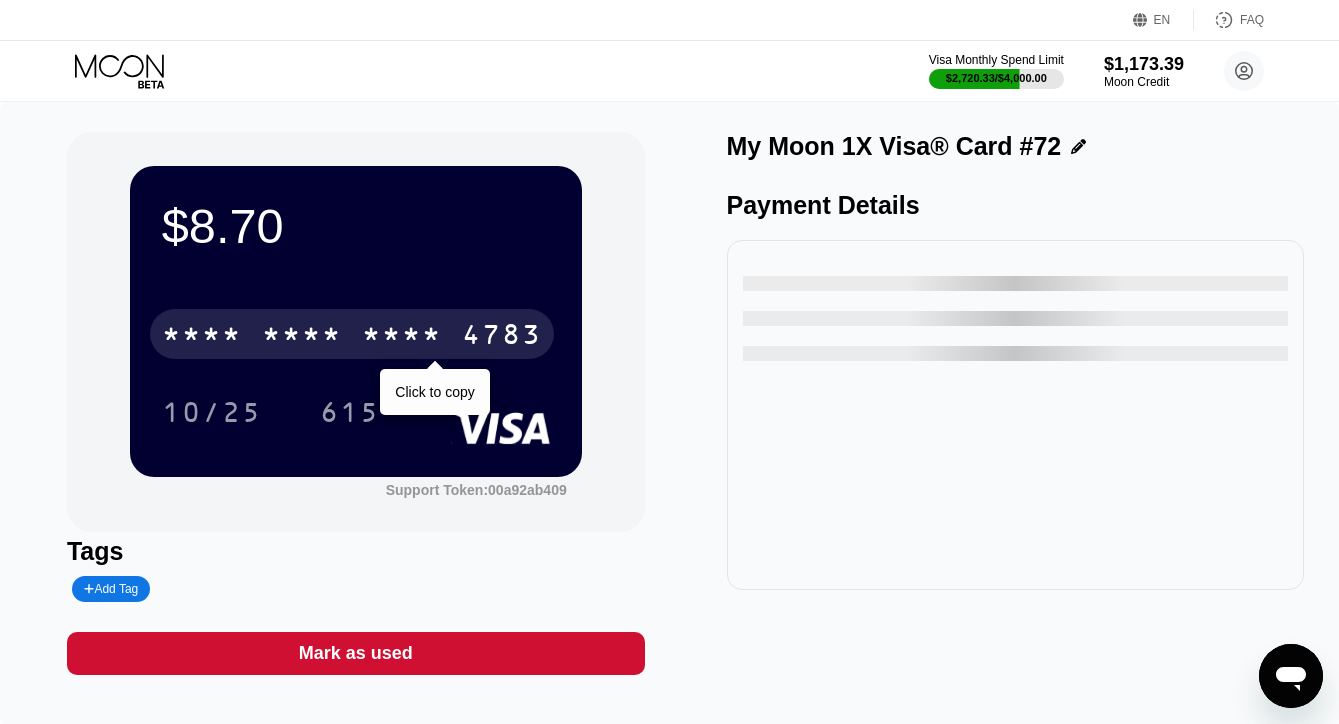 click on "* * * *" at bounding box center (402, 337) 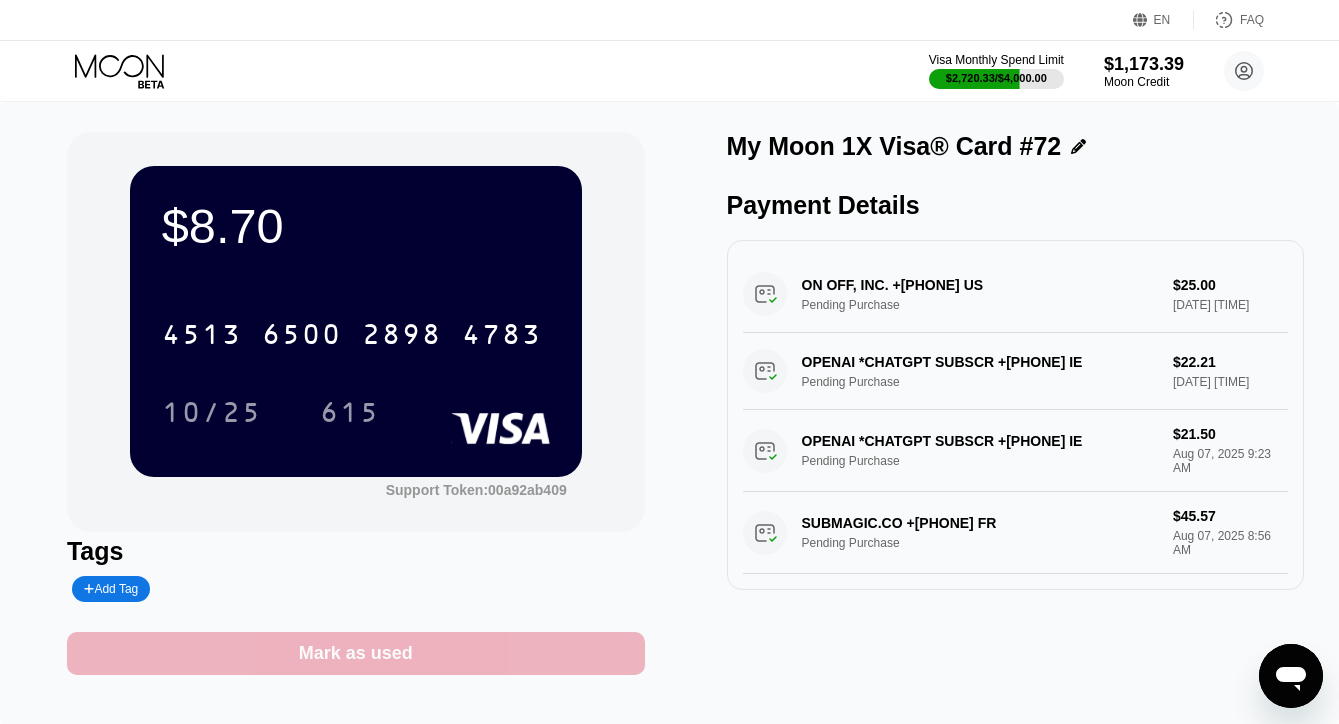 click on "Mark as used" at bounding box center [356, 653] 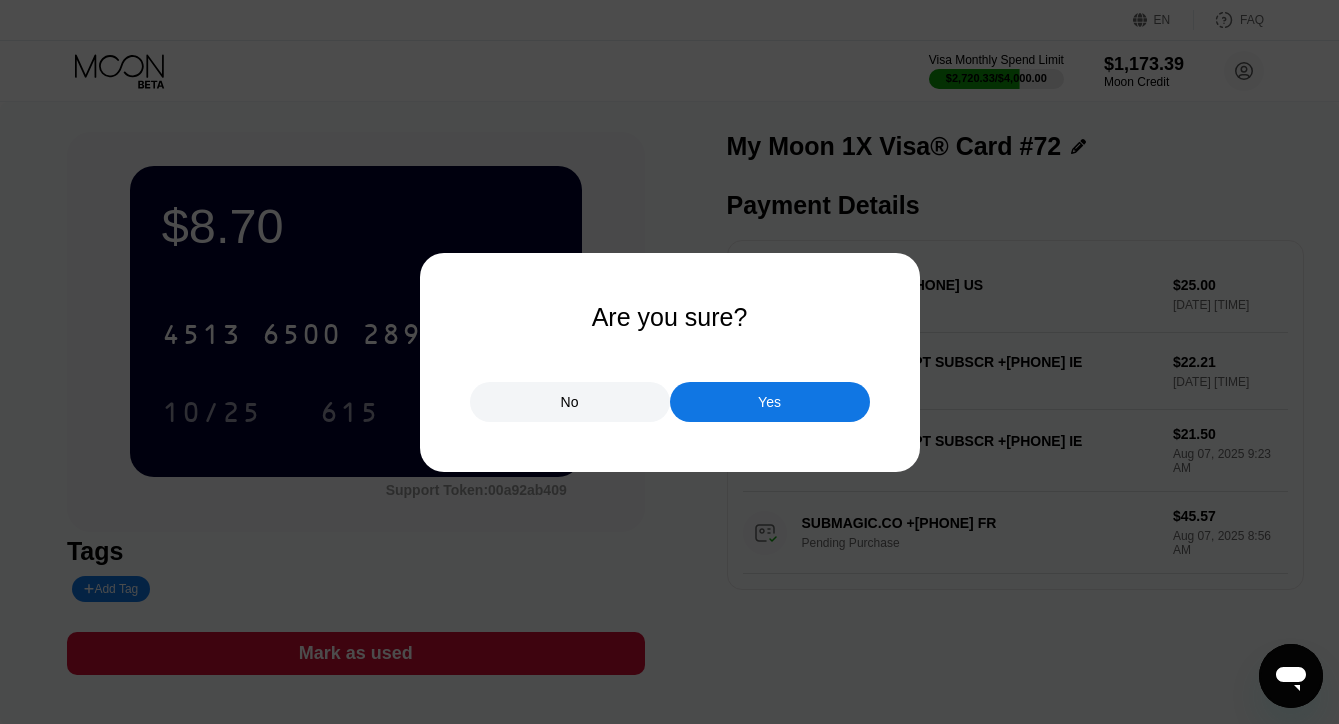 click on "Yes" at bounding box center [770, 402] 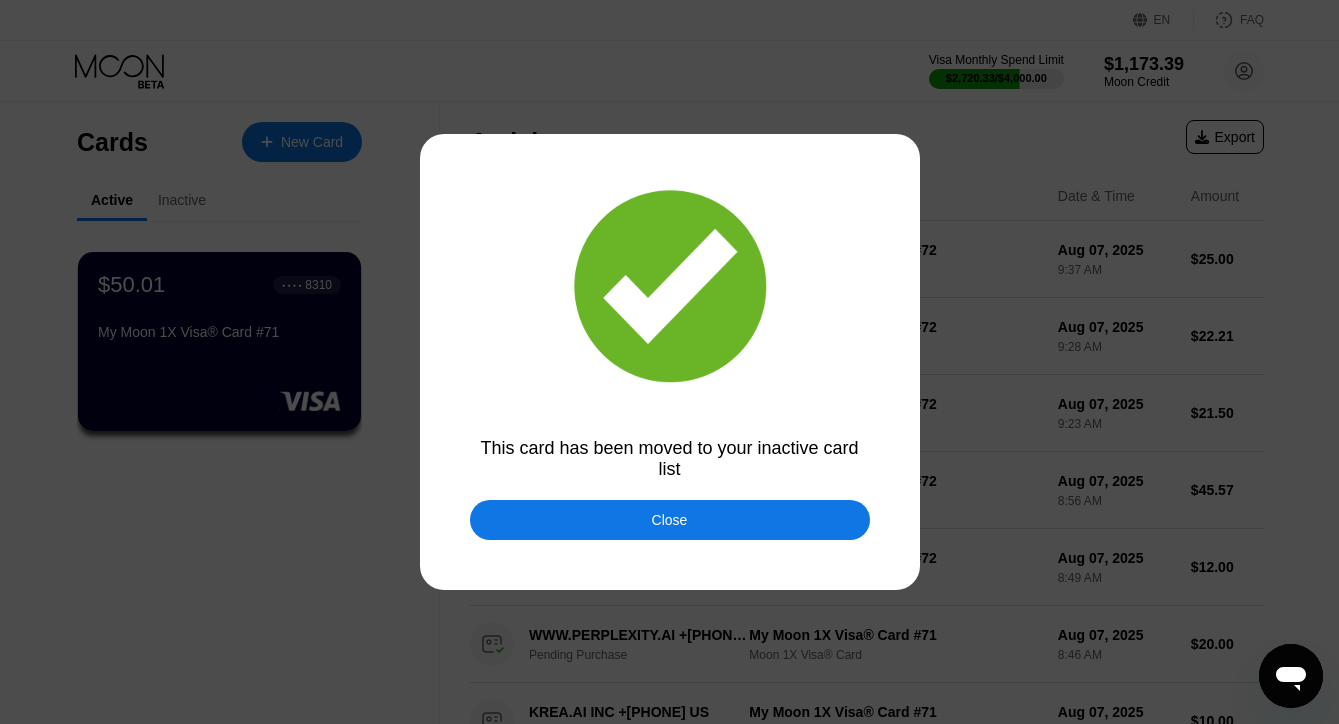 click on "Close" at bounding box center [670, 520] 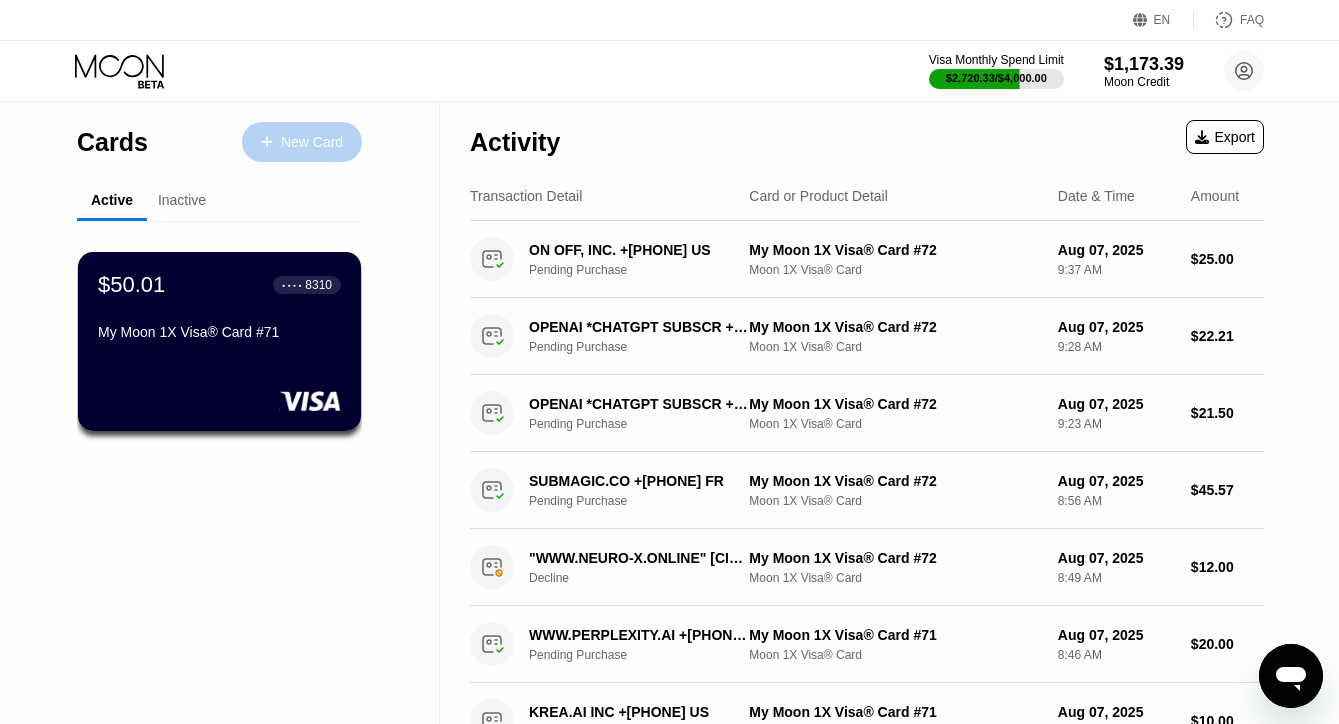 click on "New Card" at bounding box center (312, 142) 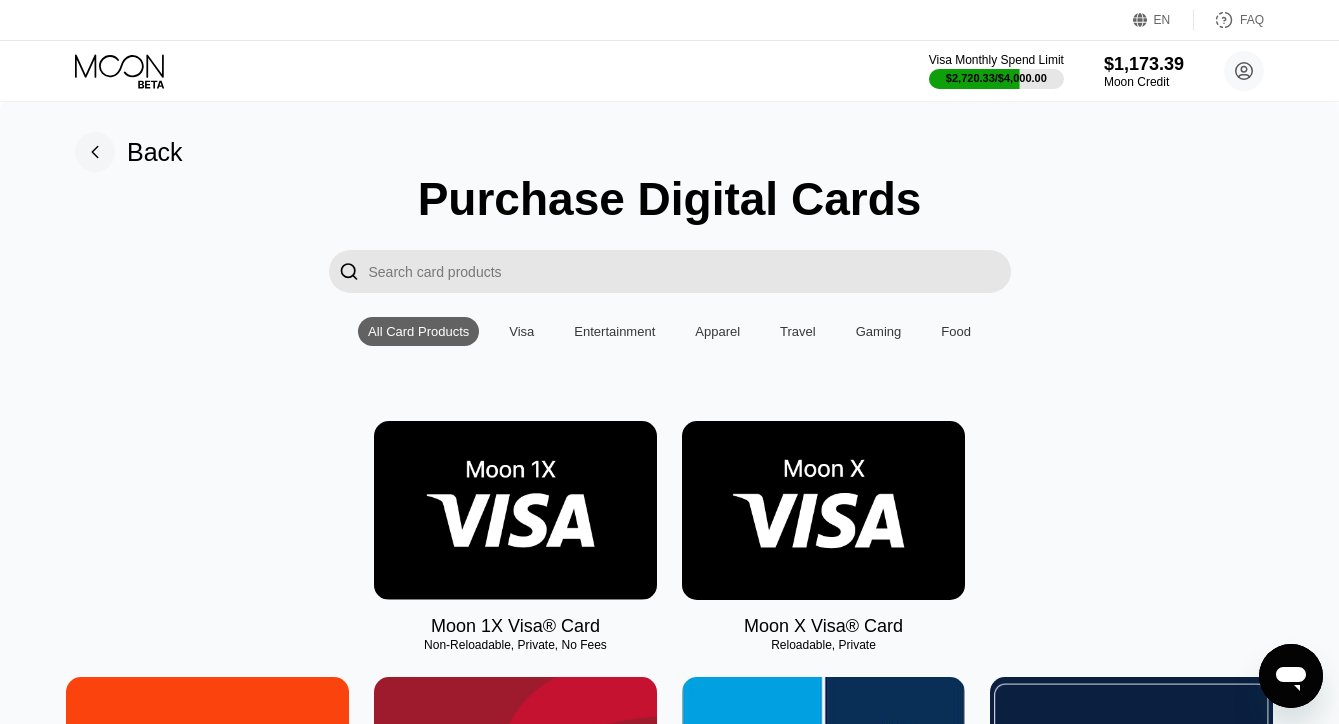 click at bounding box center [515, 510] 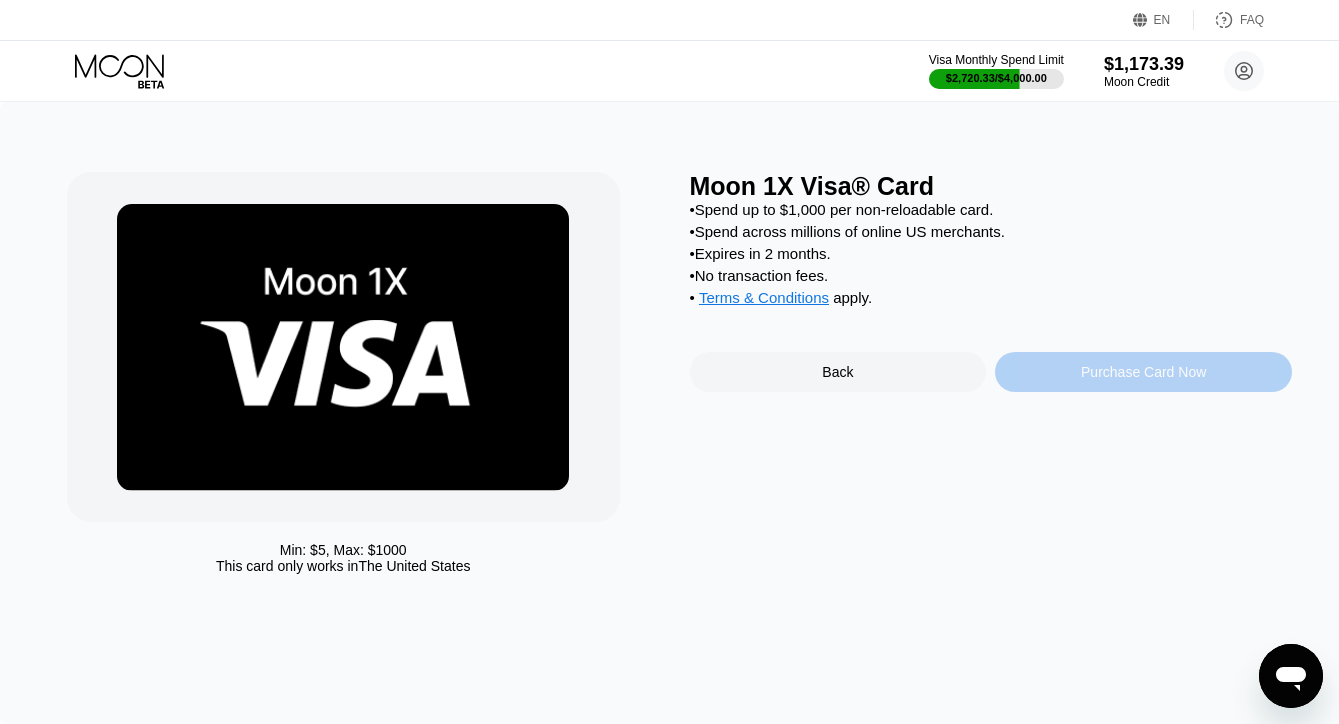click on "Purchase Card Now" at bounding box center [1143, 372] 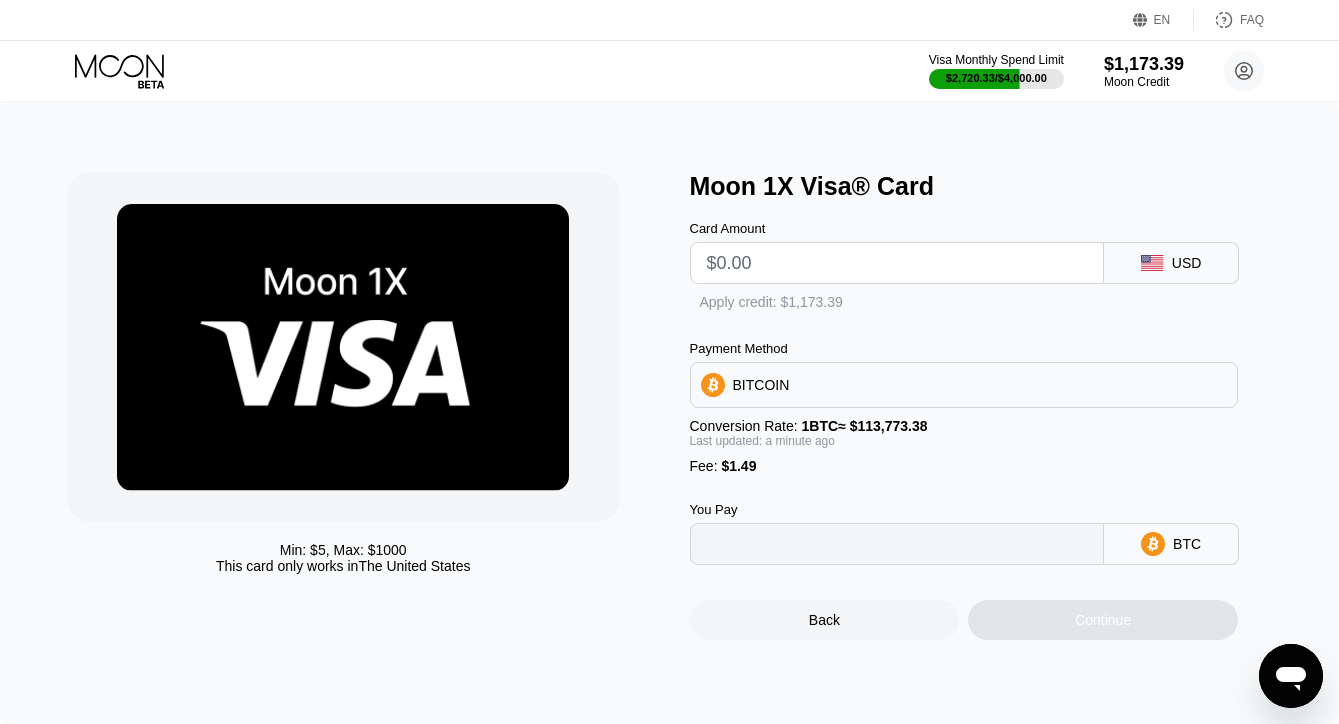 type on "0" 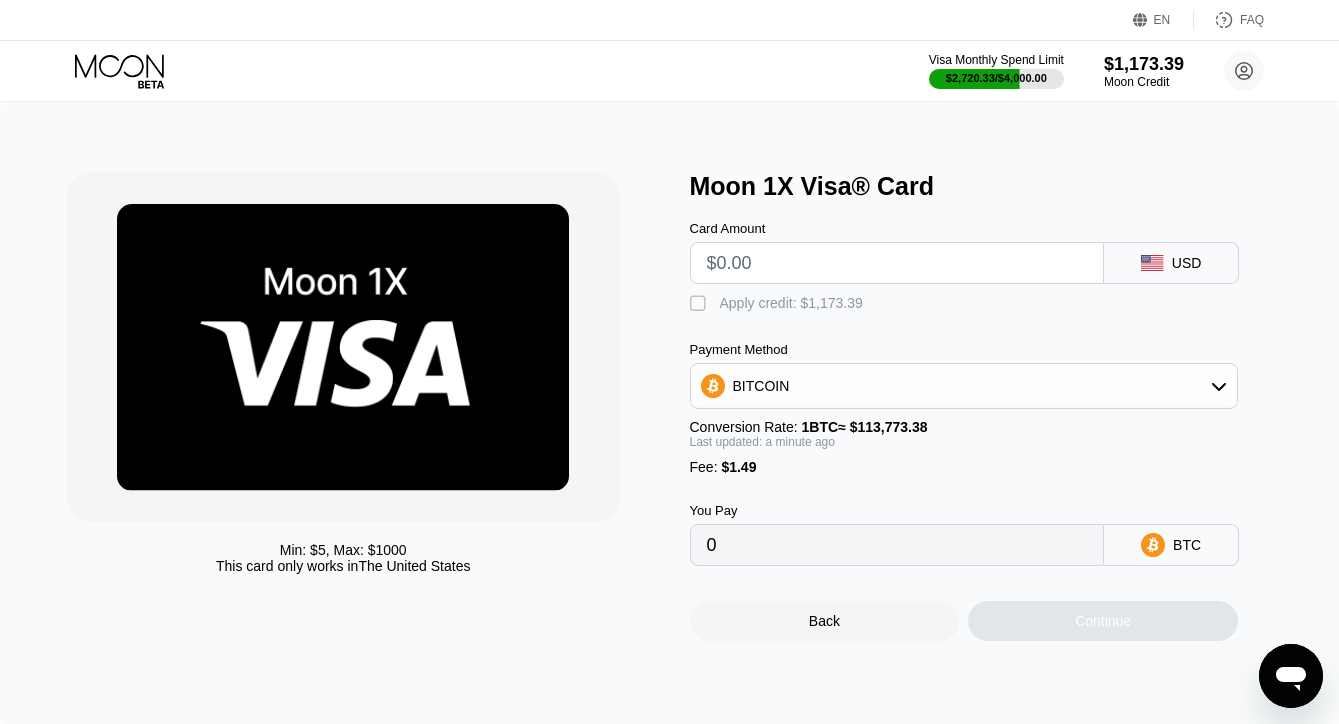click at bounding box center [897, 263] 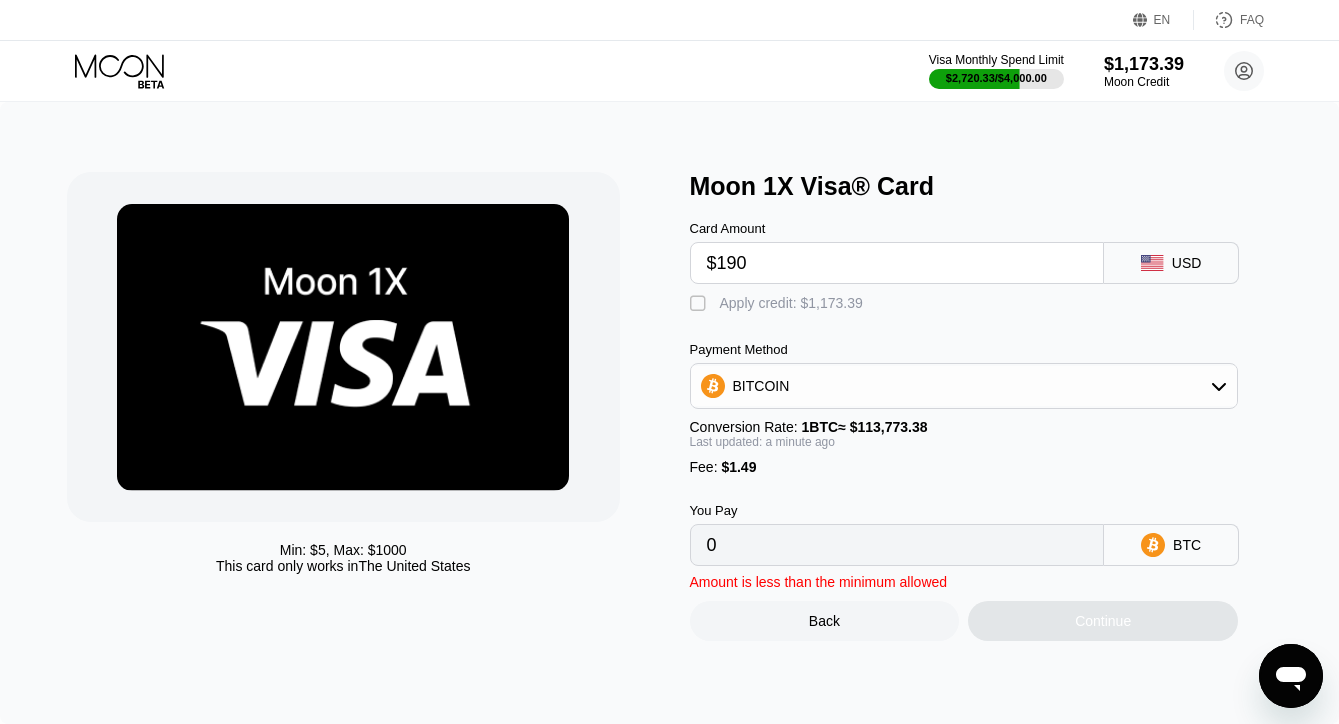 type on "$190" 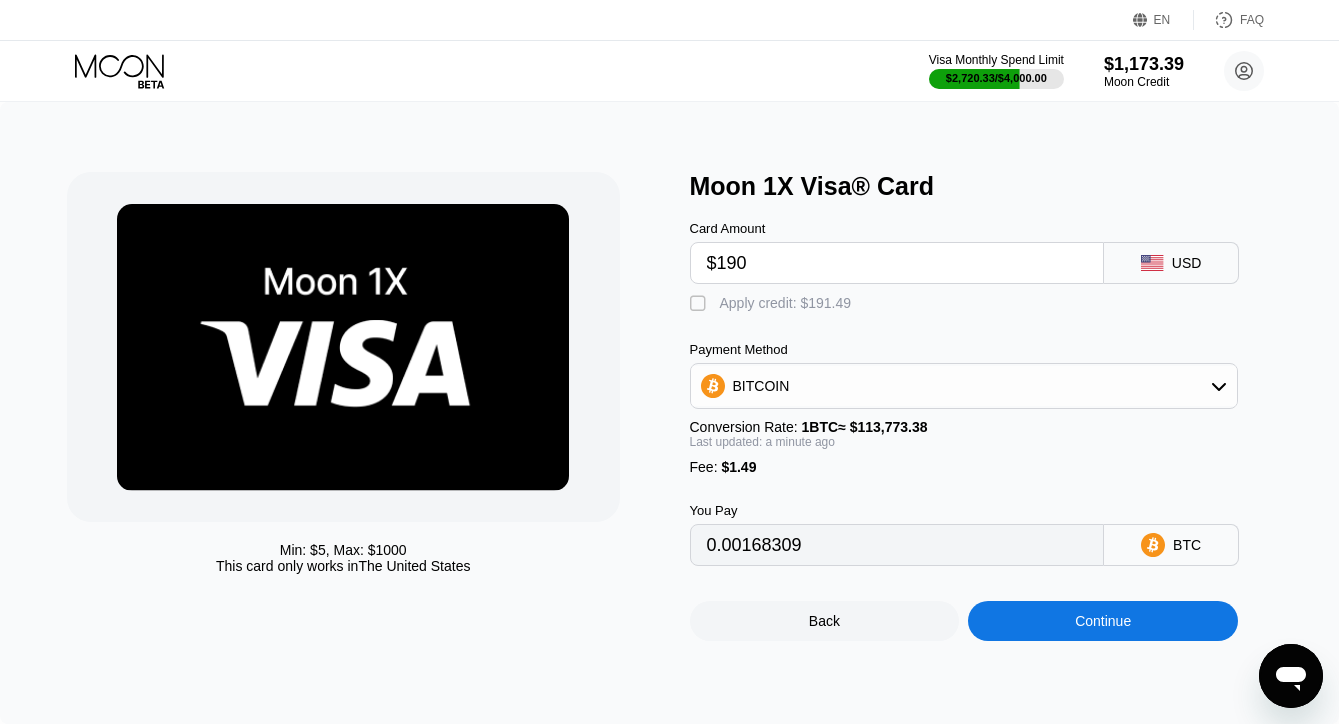 click on "Apply credit: $191.49" at bounding box center (786, 303) 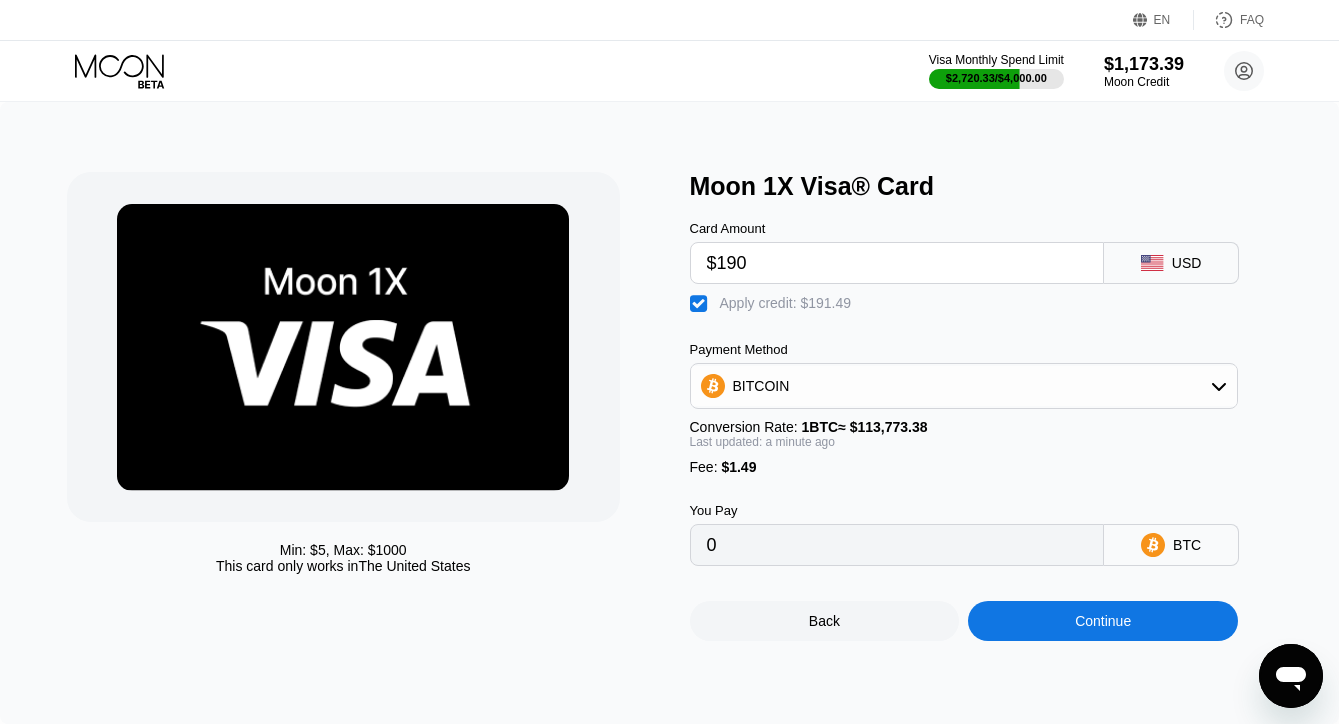 click on "Continue" at bounding box center (1103, 621) 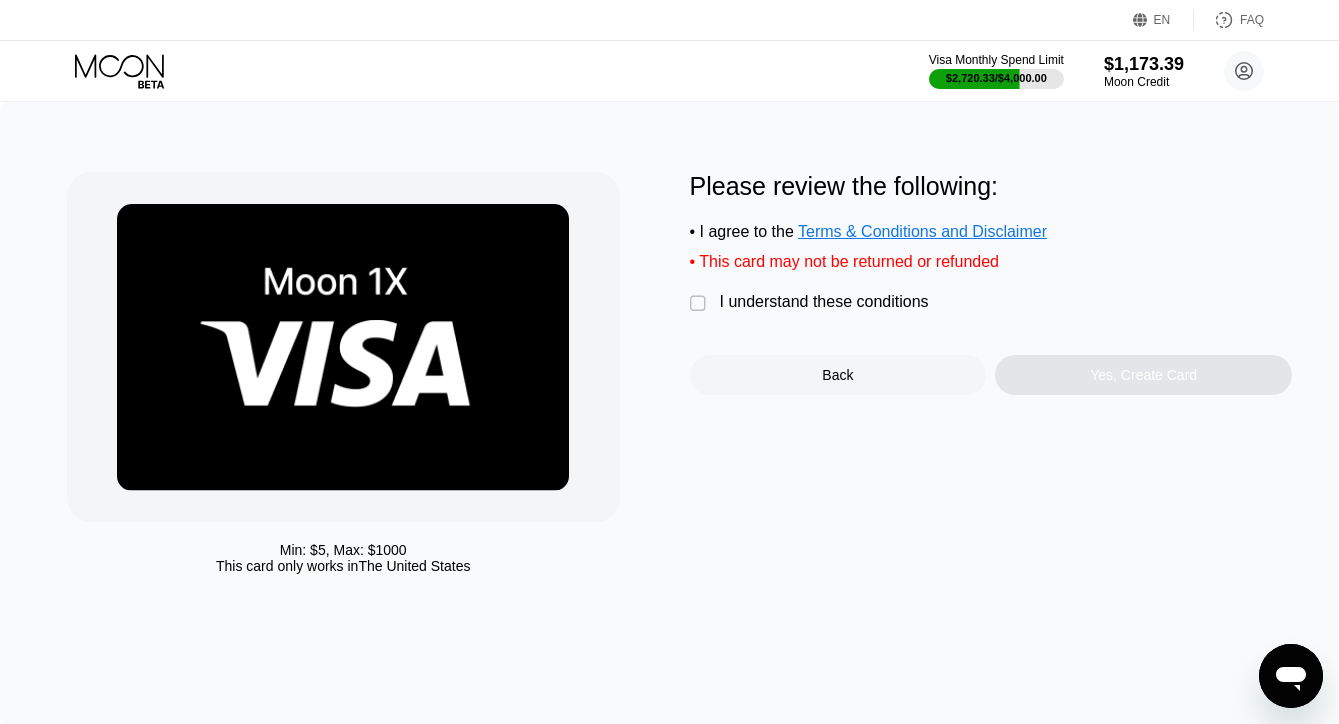 click on "I understand these conditions" at bounding box center [824, 302] 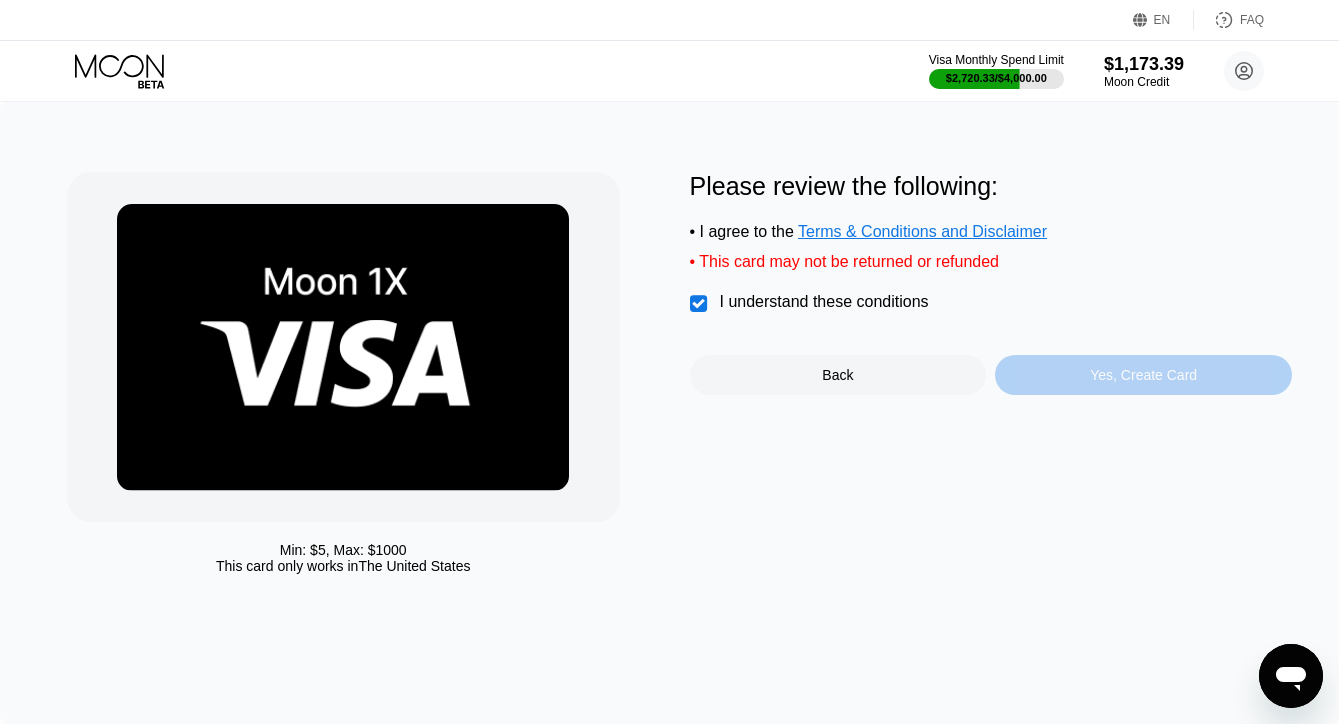 click on "Yes, Create Card" at bounding box center [1143, 375] 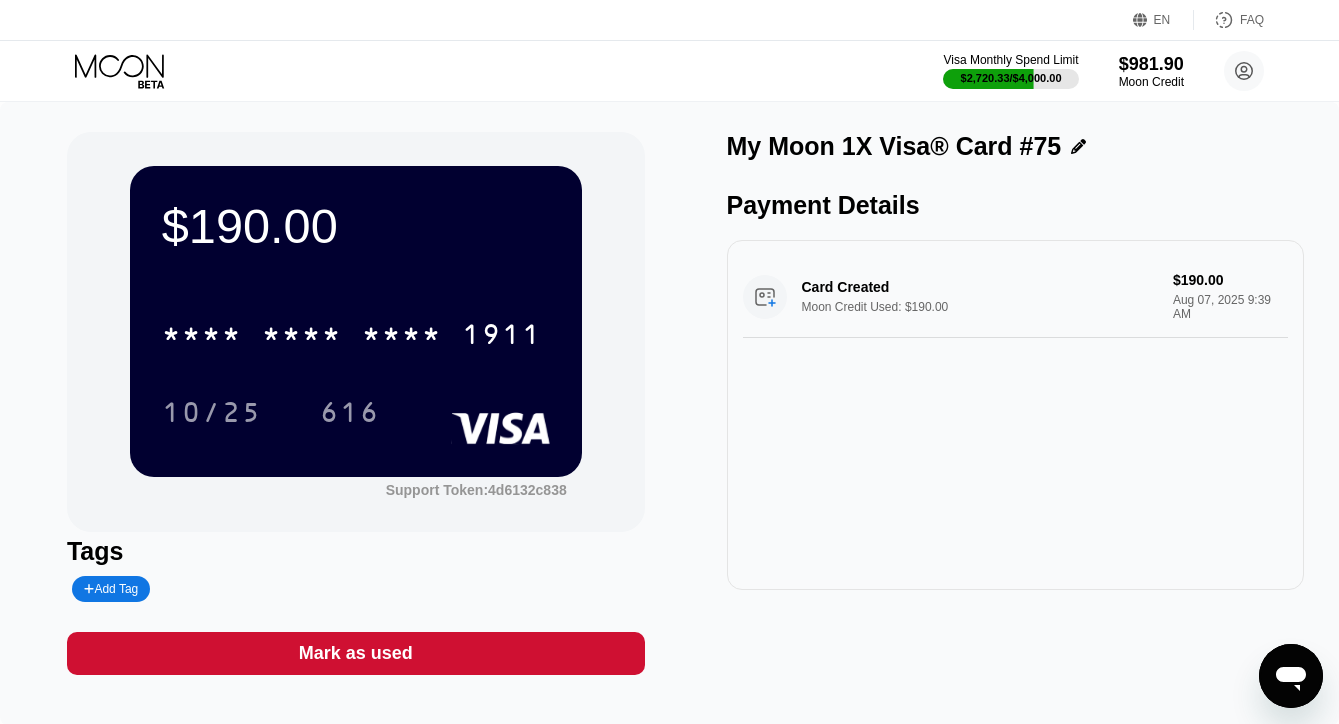 click 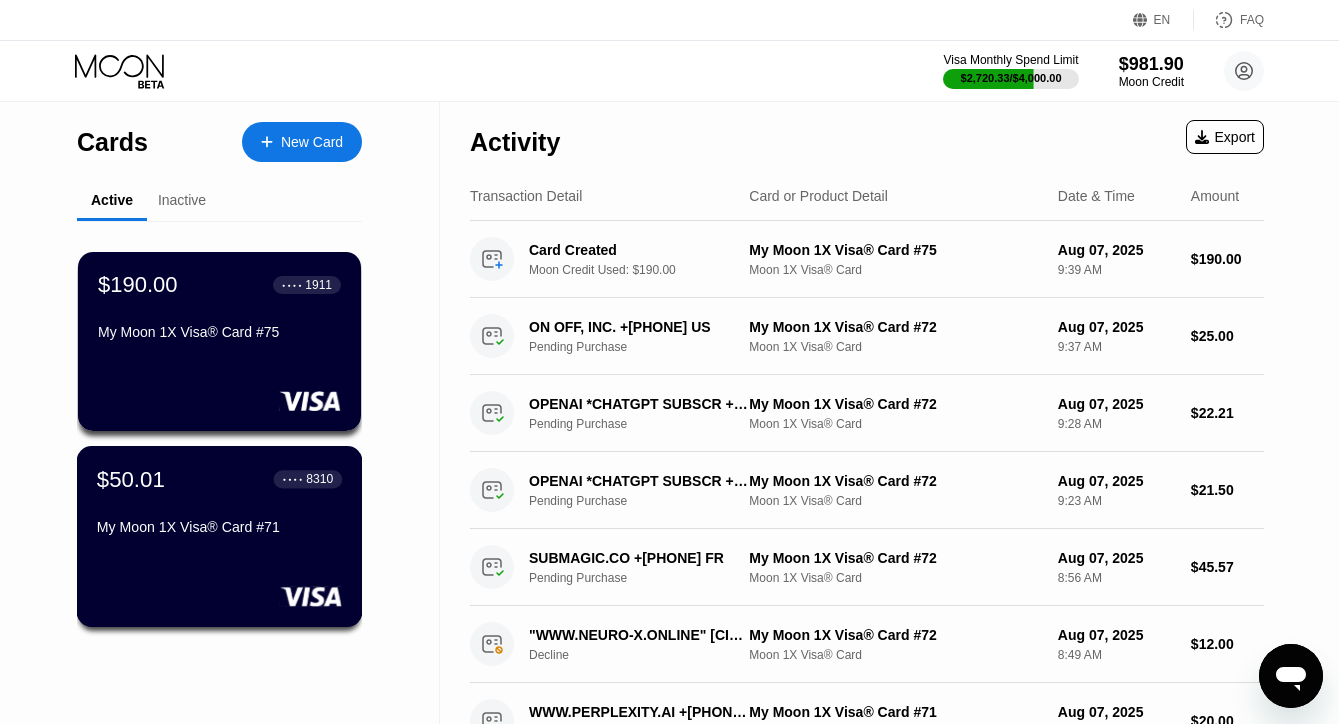 click on "$50.01 ● ● ● ● 8310" at bounding box center (219, 479) 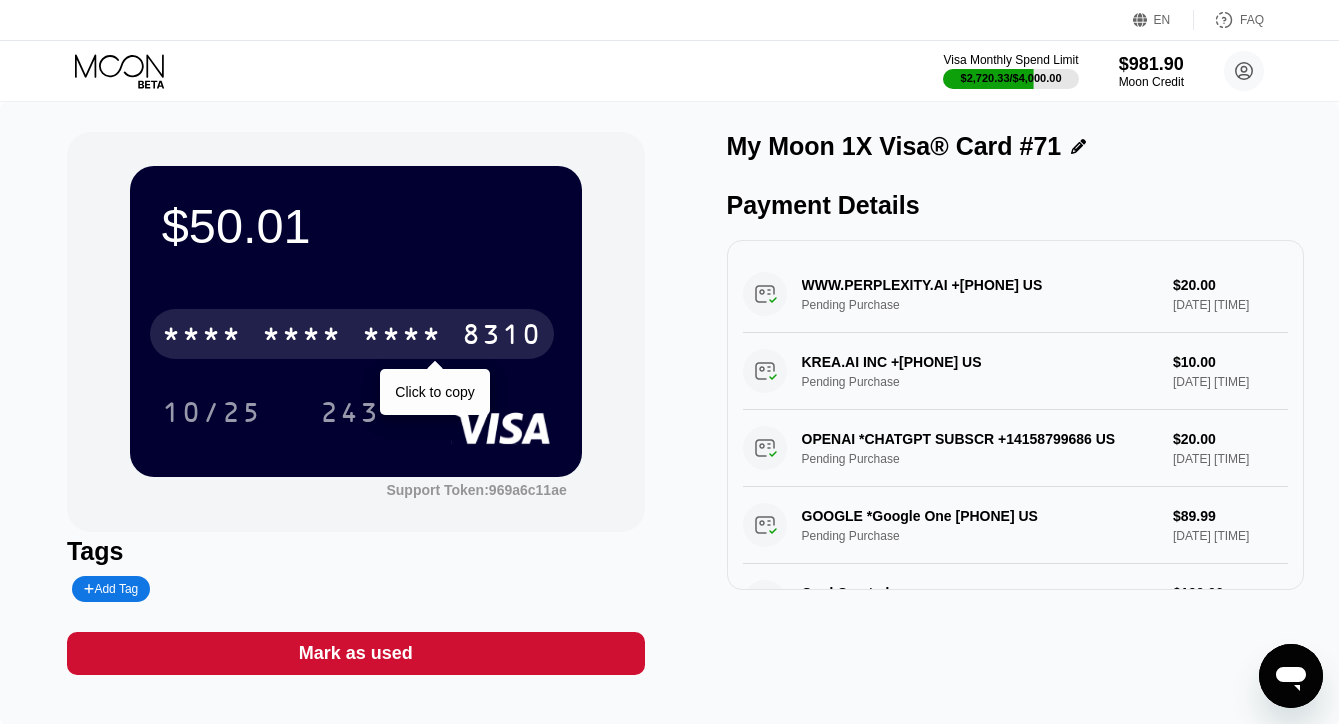 click on "* * * *" at bounding box center [402, 337] 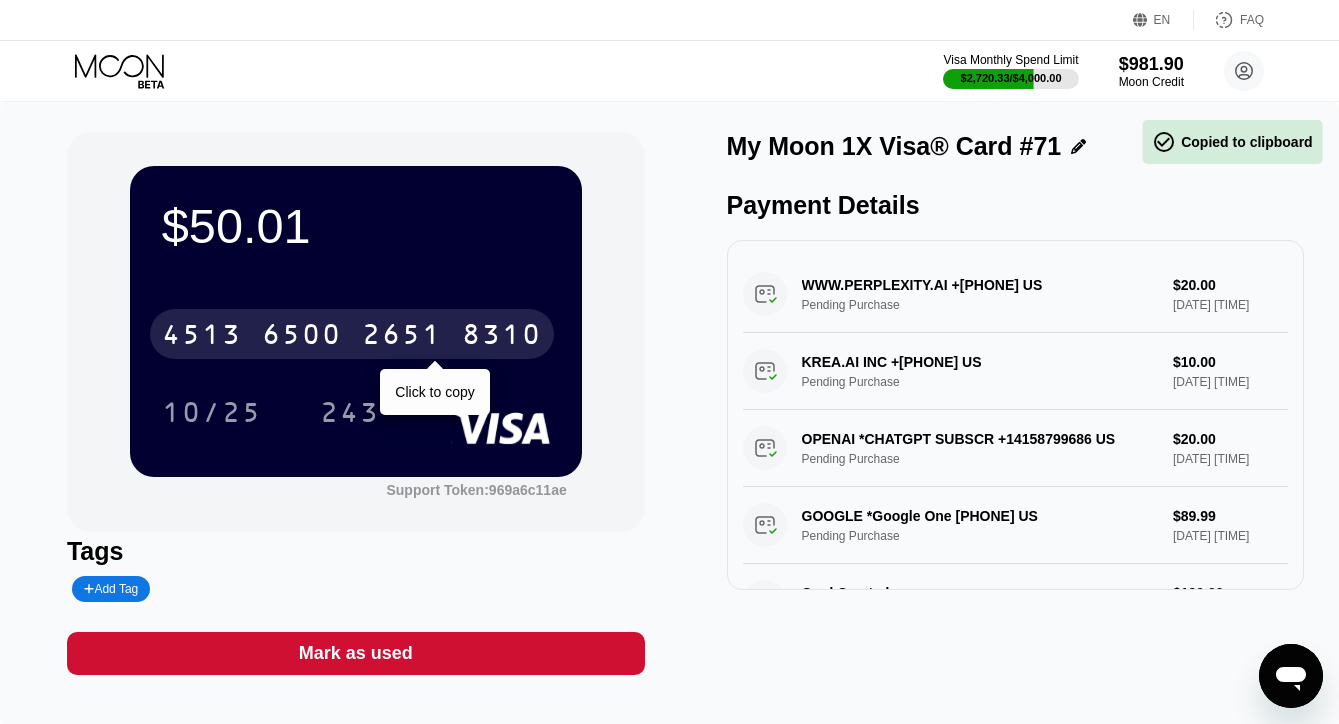 click on "2651" at bounding box center [402, 337] 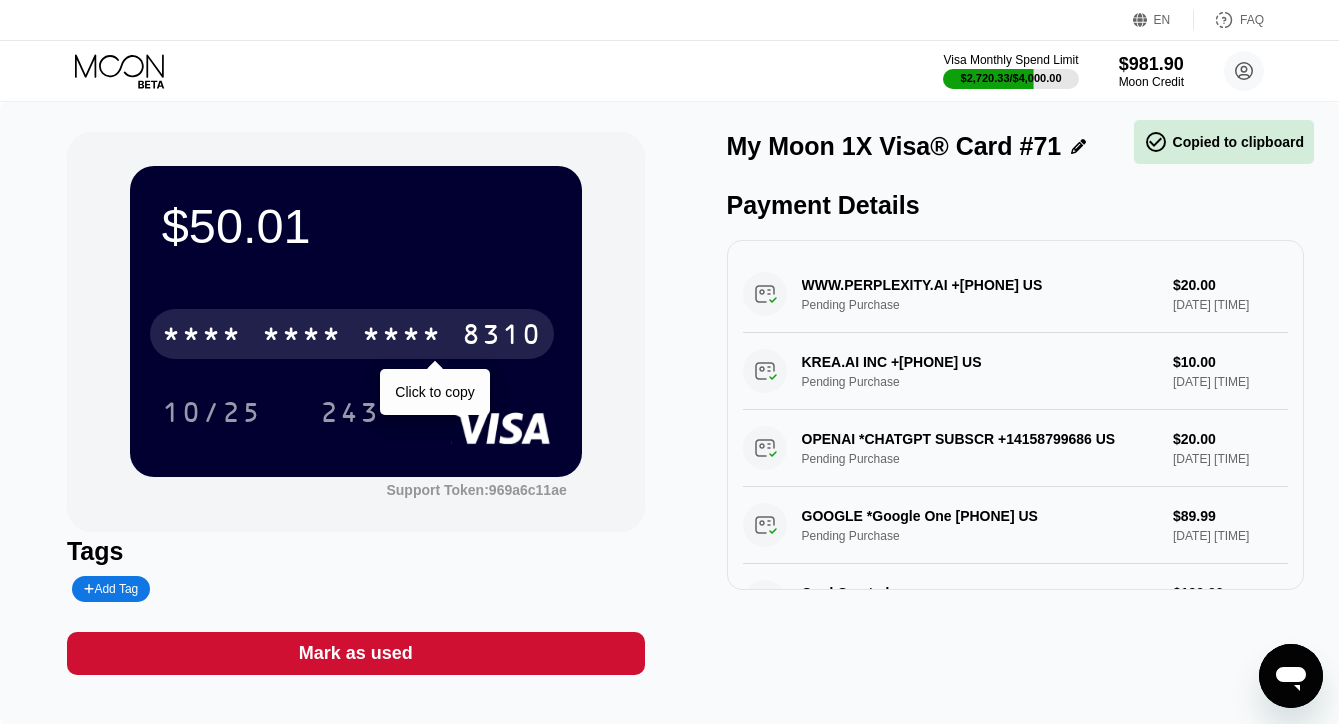 click on "* * * *" at bounding box center (402, 337) 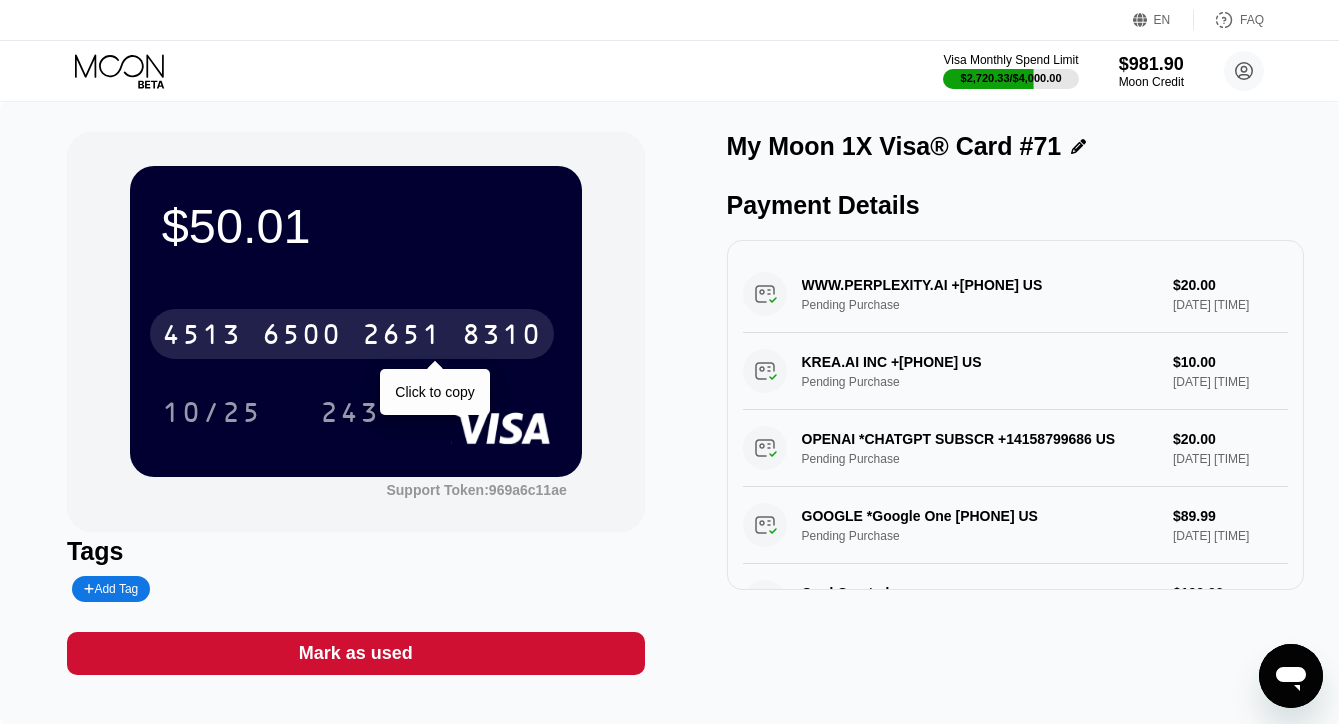 click on "8310" at bounding box center (502, 337) 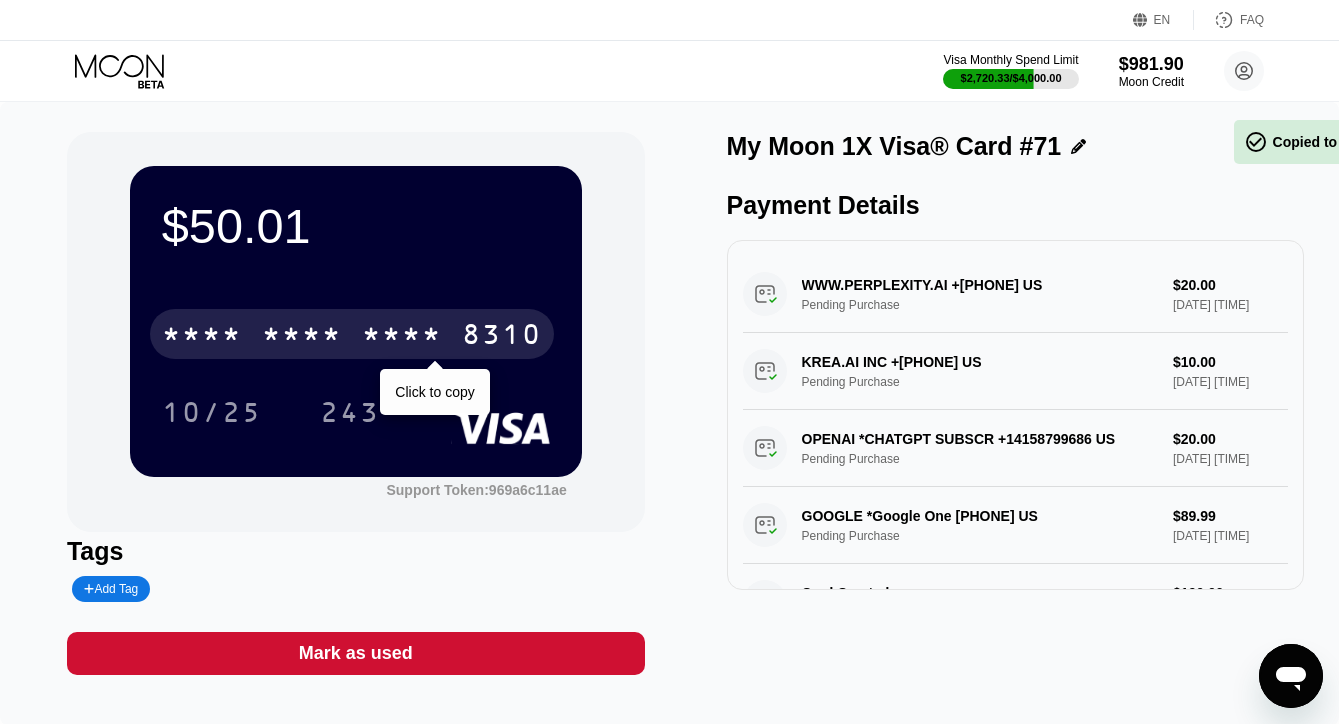 click on "8310" at bounding box center (502, 337) 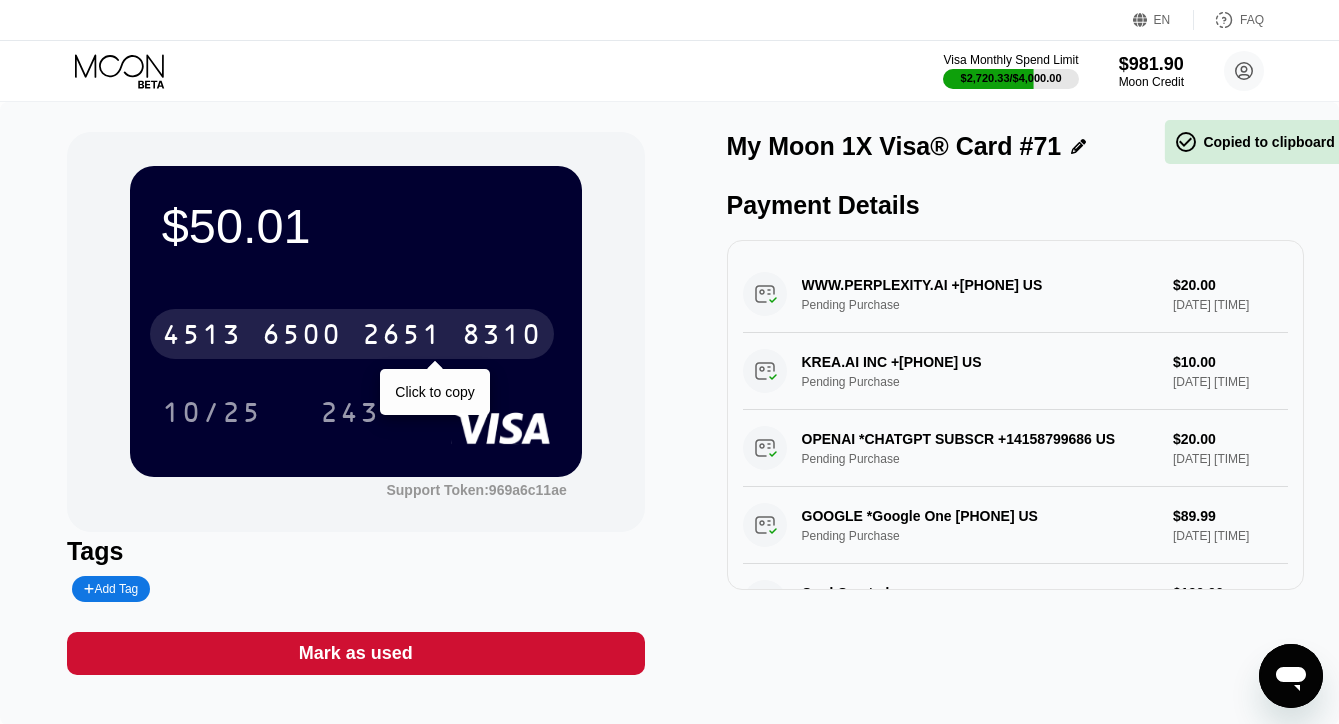 click on "8310" at bounding box center [502, 337] 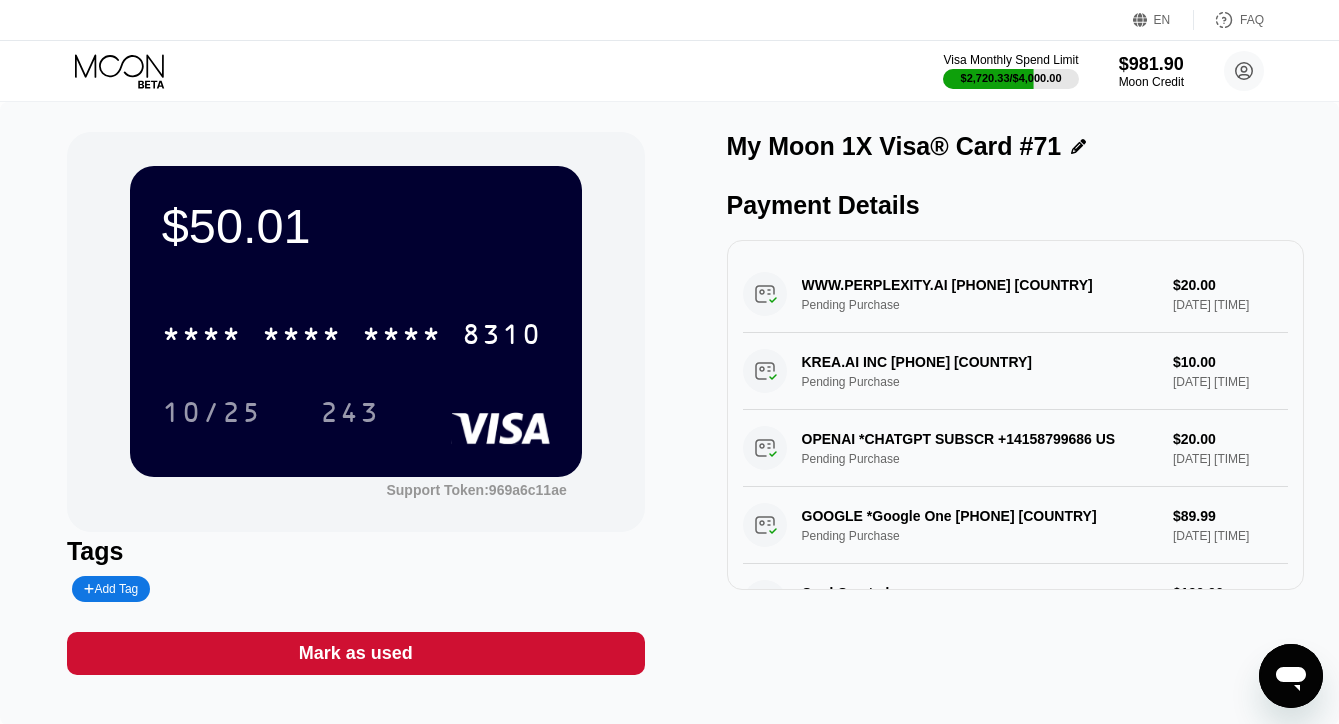 scroll, scrollTop: 0, scrollLeft: 0, axis: both 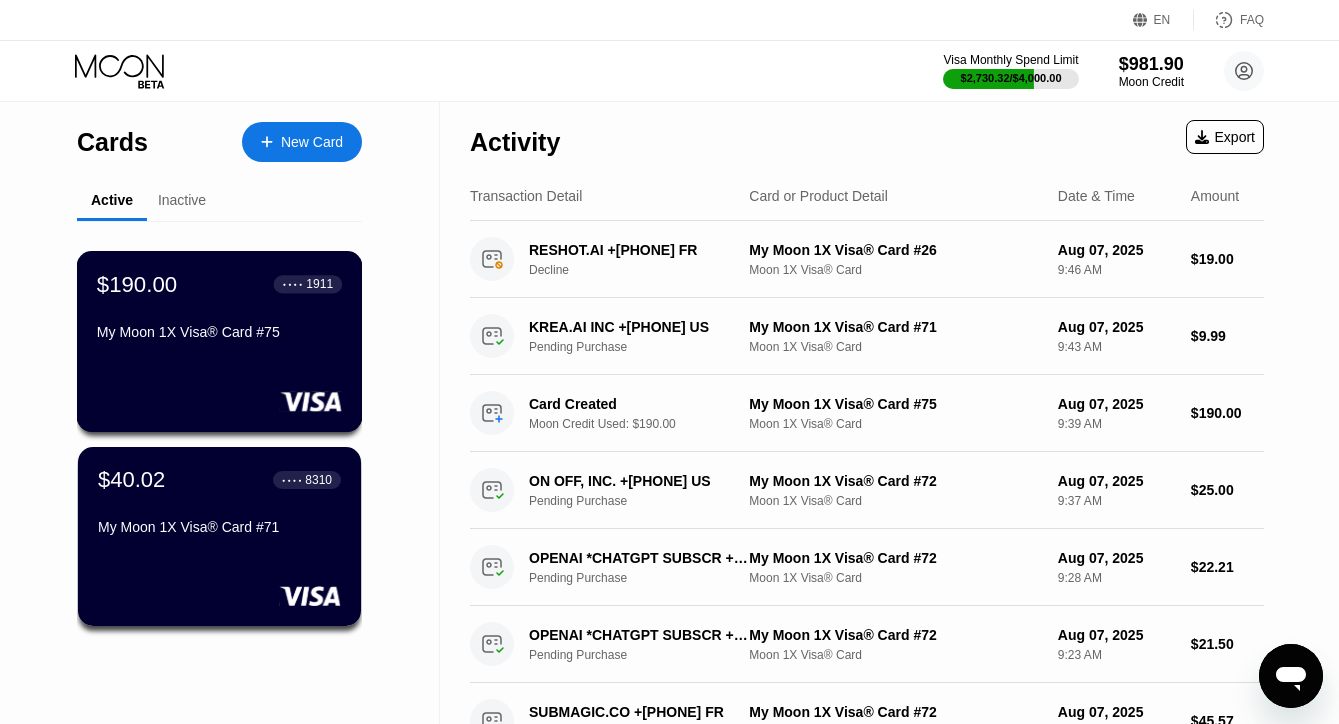 click at bounding box center [219, 401] 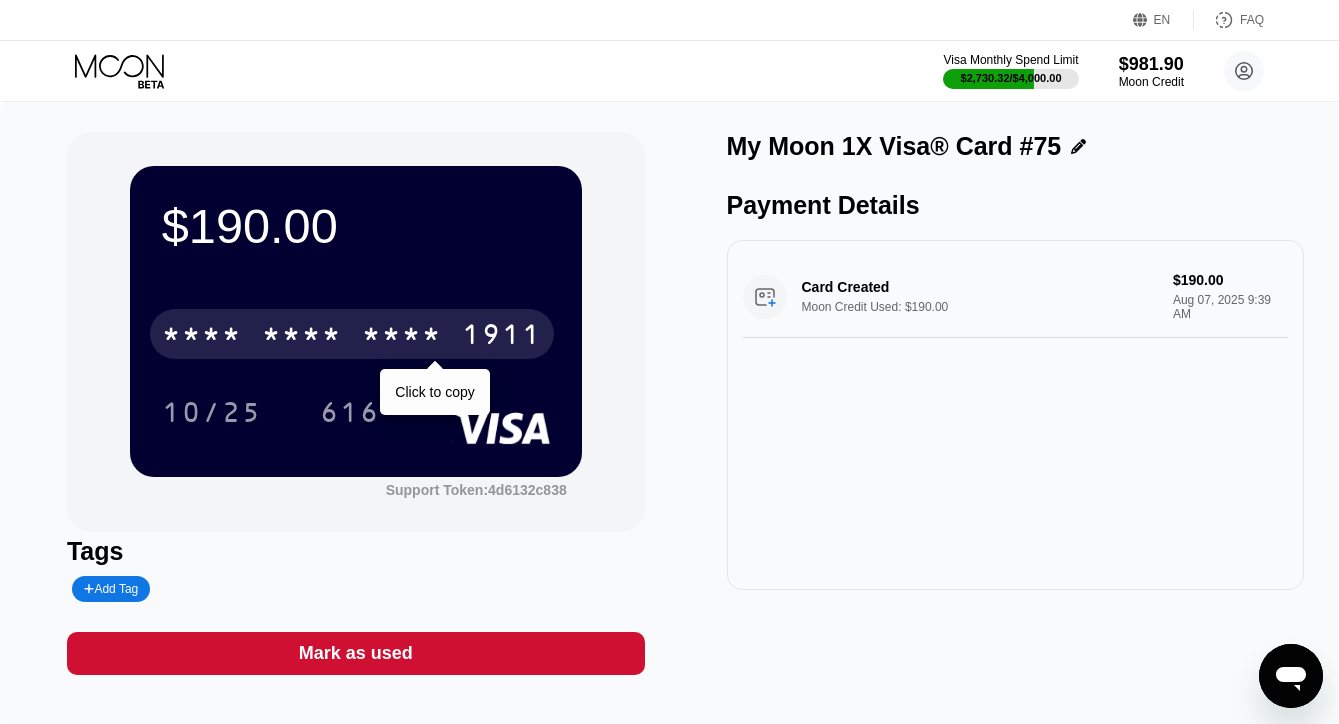 click on "* * * *" at bounding box center (302, 337) 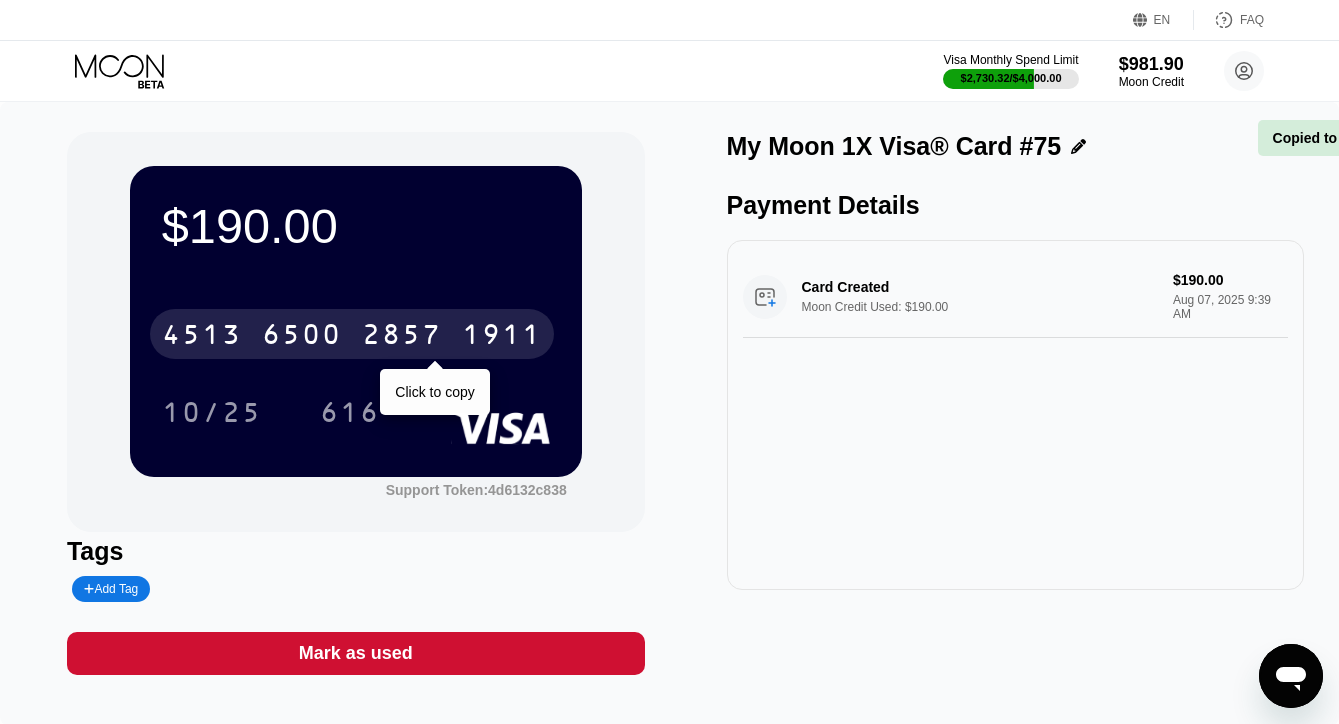 click on "6500" at bounding box center [302, 337] 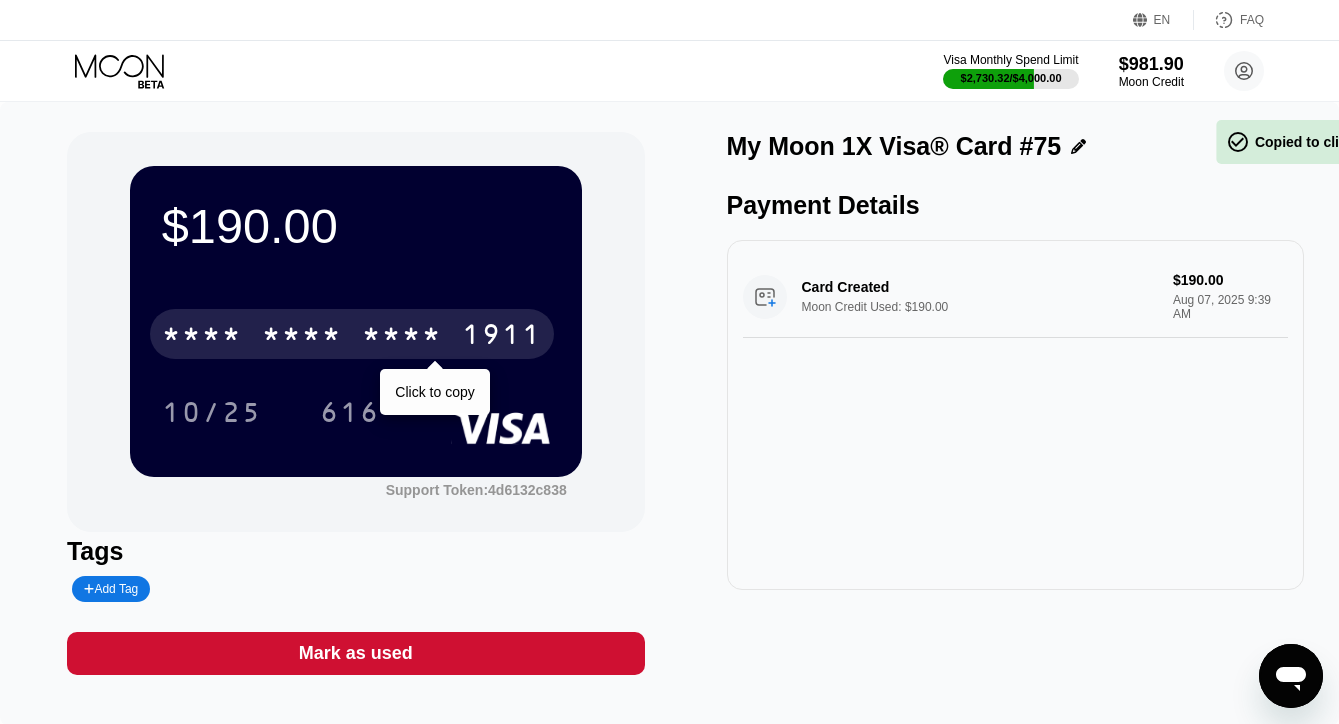 click on "* * * *" at bounding box center [302, 337] 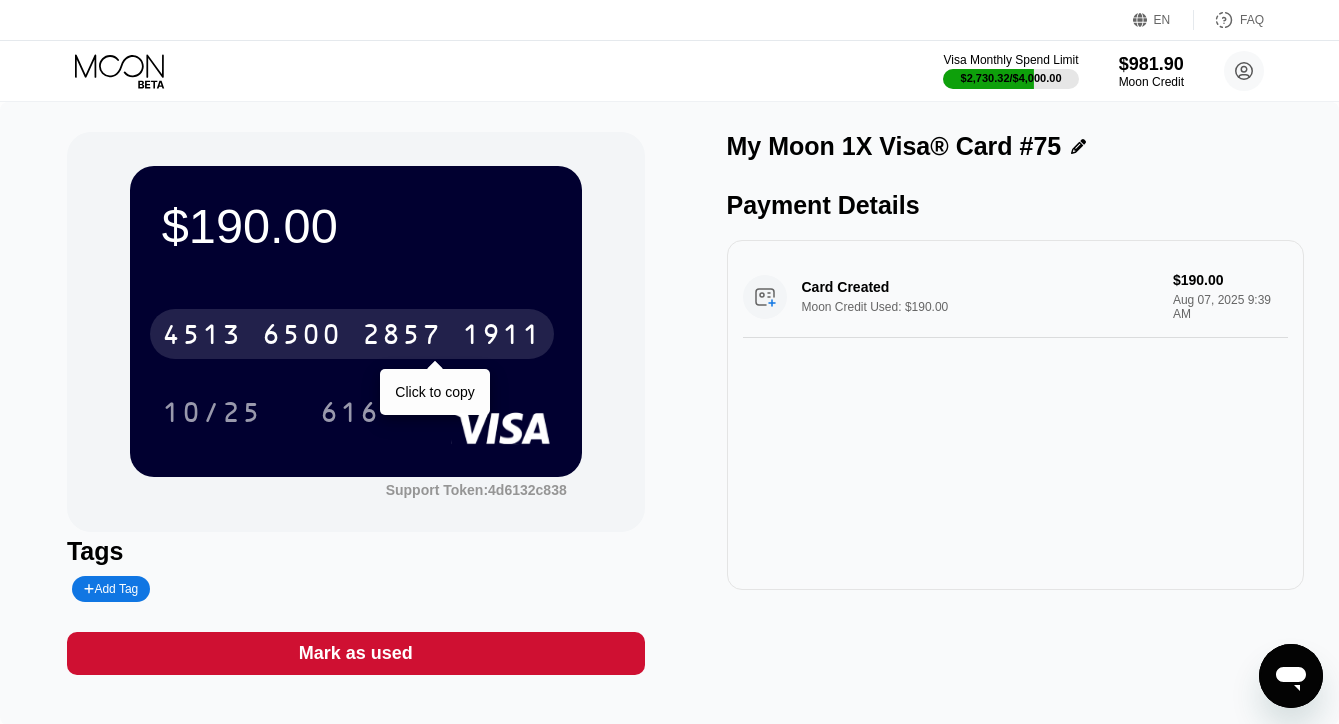 click on "$190.00 4513 6500 2857 1911 Click to copy 10/25 616 Support Token:  4d6132c838" at bounding box center [356, 332] 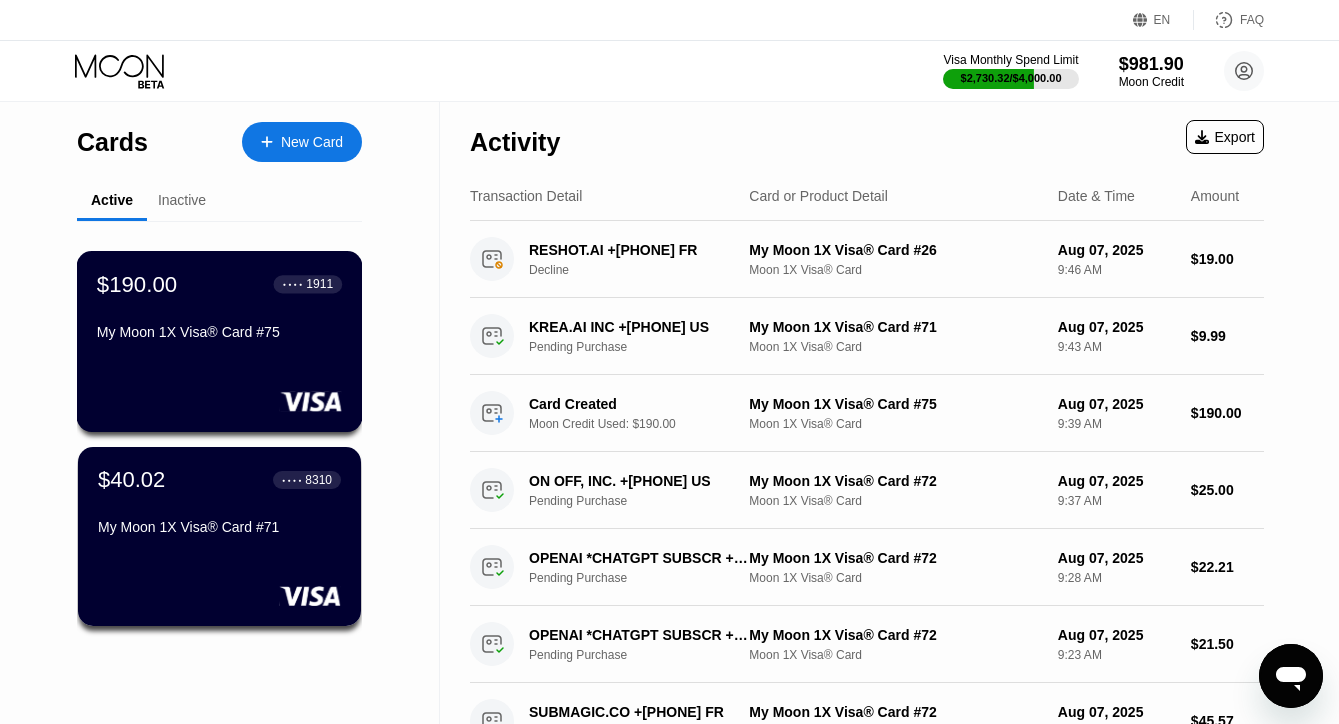click on "$190.00 ● ● ● ● 1911 My Moon 1X Visa® Card #75" at bounding box center (220, 341) 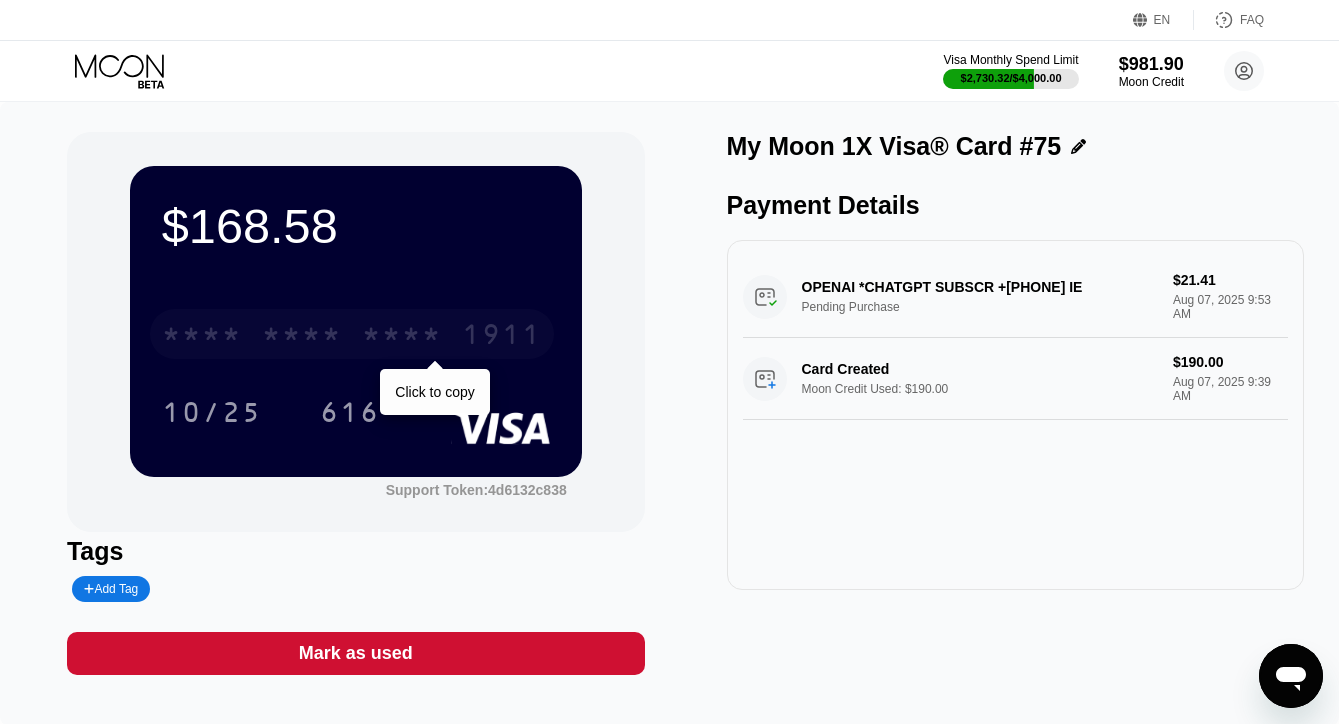 click on "* * * *" at bounding box center [302, 337] 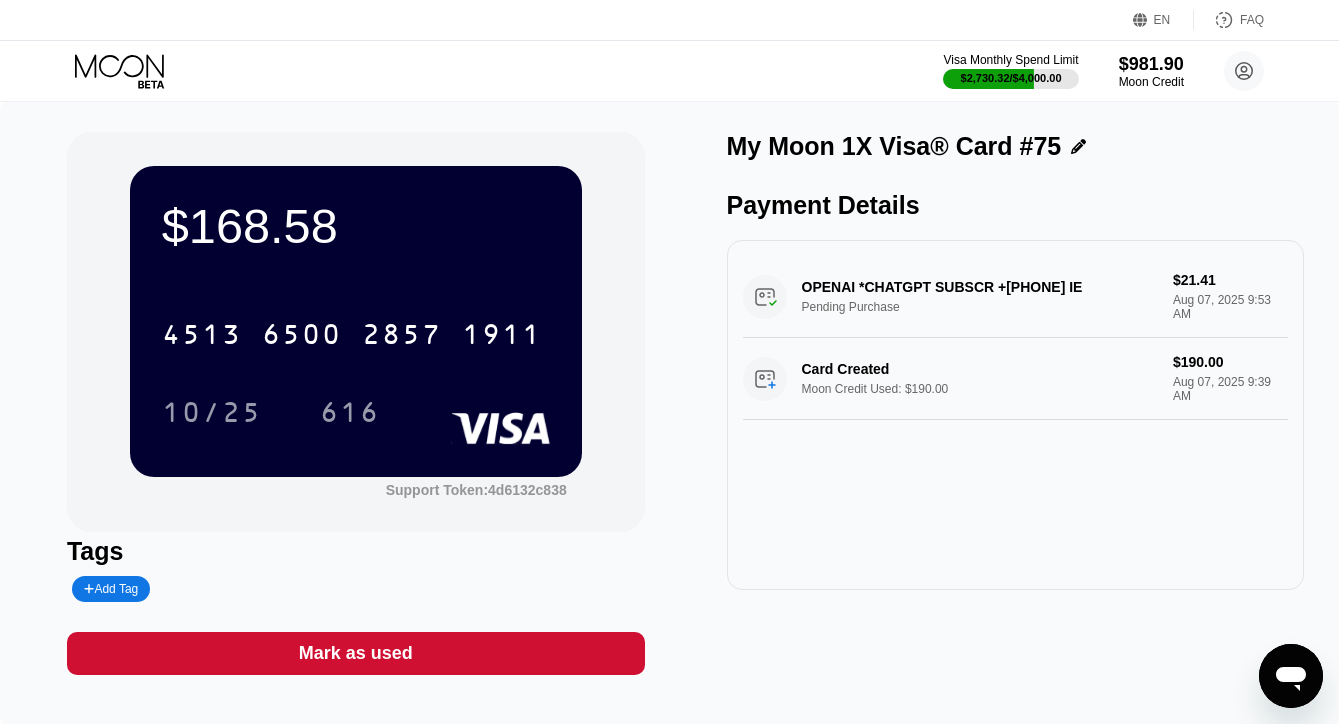 click 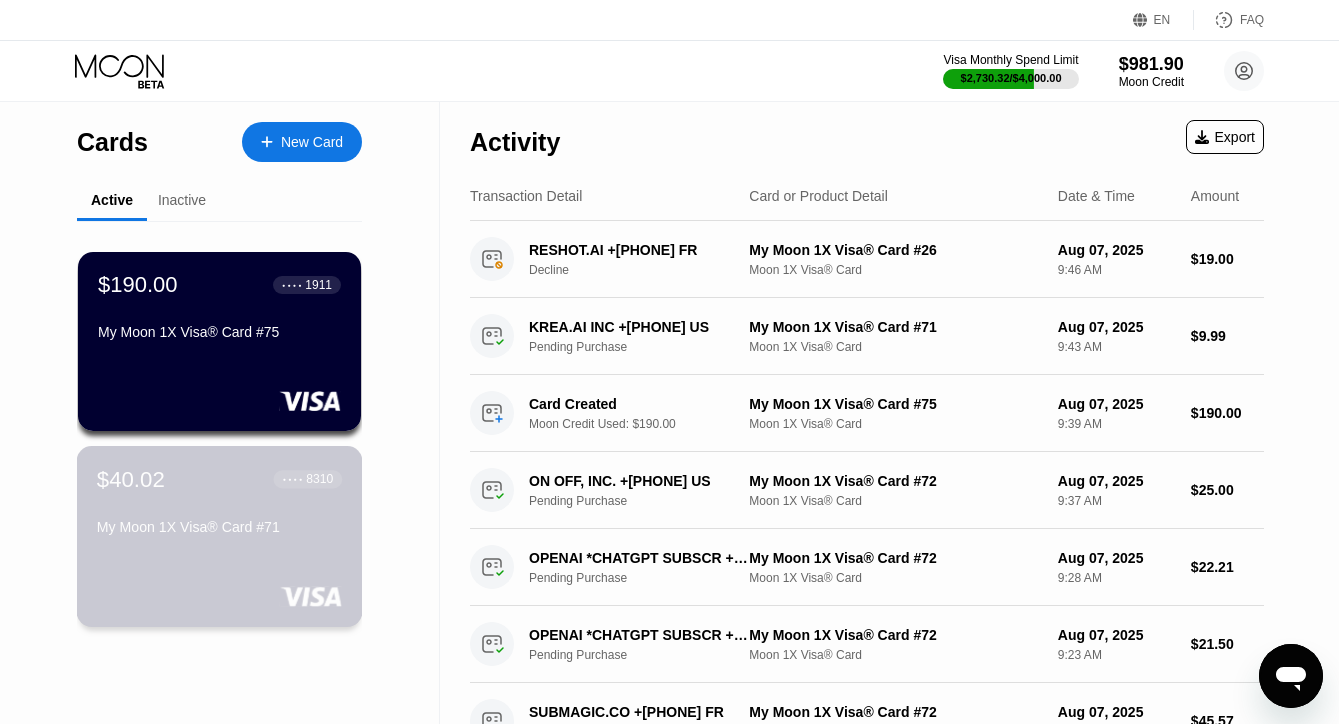 click on "$40.02 ● ● ● ● 8310" at bounding box center (219, 479) 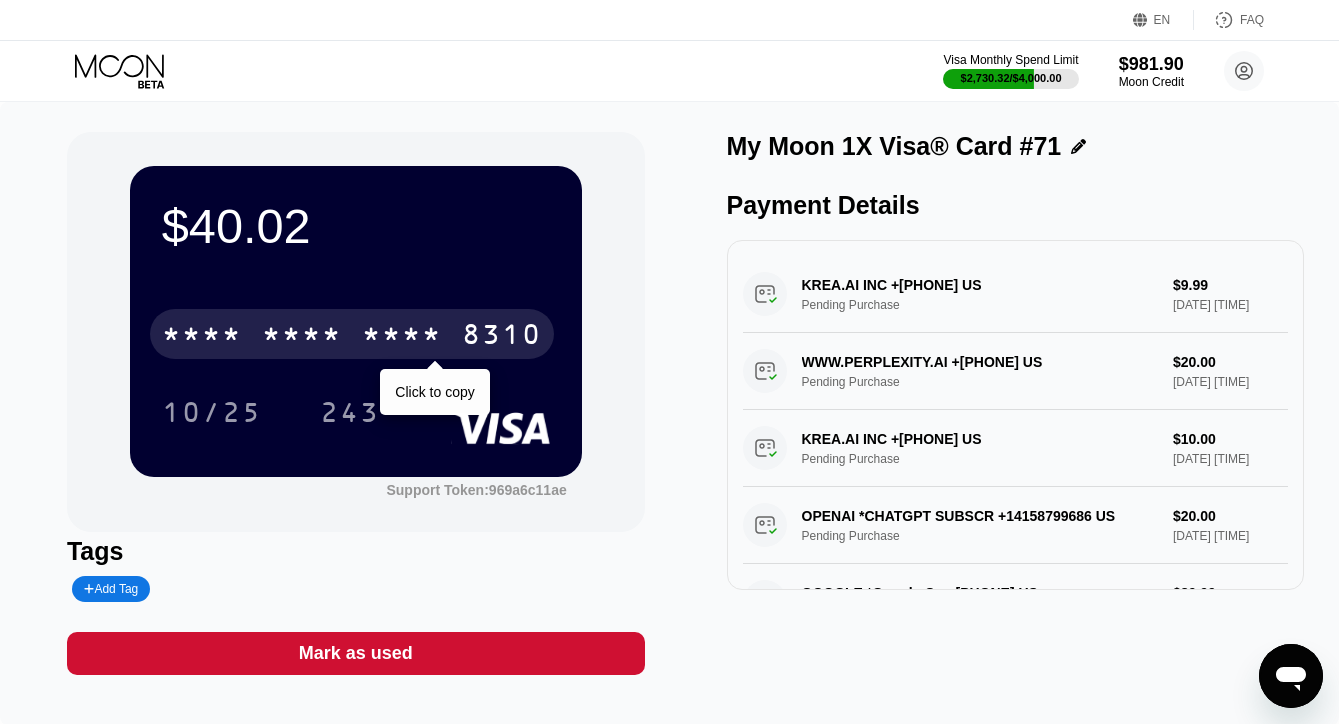 click on "* * * * * * * * * * * * 8310" at bounding box center (352, 334) 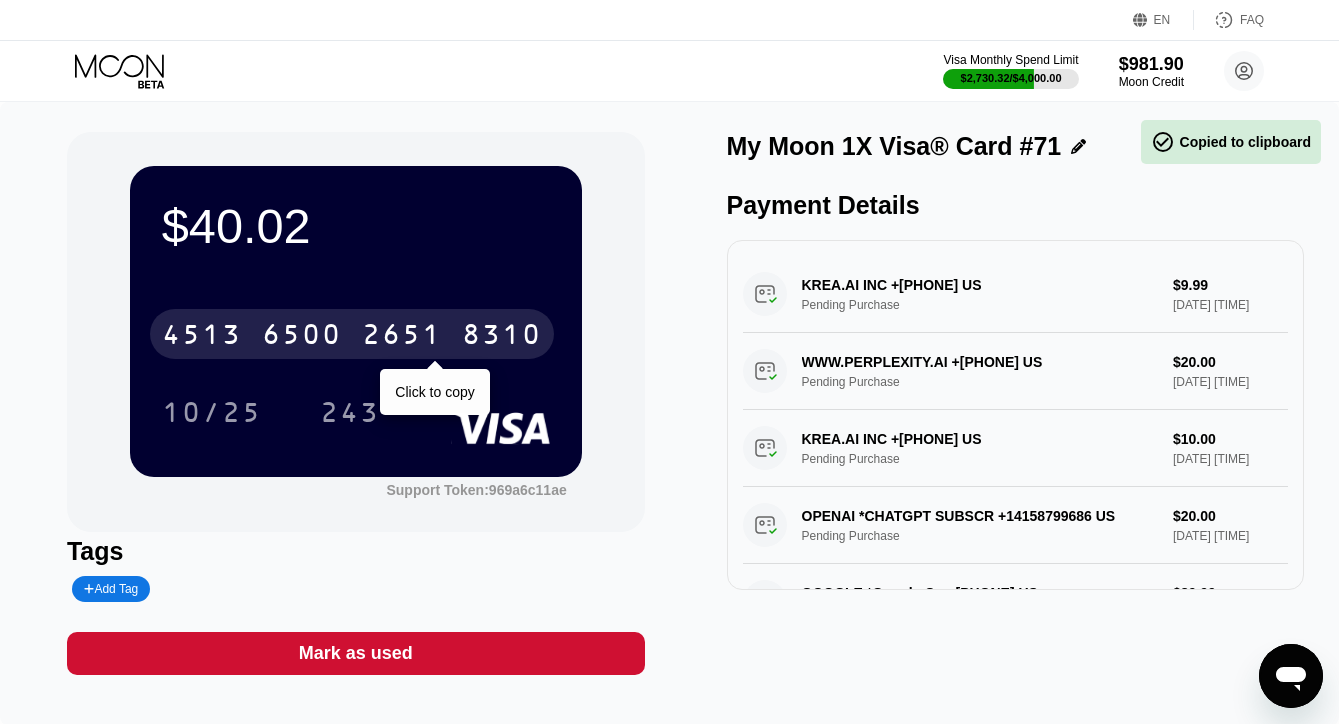click on "2651" at bounding box center [402, 337] 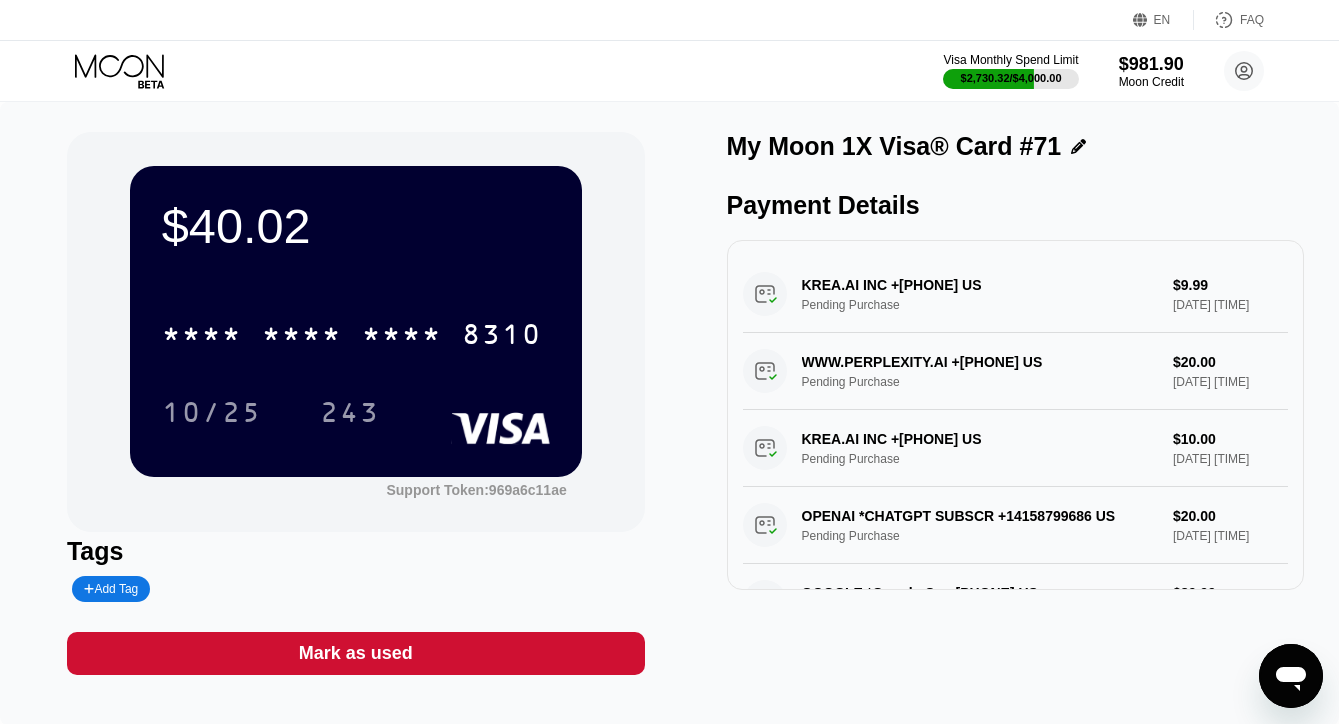 click on "Visa Monthly Spend Limit $2,730.32 / $4,000.00 $981.90 Moon Credit dianabvev@proton.me  Home Settings Support Careers About Us Log out Privacy policy Terms" at bounding box center [669, 71] 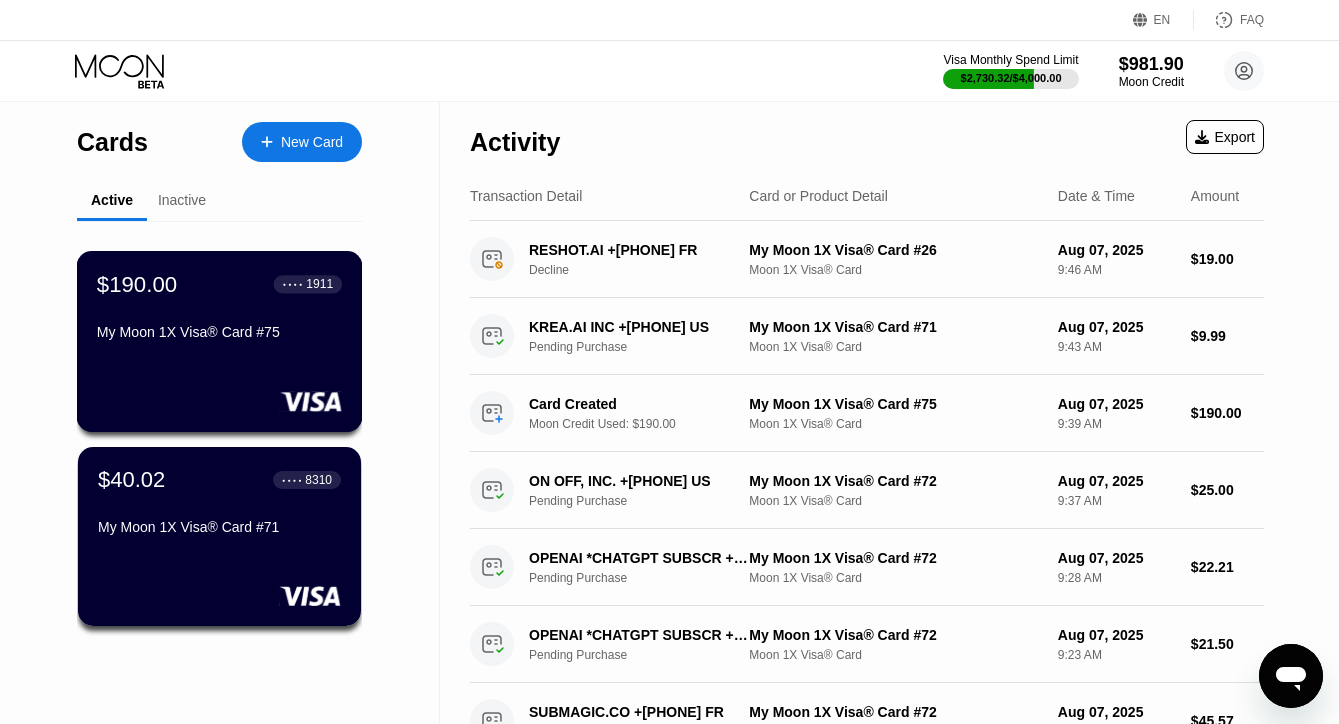 click on "$190.00 ● ● ● ● 1911 My Moon 1X Visa® Card #75" at bounding box center [220, 341] 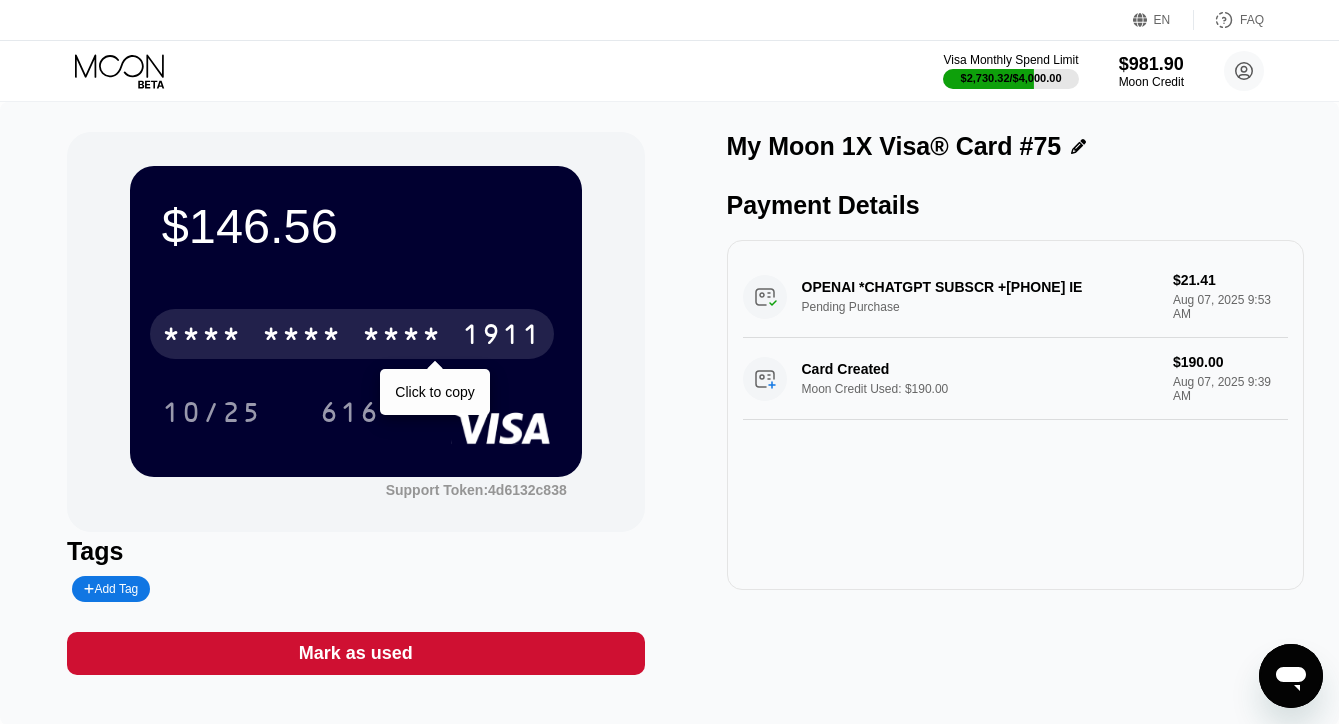 click on "* * * * * * * * * * * * 1911" at bounding box center (352, 334) 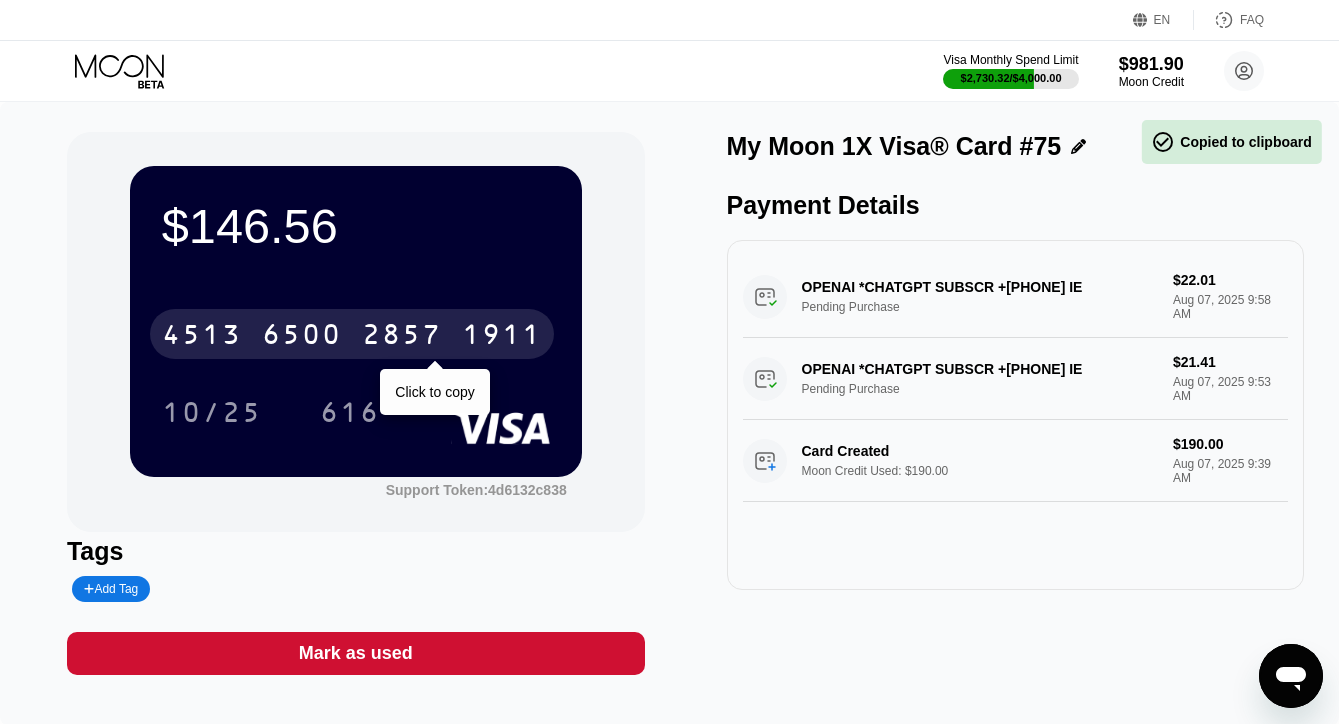click on "4513 6500 2857 1911" at bounding box center (352, 334) 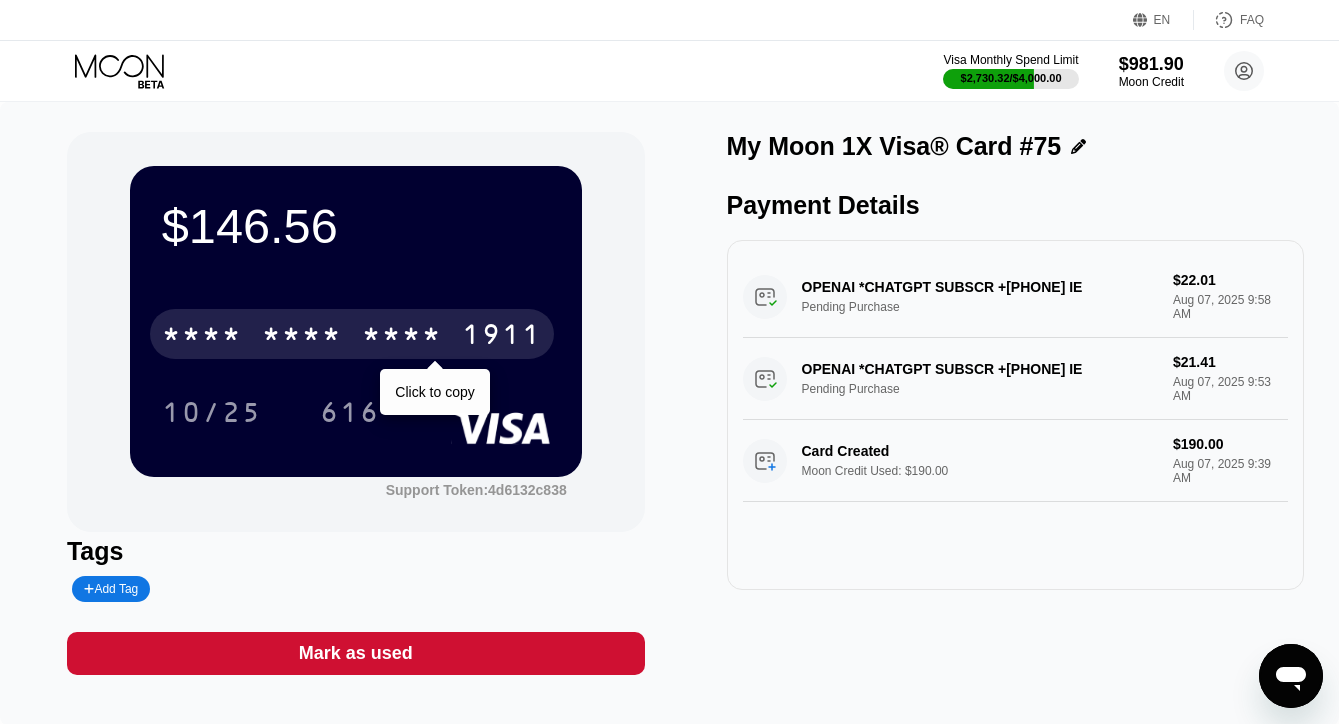 click on "* * * *" at bounding box center [302, 337] 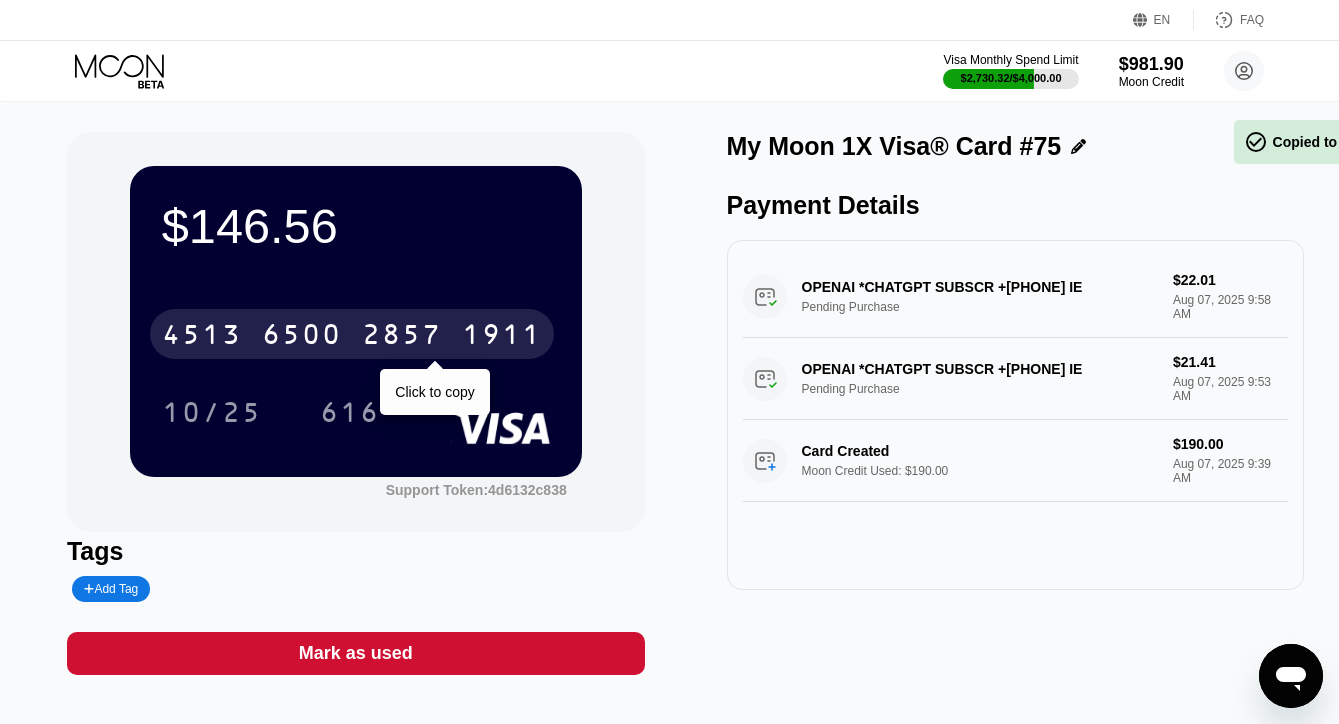 click on "6500" at bounding box center (302, 337) 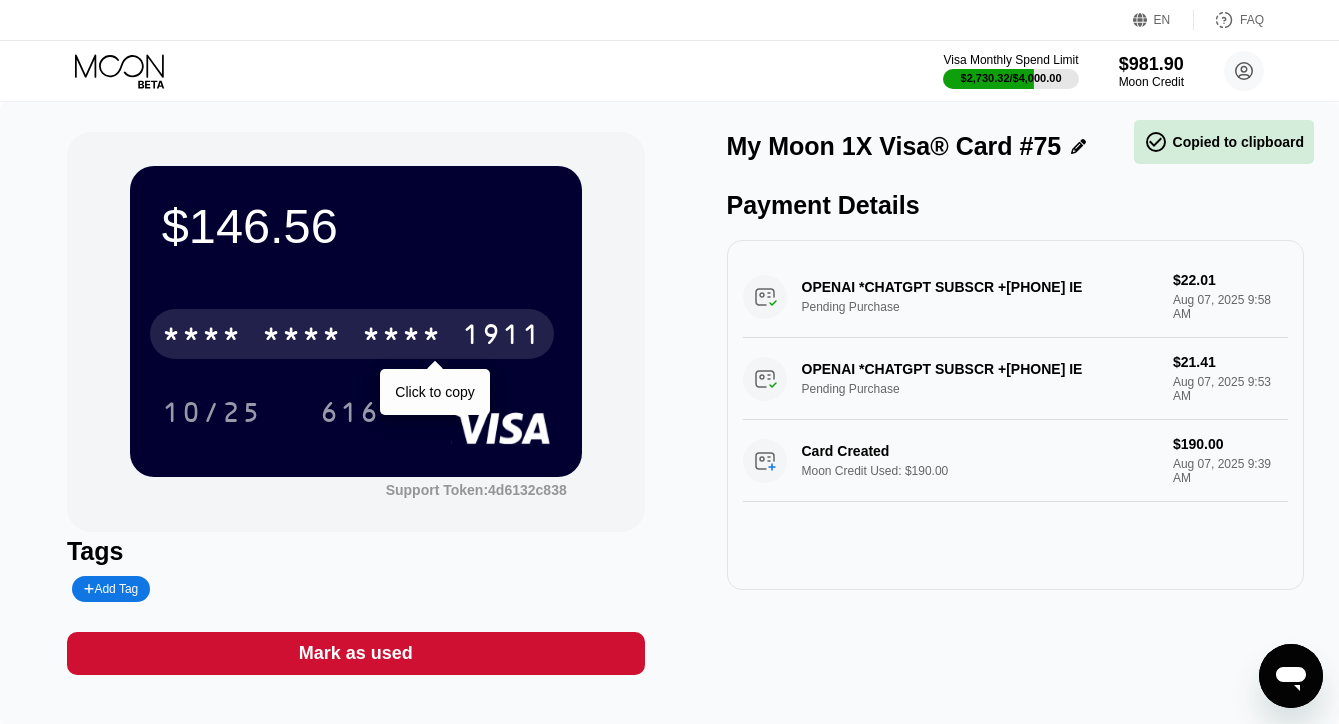 click on "* * * *" at bounding box center (302, 337) 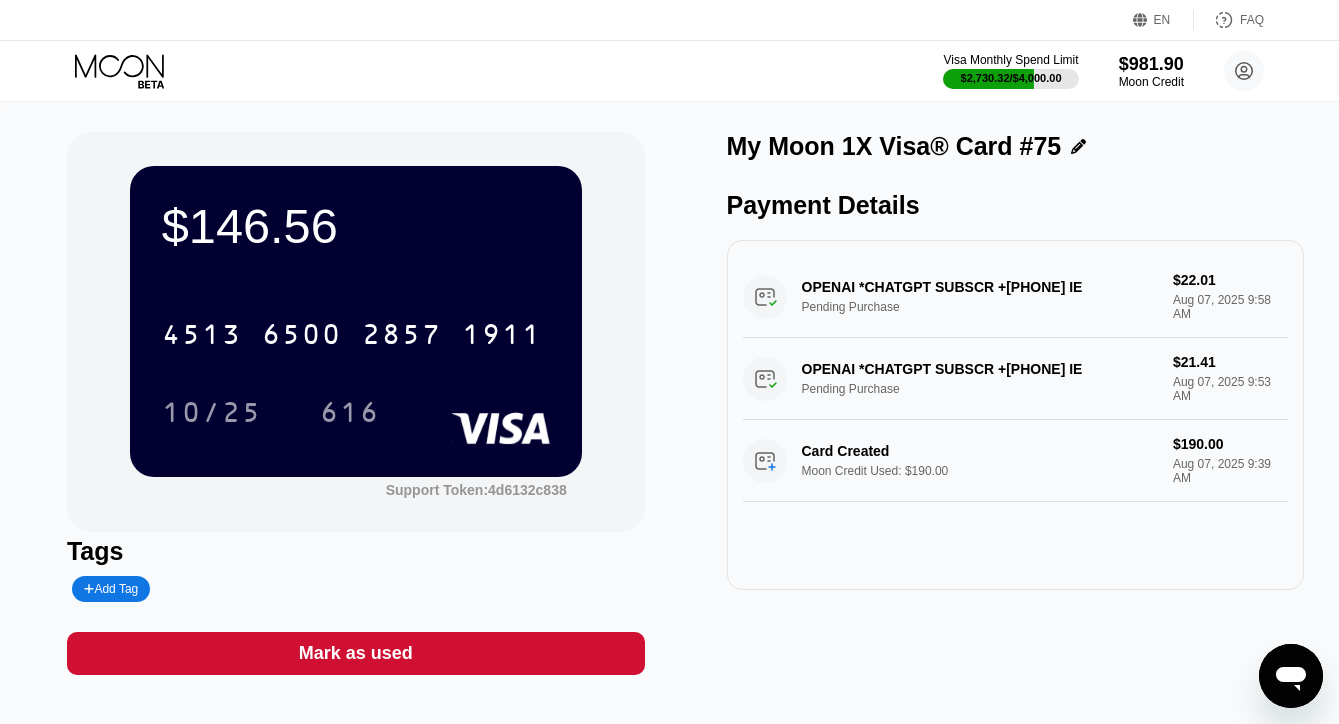 click 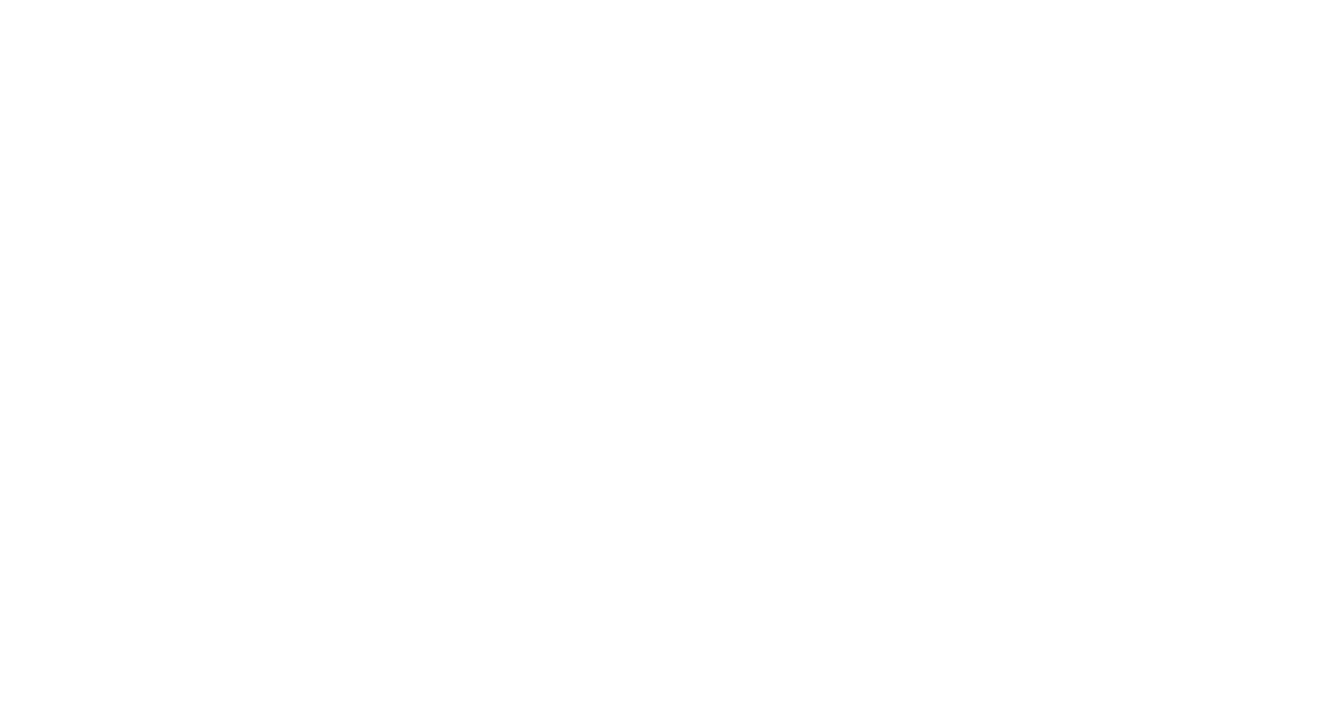 scroll, scrollTop: 0, scrollLeft: 0, axis: both 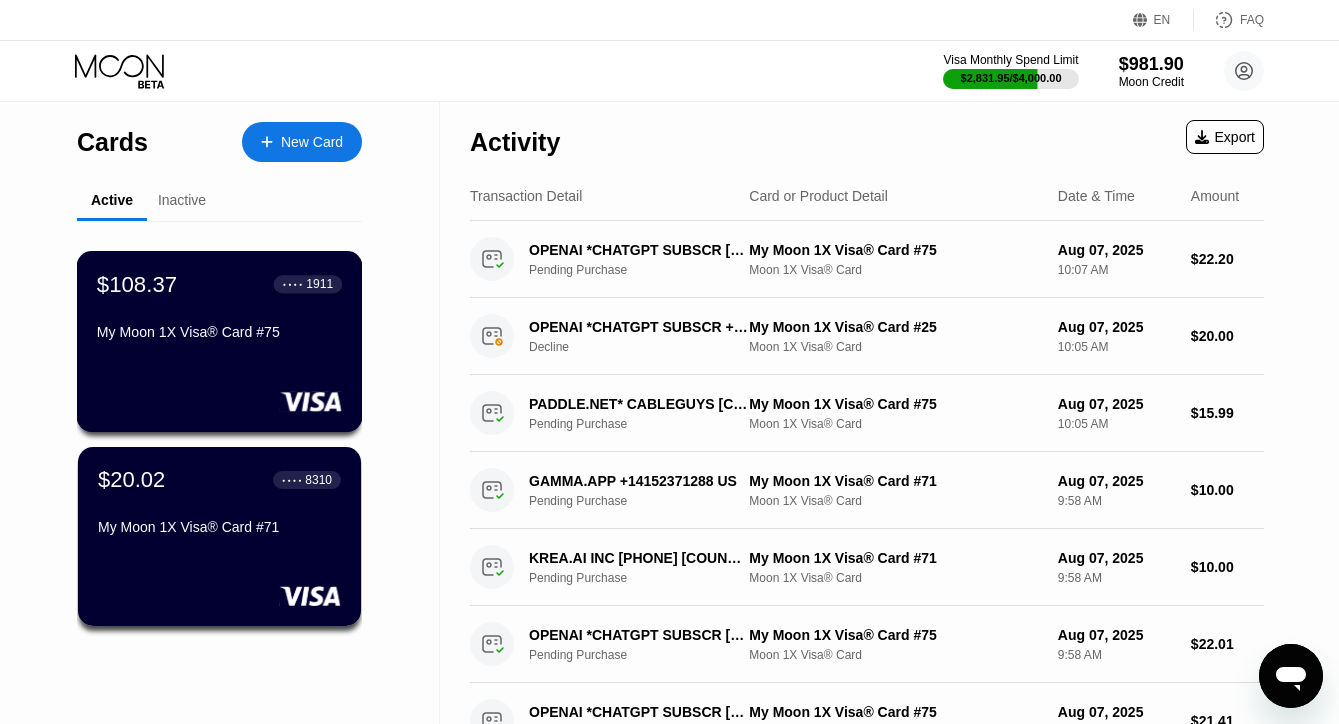click on "$108.37 ● ● ● ● 1911 My Moon 1X Visa® Card #[NUMBER]" at bounding box center (219, 309) 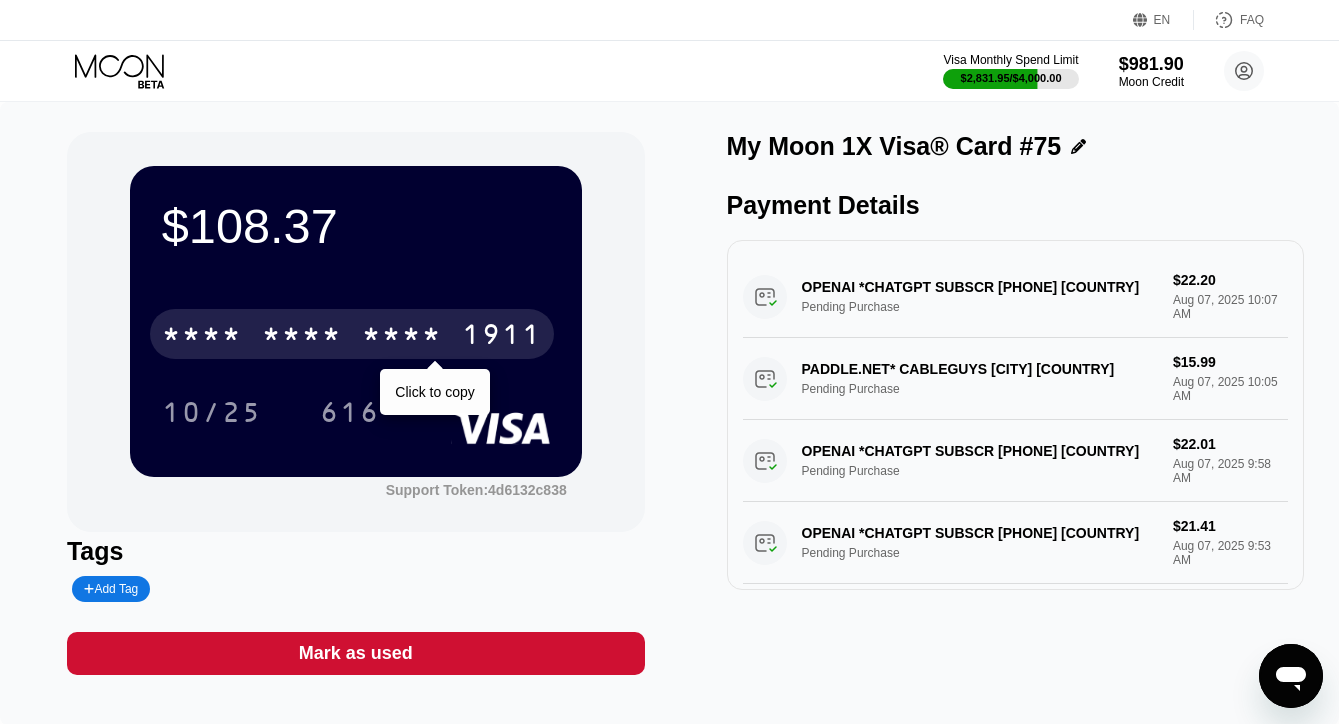 click on "* * * *" at bounding box center (202, 337) 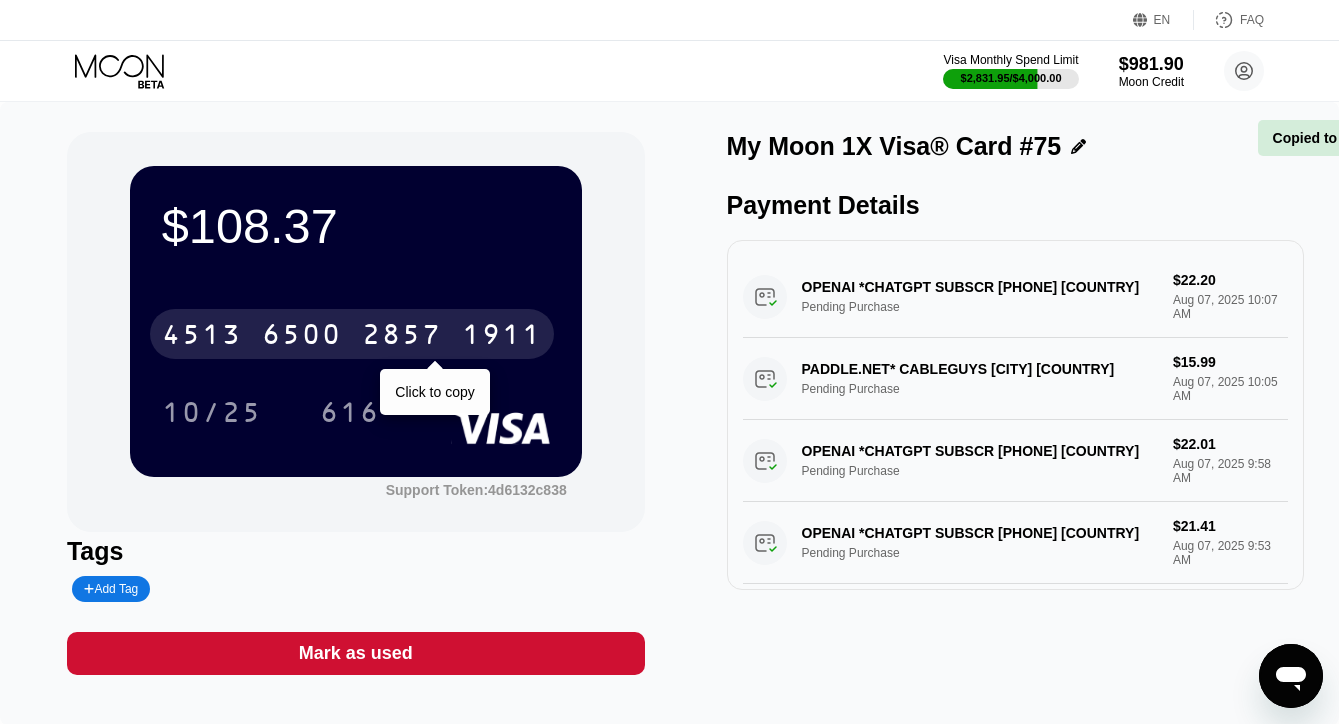 click on "4513" at bounding box center (202, 337) 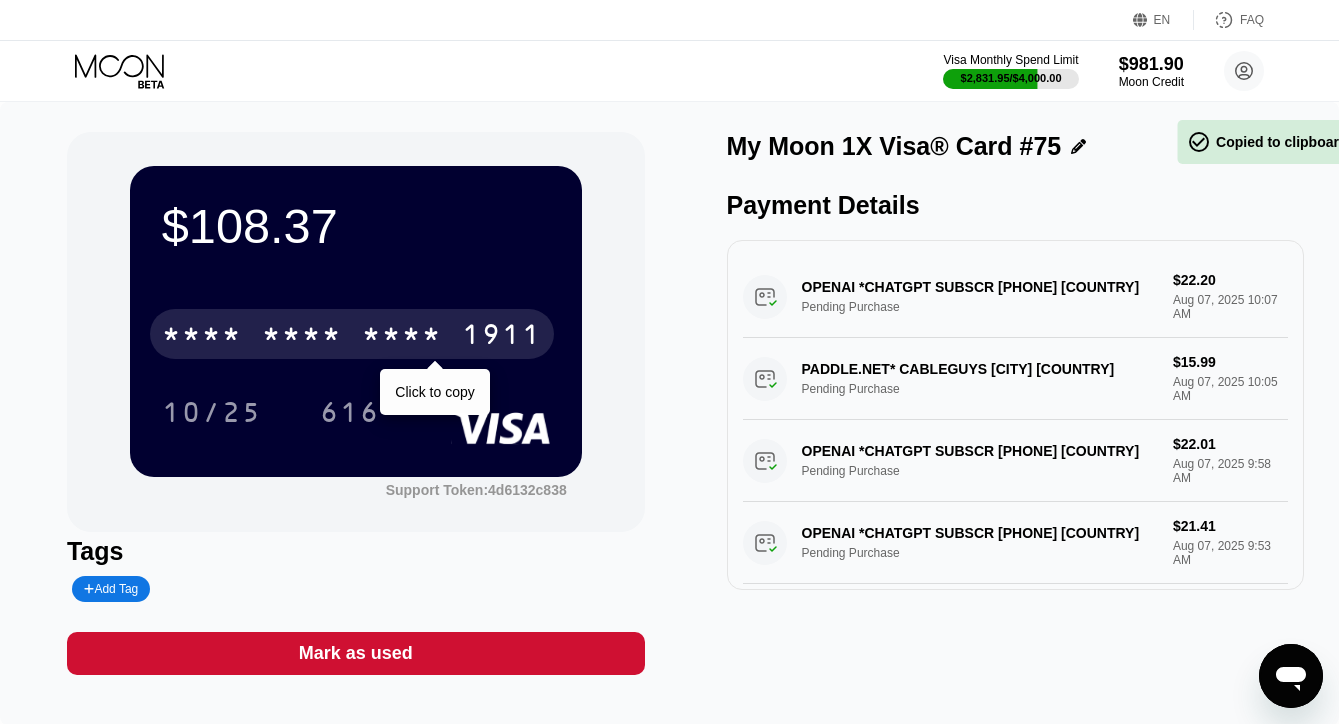 click on "* * * *" at bounding box center (202, 337) 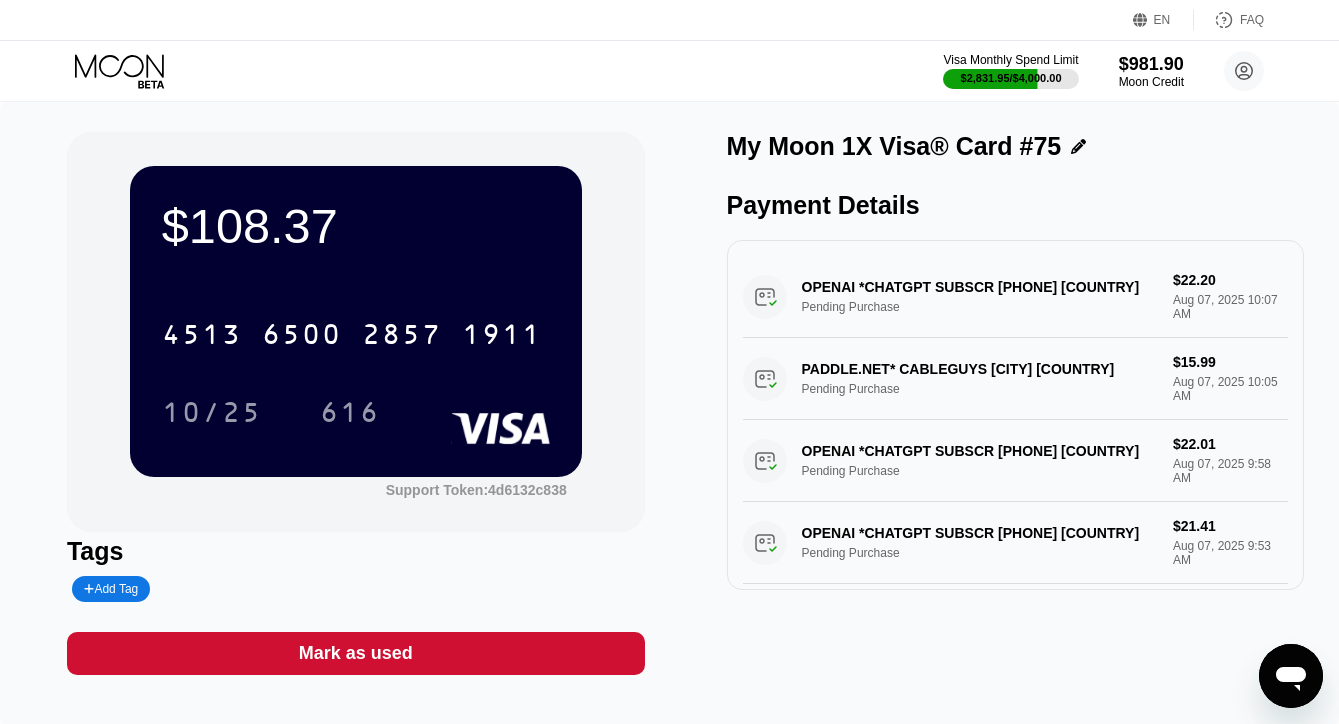 click 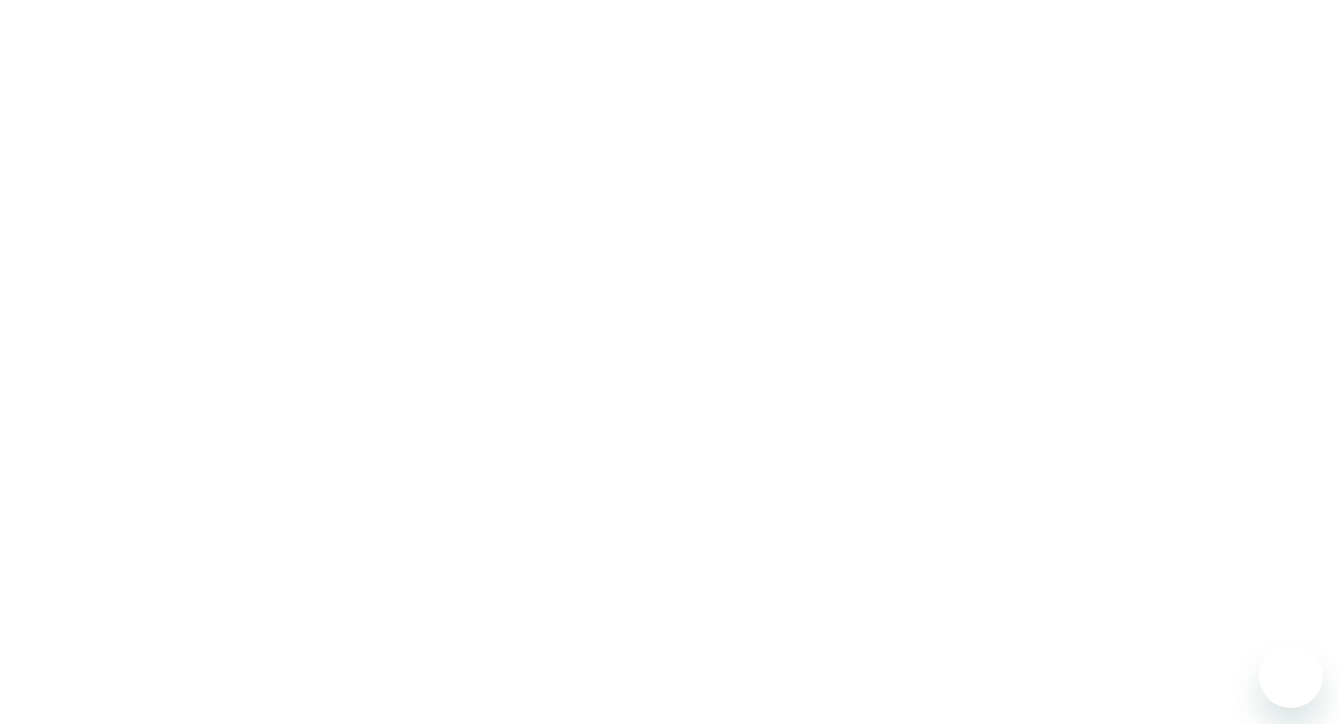 scroll, scrollTop: 0, scrollLeft: 0, axis: both 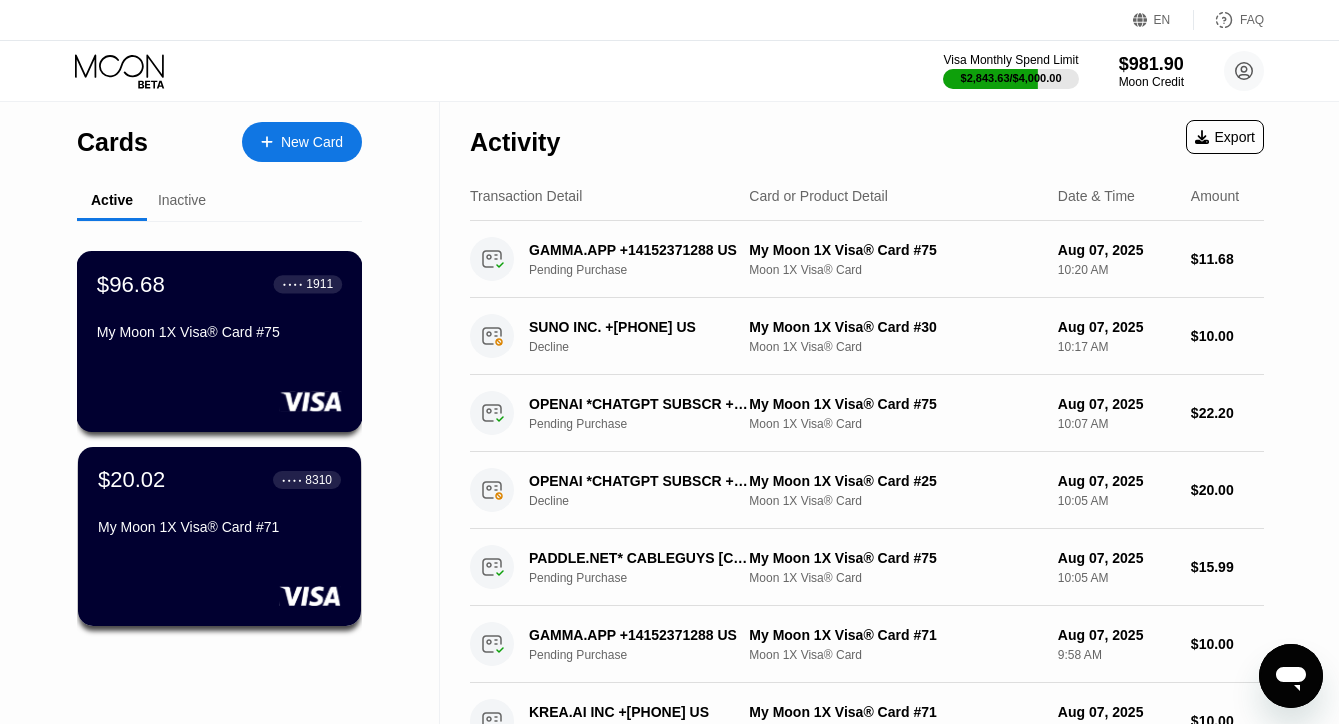 click on "$96.68 ● ● ● ● 1911 My Moon 1X Visa® Card #75" at bounding box center [220, 341] 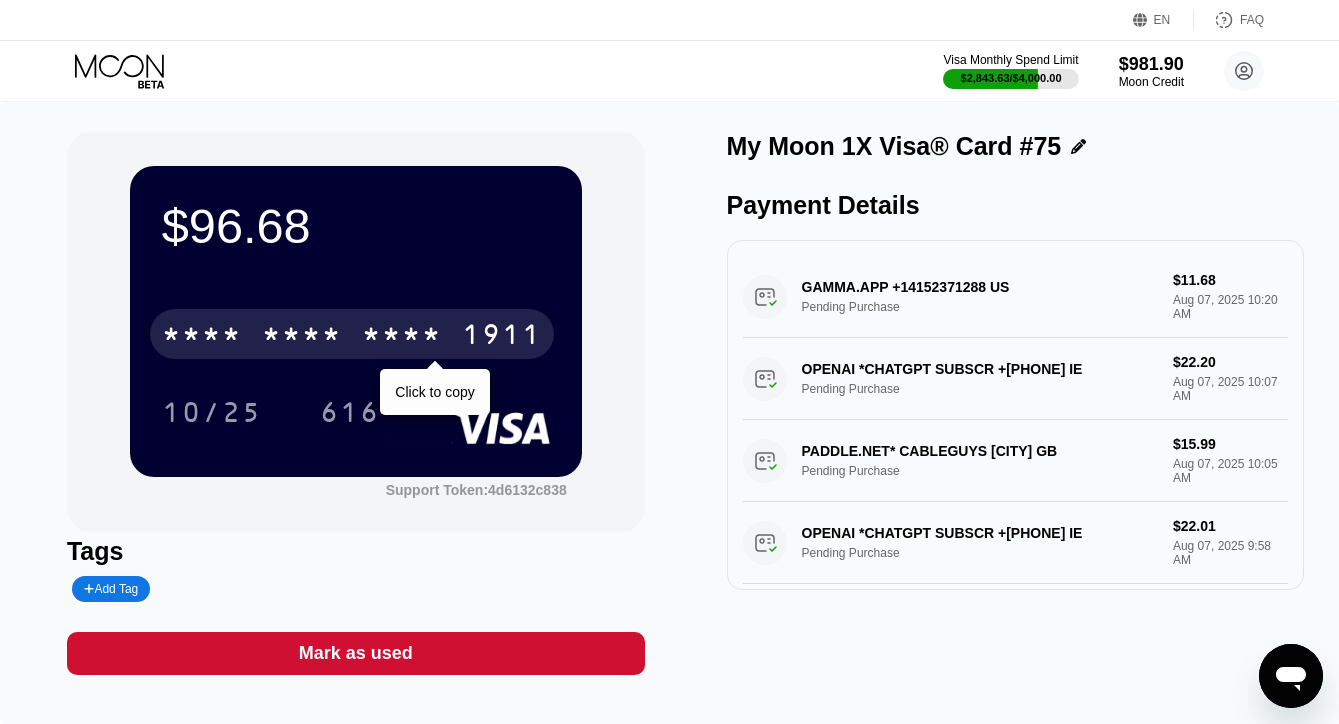 click on "* * * * * * * * * * * * 1911" at bounding box center (352, 334) 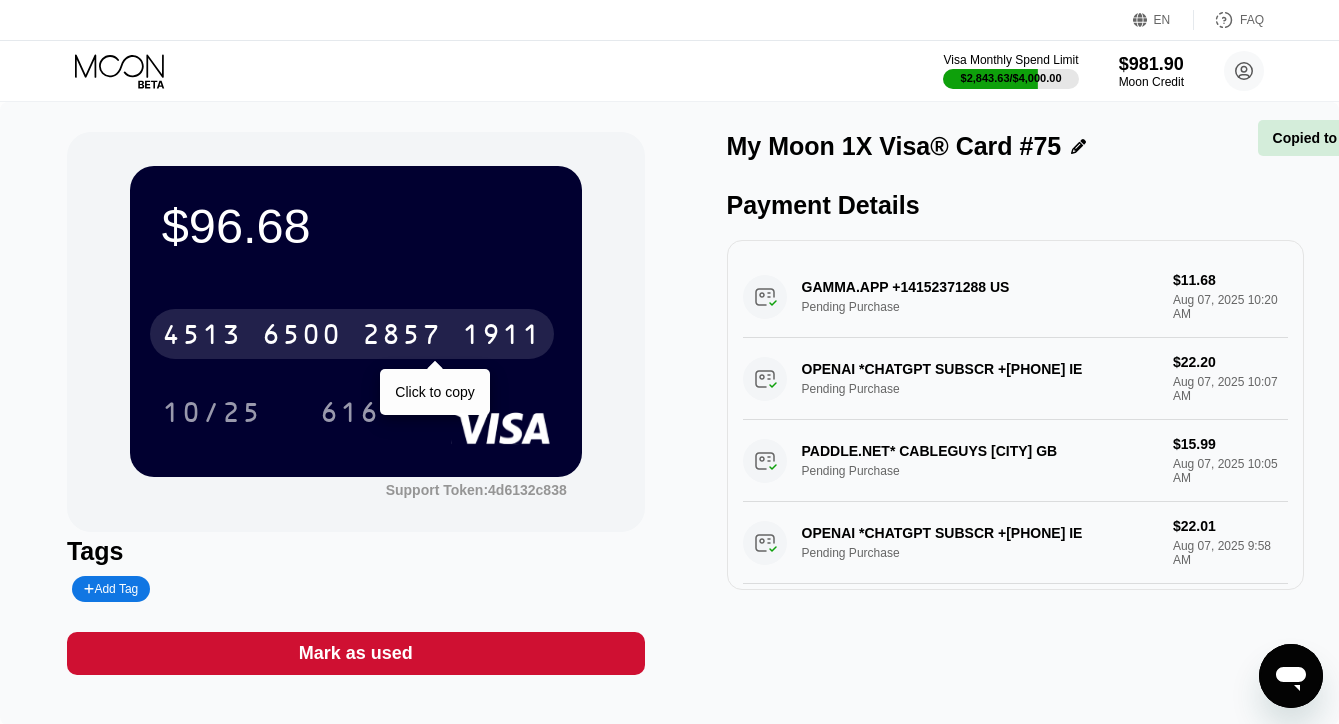 click on "4513 6500 2857 1911" at bounding box center [352, 334] 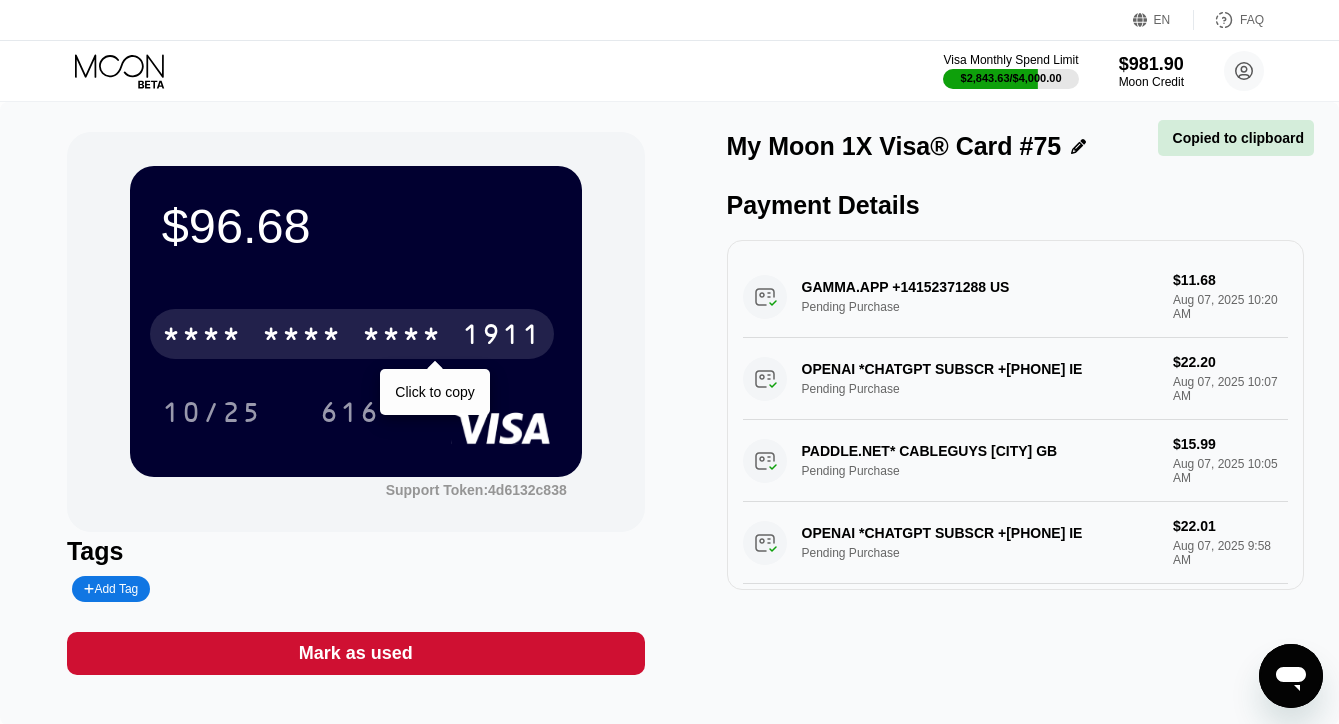 click on "* * * * * * * * * * * * 1911" at bounding box center (352, 334) 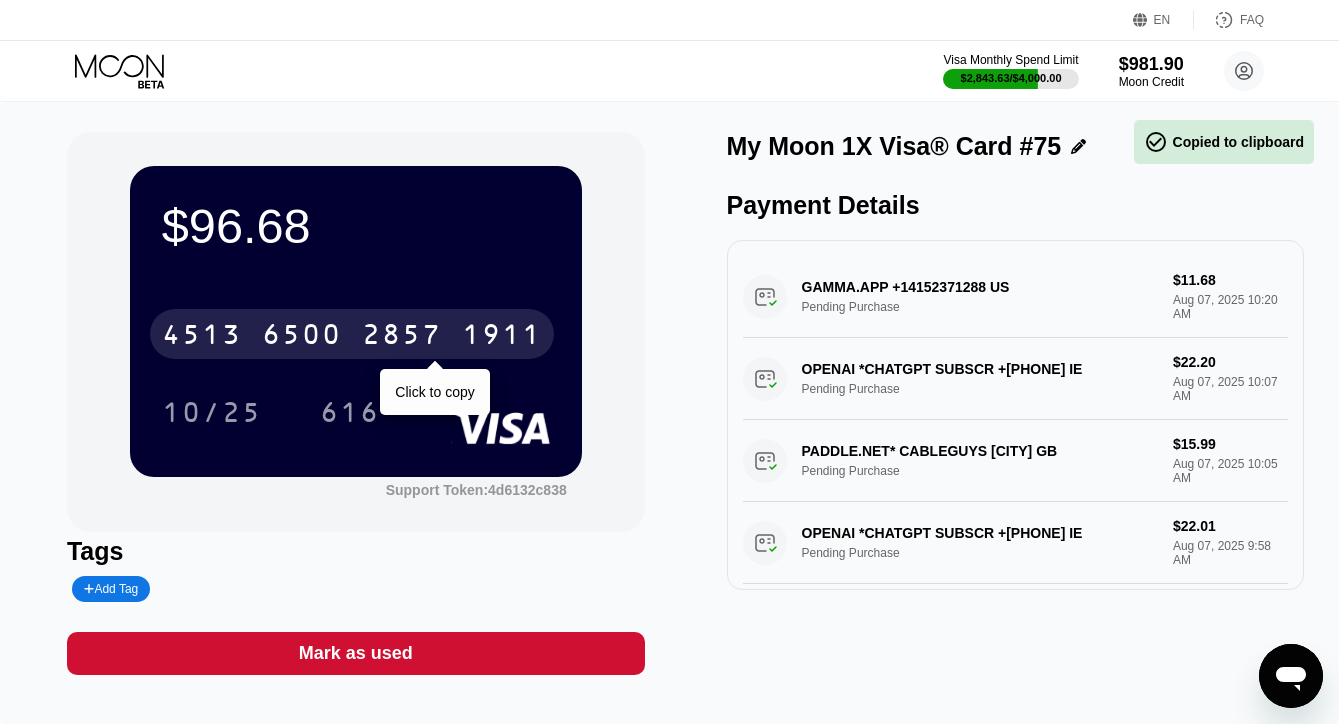 click on "4513 6500 2857 1911" at bounding box center (352, 334) 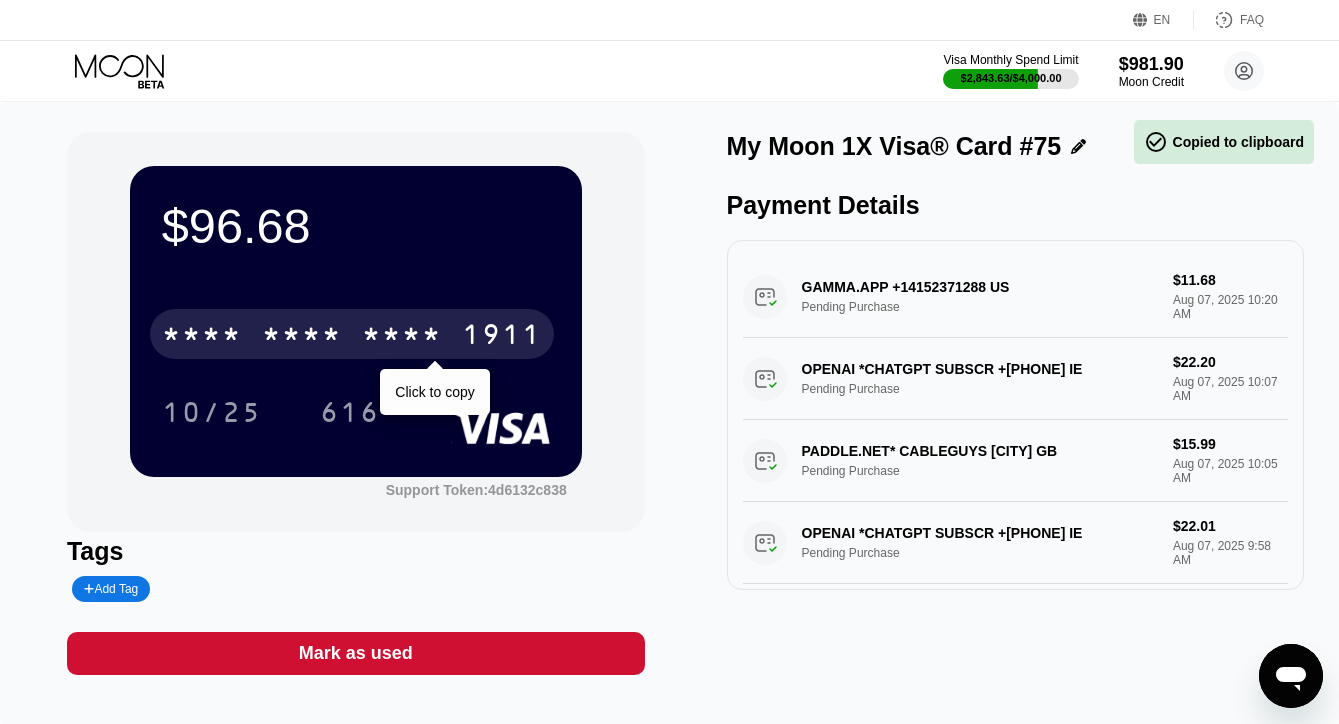 click on "* * * * * * * * * * * * 1911" at bounding box center (352, 334) 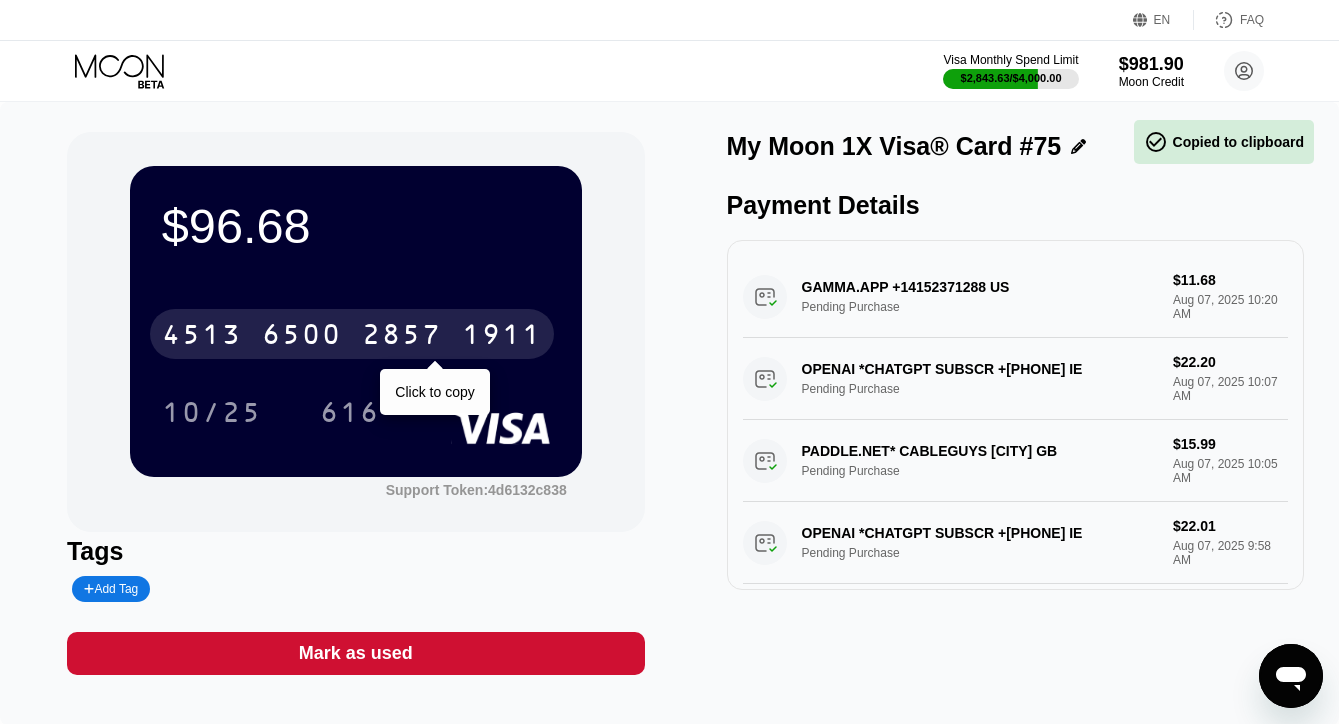 click on "6500" at bounding box center (302, 337) 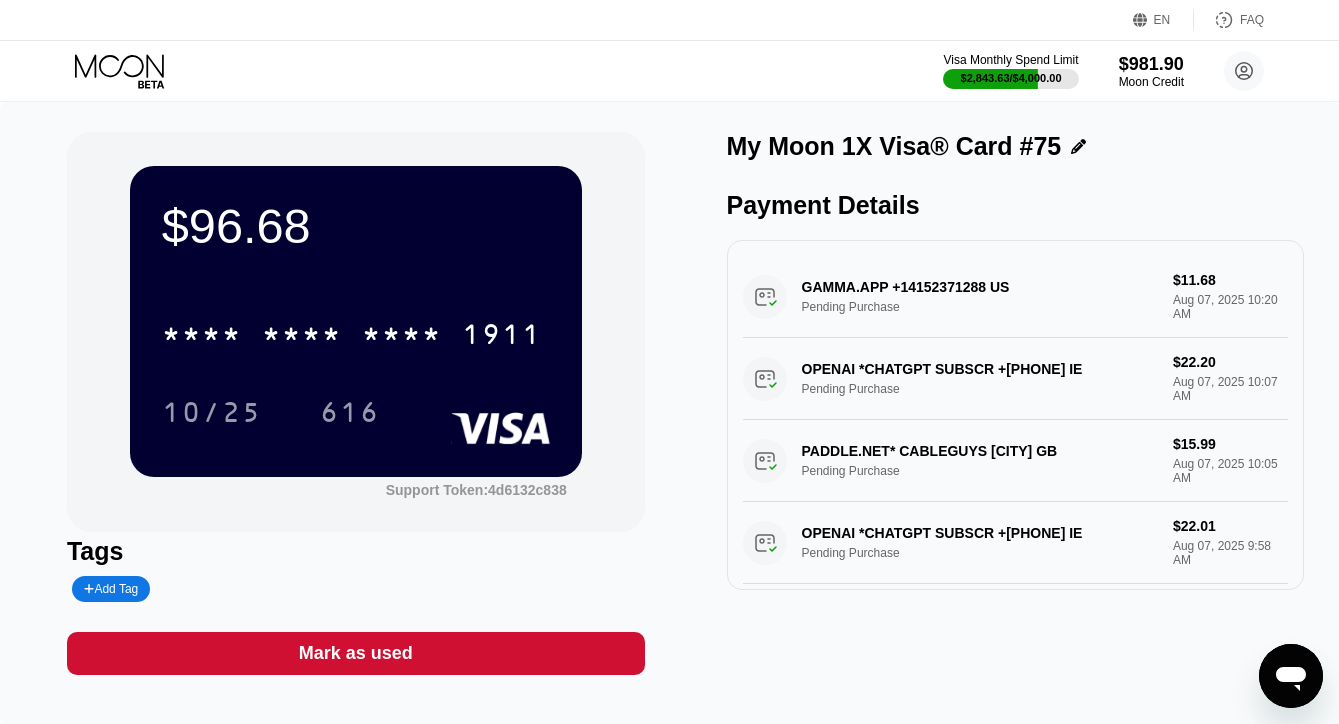 click 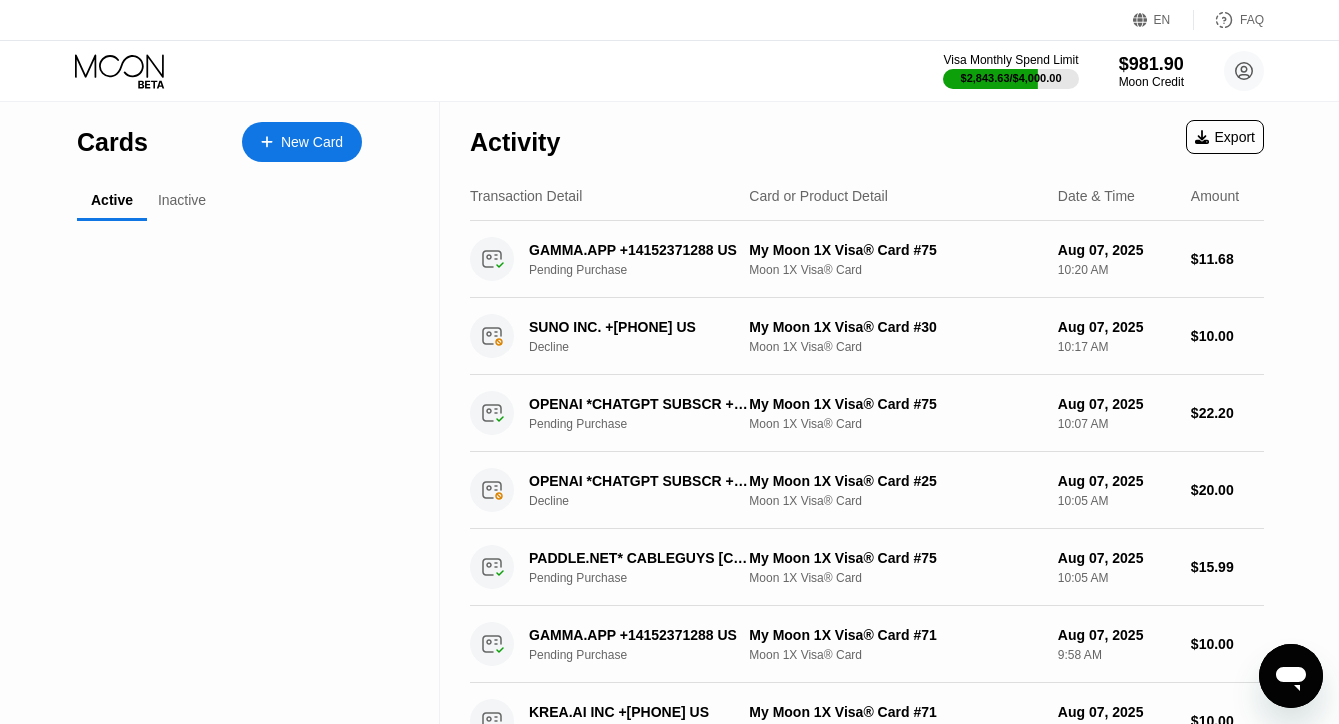 click 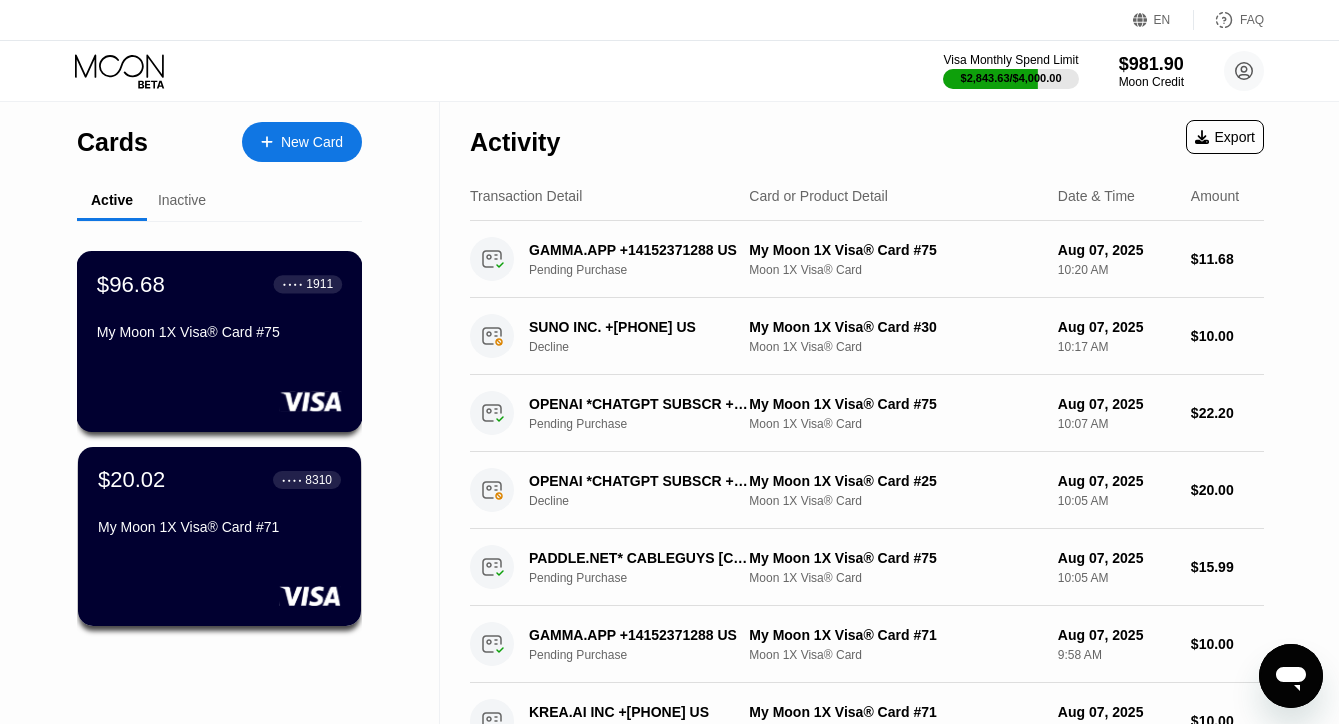 click on "My Moon 1X Visa® Card #75" at bounding box center [219, 336] 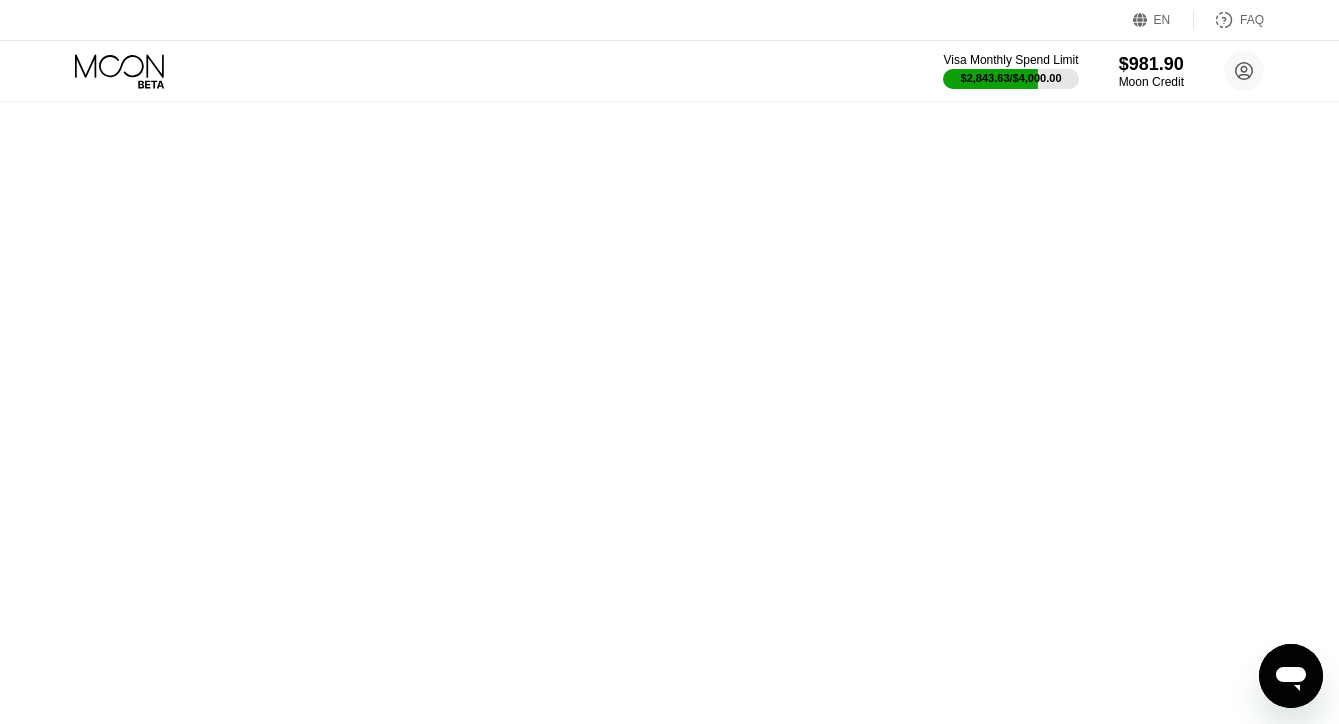 click on "Cards    New Card Active Inactive $96.68 ● ● ● ● 1911 My Moon 1X Visa® Card #75 $20.02 ● ● ● ● 8310 My Moon 1X Visa® Card #71 Activity Export Transaction Detail Card or Product Detail Date & Time Amount GAMMA.APP                +14152371288 US Pending Purchase My Moon 1X Visa® Card #75 Moon 1X Visa® Card Aug 07, 2025 10:20 AM $11.68 SUNO INC.                +16017417866 US Decline My Moon 1X Visa® Card #30 Moon 1X Visa® Card Aug 07, 2025 10:17 AM $10.00 OPENAI *CHATGPT SUBSCR   +14158799686 IE Pending Purchase My Moon 1X Visa® Card #75 Moon 1X Visa® Card Aug 07, 2025 10:07 AM $22.20 OPENAI *CHATGPT SUBSCR   +14158799686 US Decline My Moon 1X Visa® Card #25 Moon 1X Visa® Card Aug 07, 2025 10:05 AM $20.00 PADDLE.NET* CABLEGUYS    London       GB Pending Purchase My Moon 1X Visa® Card #75 Moon 1X Visa® Card Aug 07, 2025 10:05 AM $15.99 GAMMA.APP                +14152371288 US Pending Purchase My Moon 1X Visa® Card #71 Moon 1X Visa® Card Aug 07, 2025 9:58 AM $10.00 Pending Purchase" at bounding box center (669, 362) 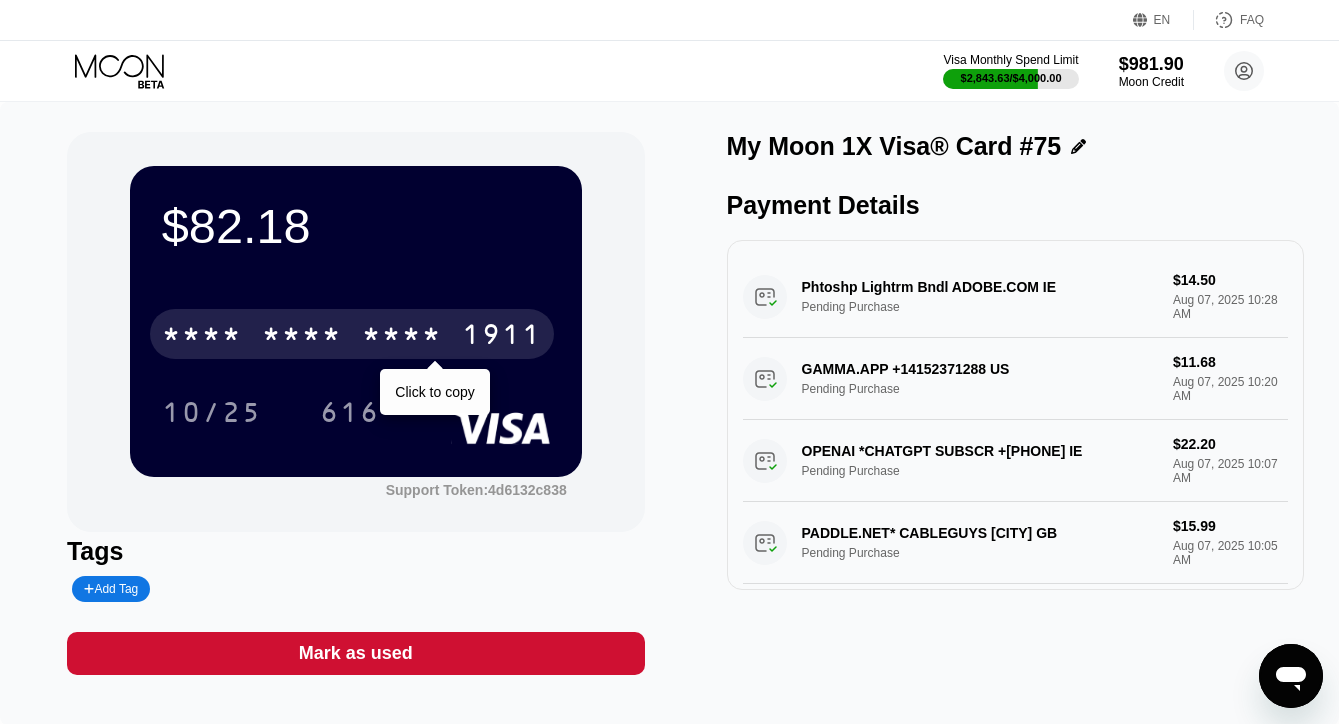 click on "* * * *" at bounding box center (302, 337) 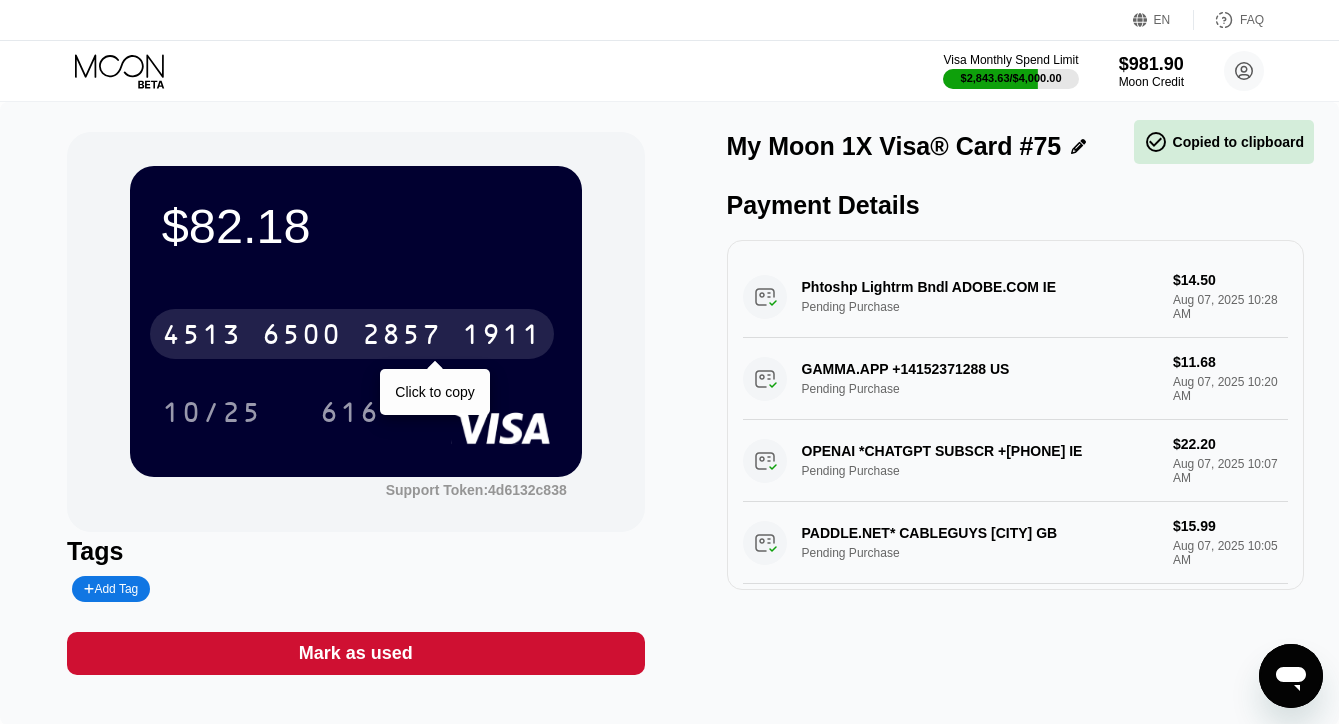click on "6500" at bounding box center (302, 337) 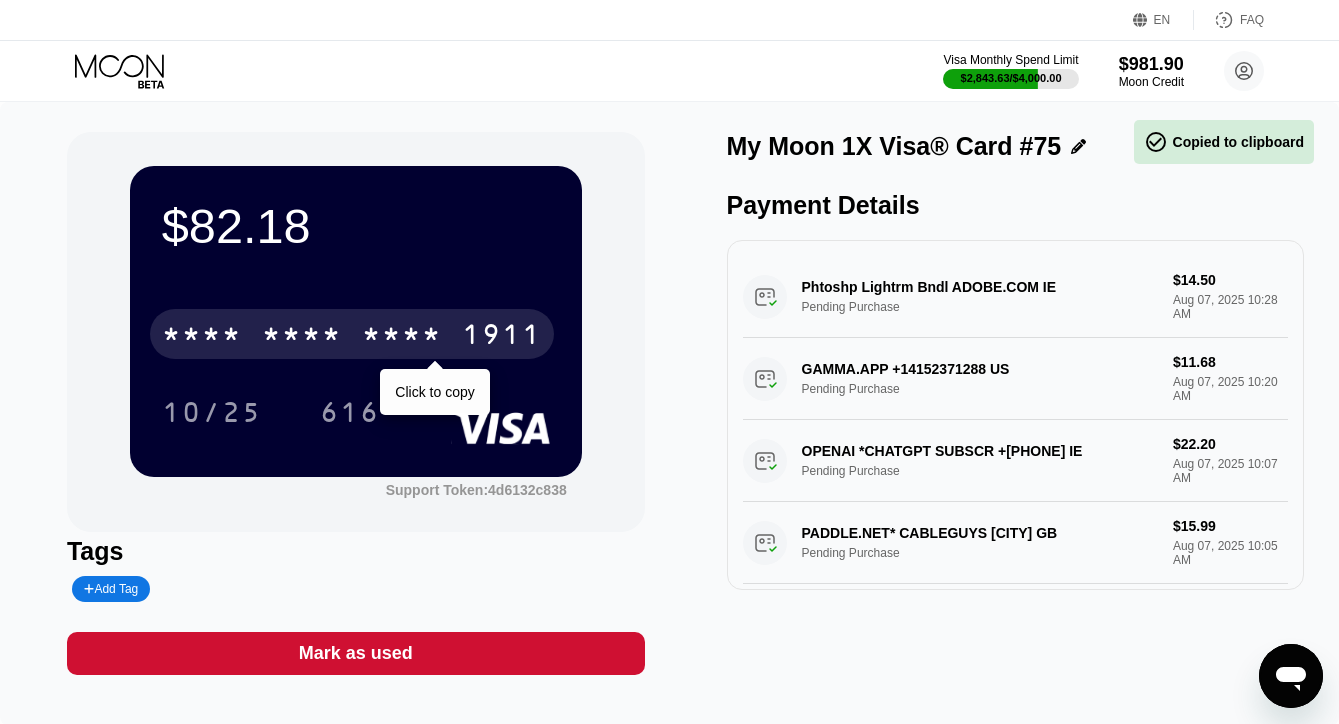 click on "* * * *" at bounding box center (302, 337) 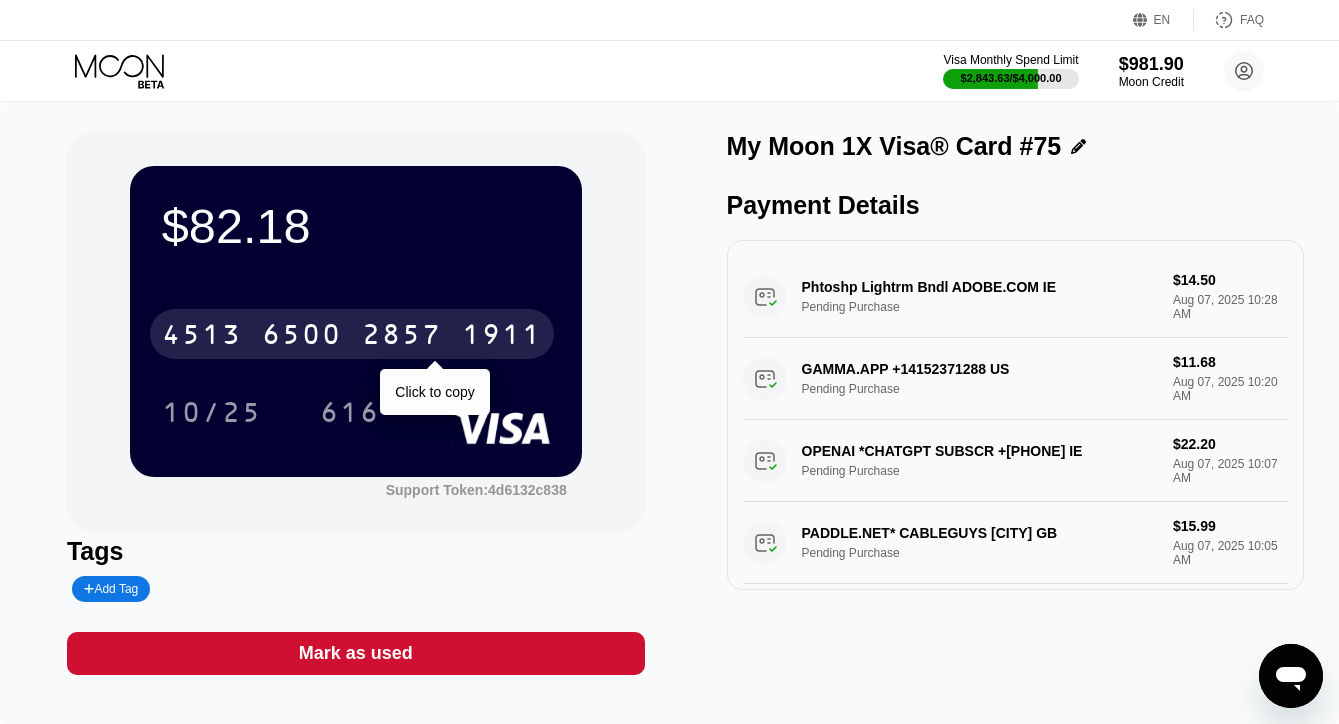 click 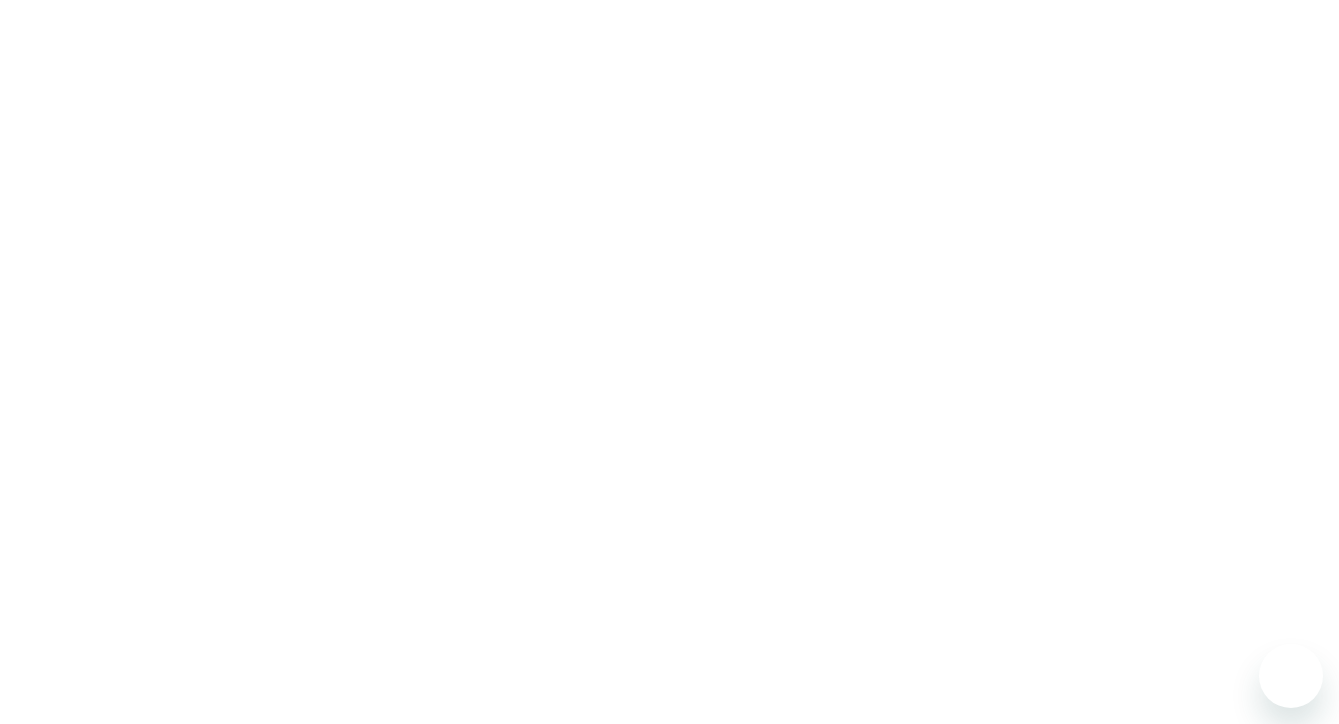 scroll, scrollTop: 0, scrollLeft: 0, axis: both 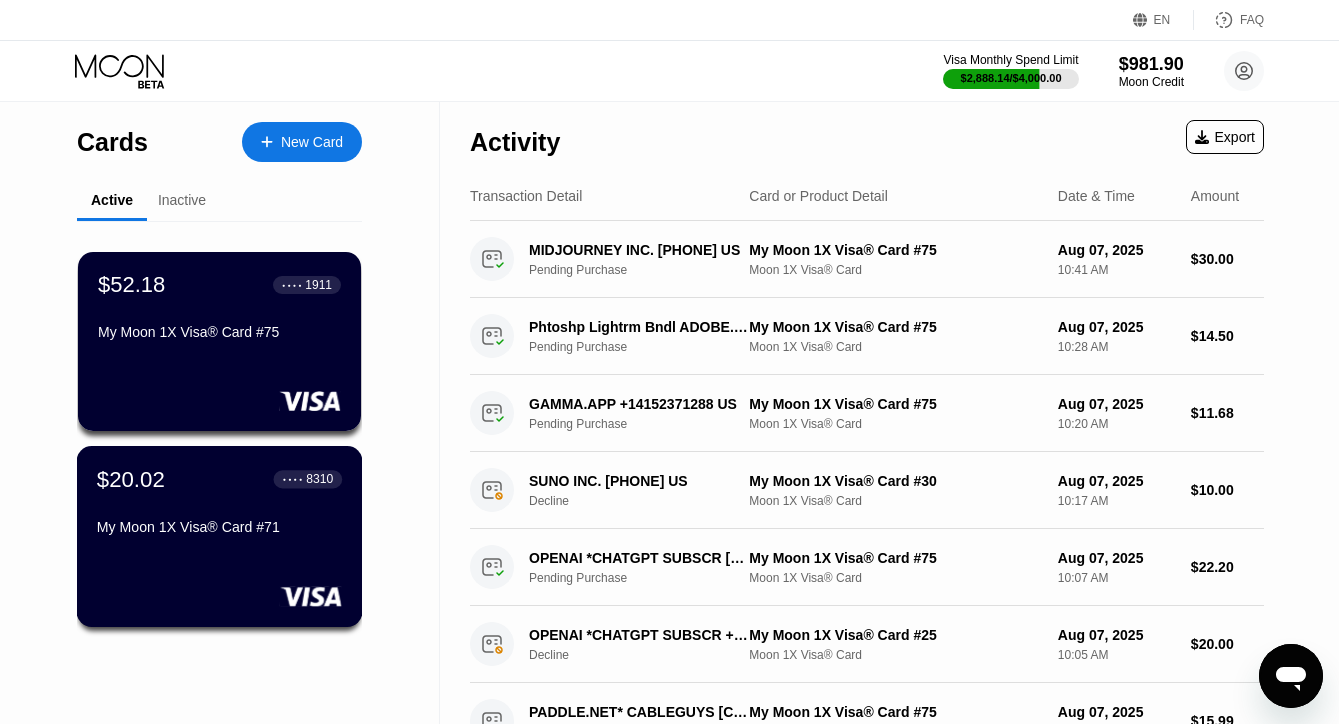 click on "$20.02 ● ● ● ● 8310" at bounding box center [219, 479] 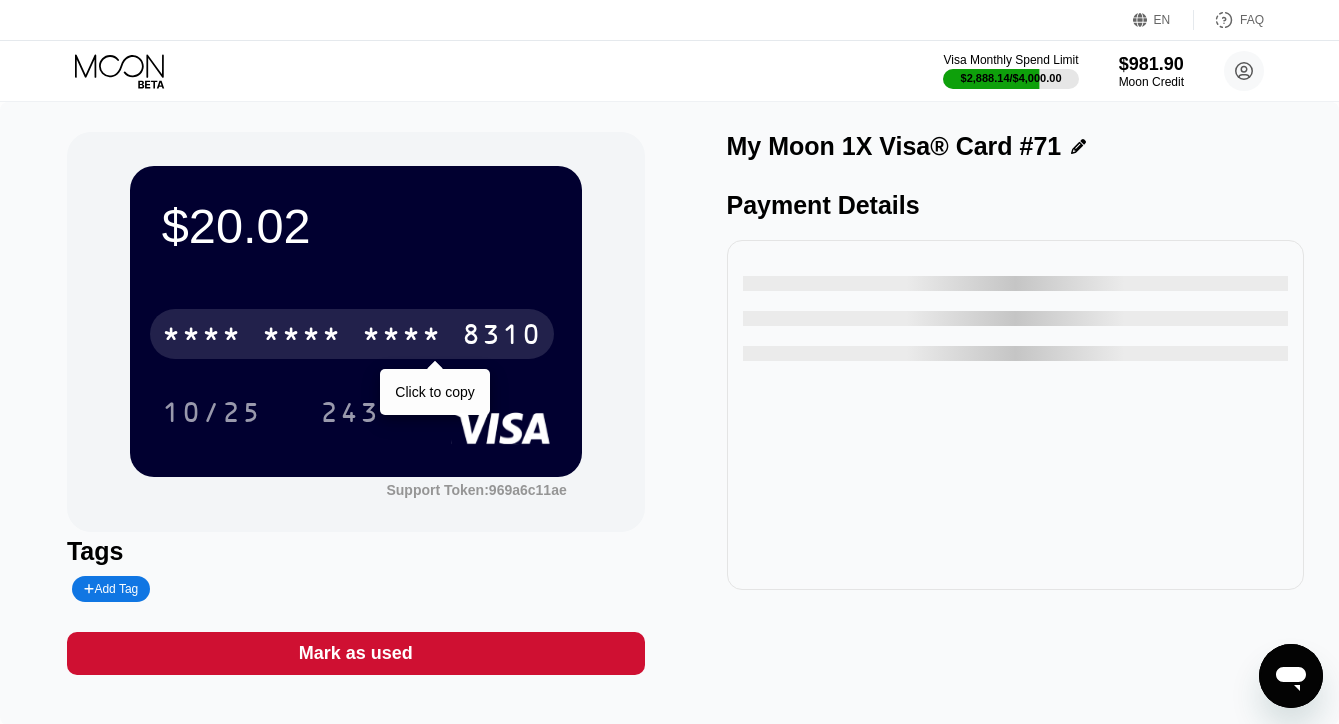 click on "* * * *" at bounding box center [402, 337] 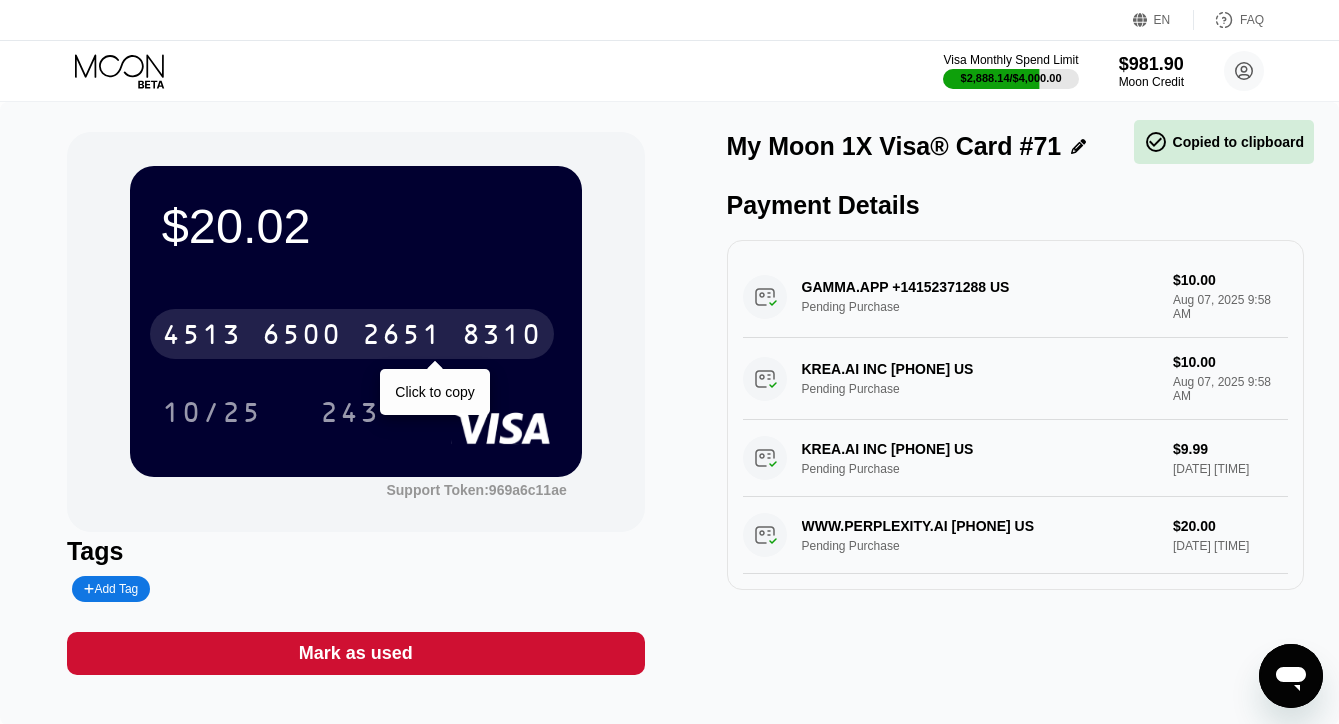 click on "2651" at bounding box center [402, 337] 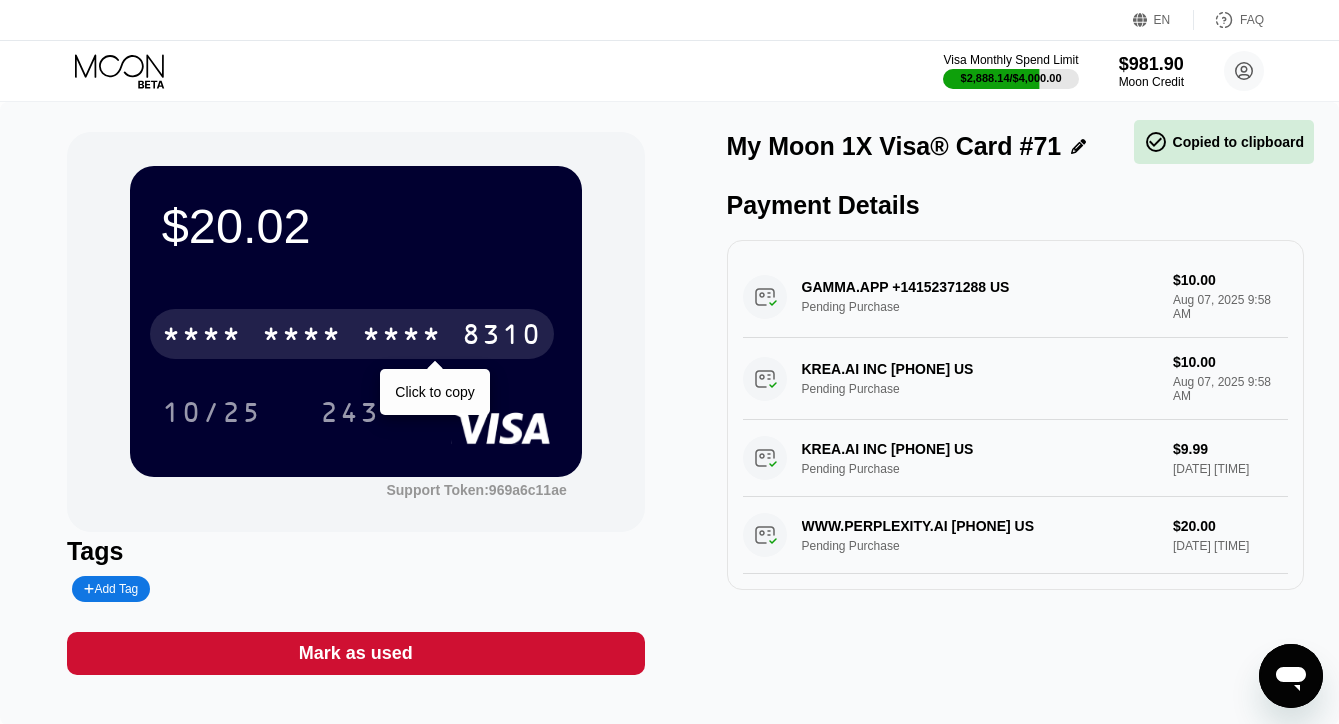 click on "* * * *" at bounding box center (402, 337) 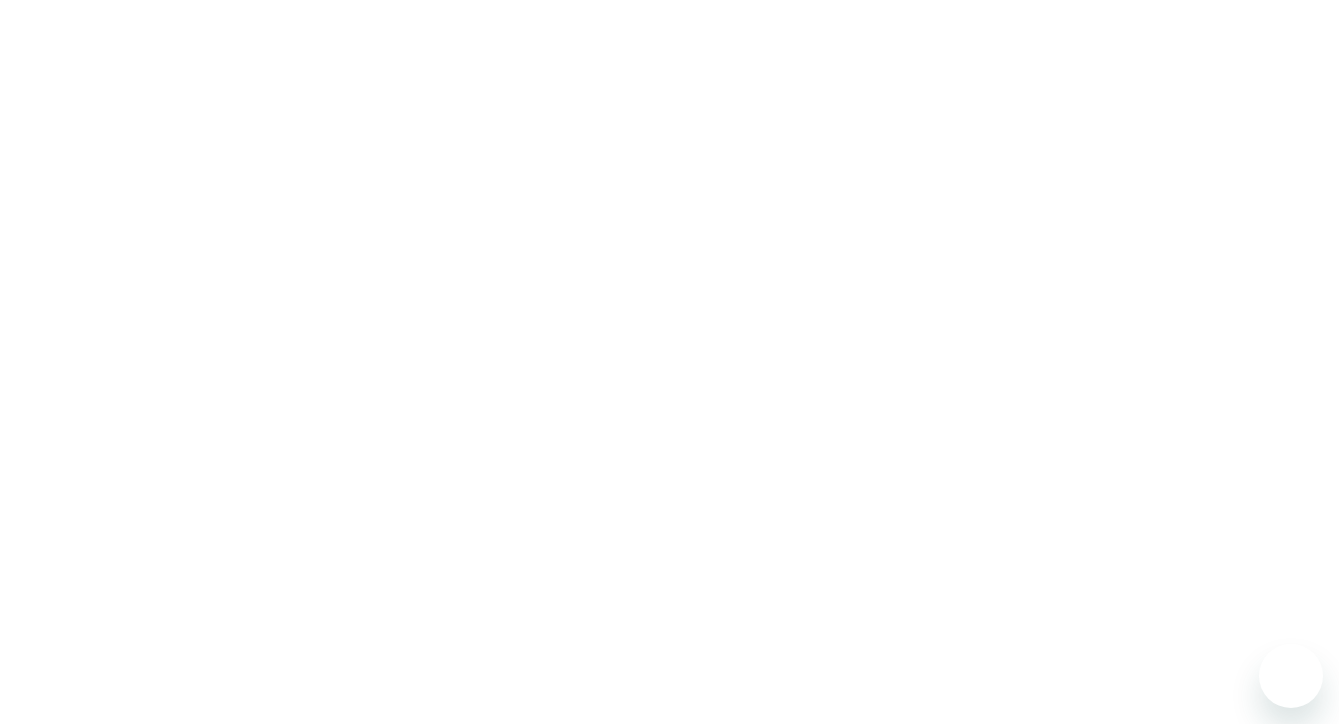 scroll, scrollTop: 0, scrollLeft: 0, axis: both 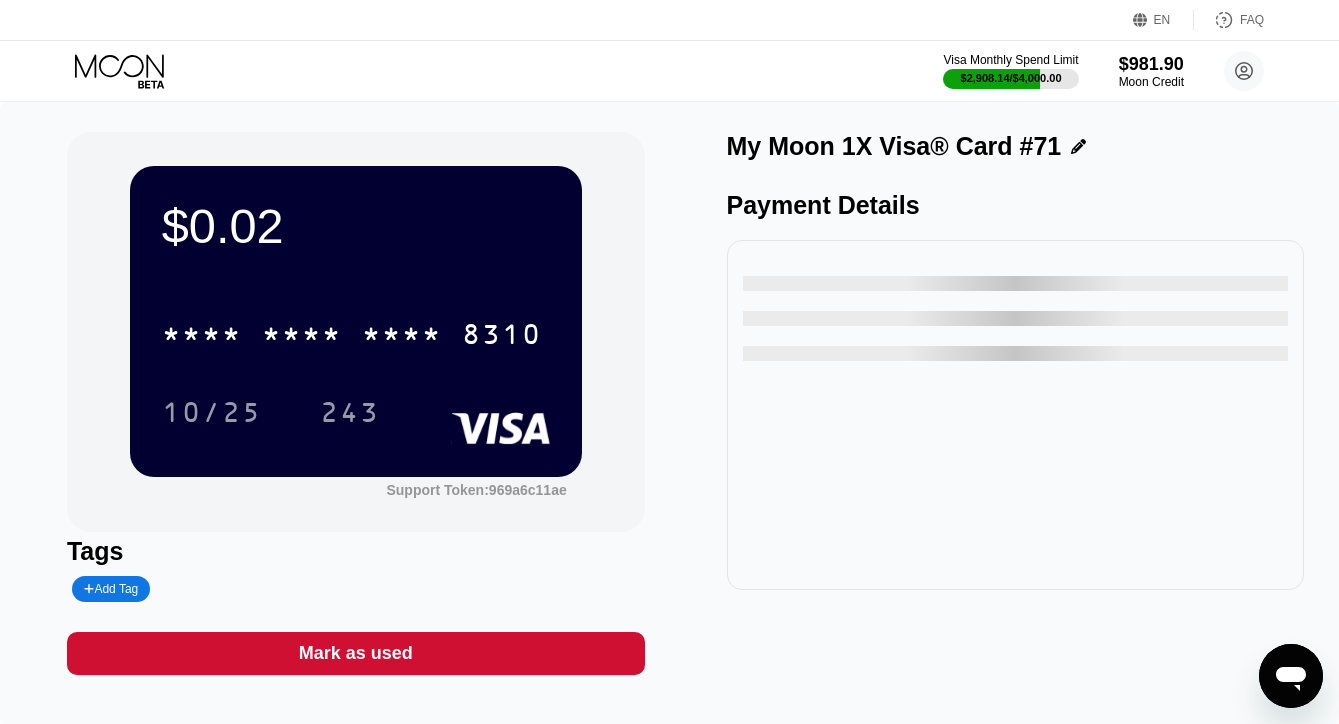 click on "Mark as used" at bounding box center (356, 653) 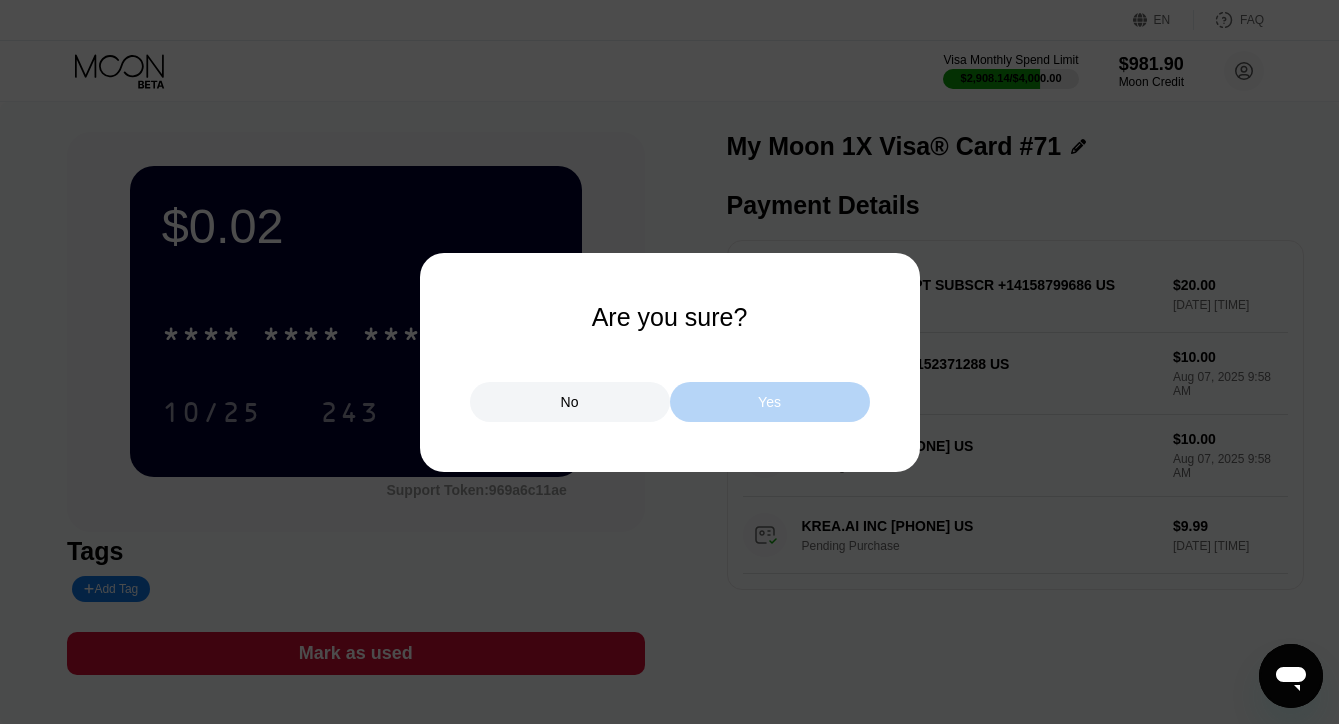 click on "Yes" at bounding box center [770, 402] 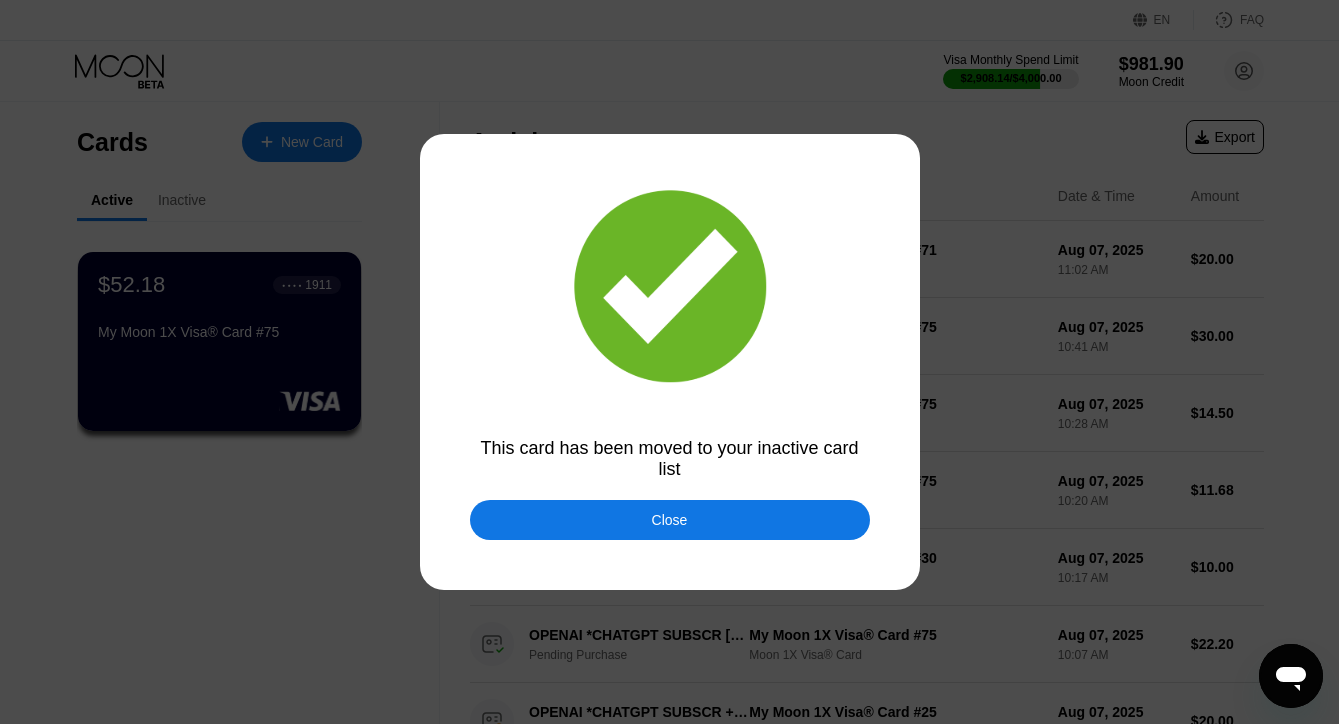 click on "Close" at bounding box center [670, 520] 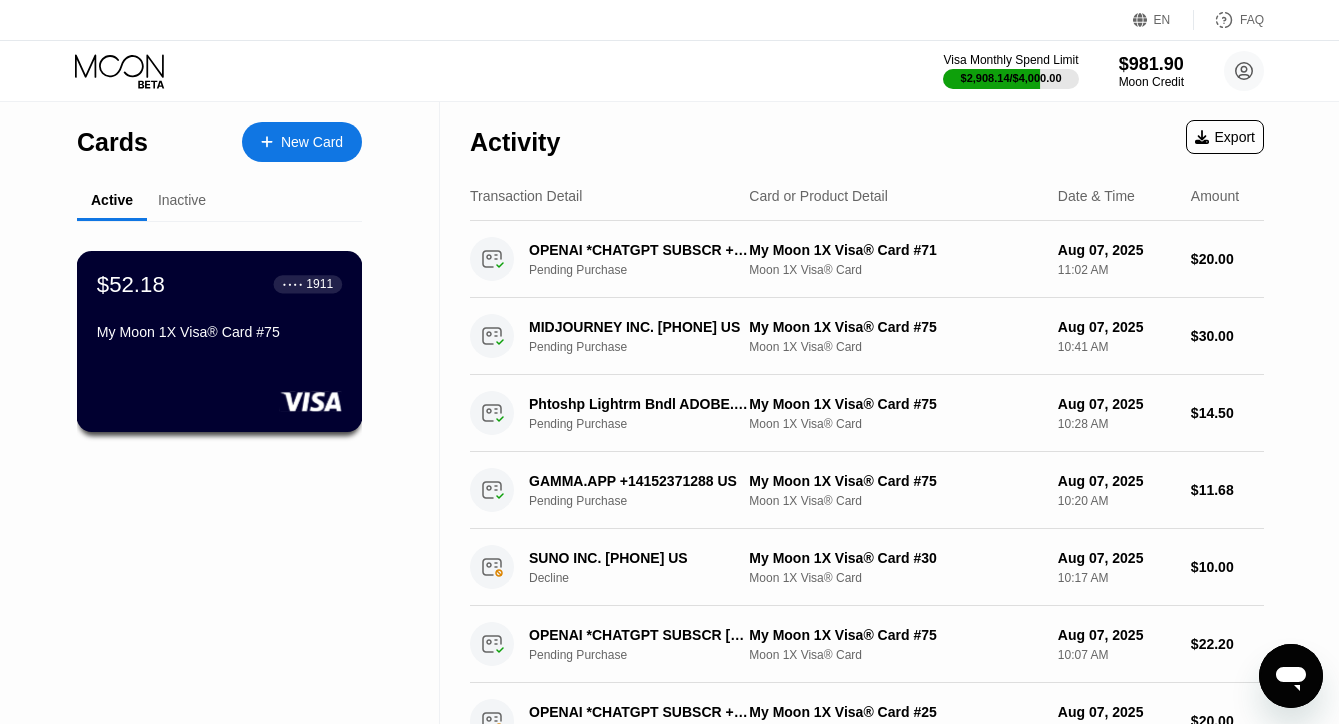 click on "My Moon 1X Visa® Card #75" at bounding box center [219, 332] 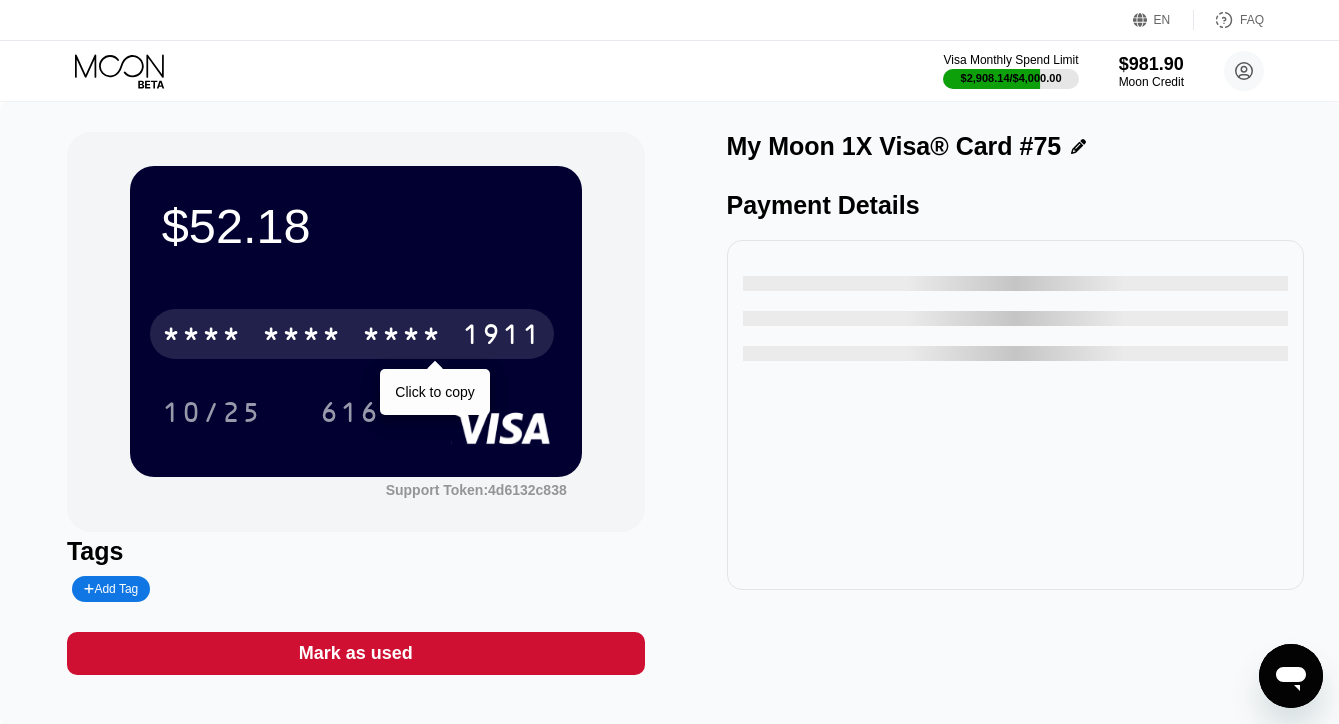 click on "* * * *" at bounding box center [302, 337] 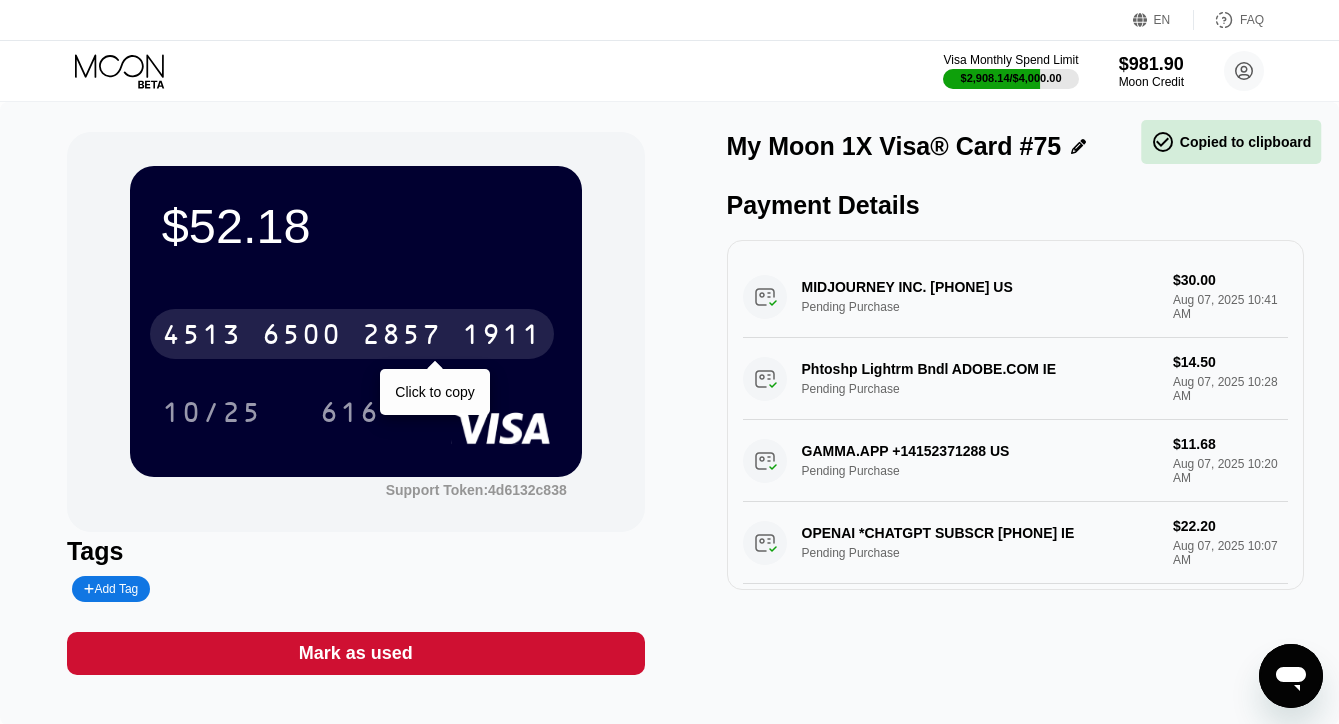 click on "6500" at bounding box center (302, 337) 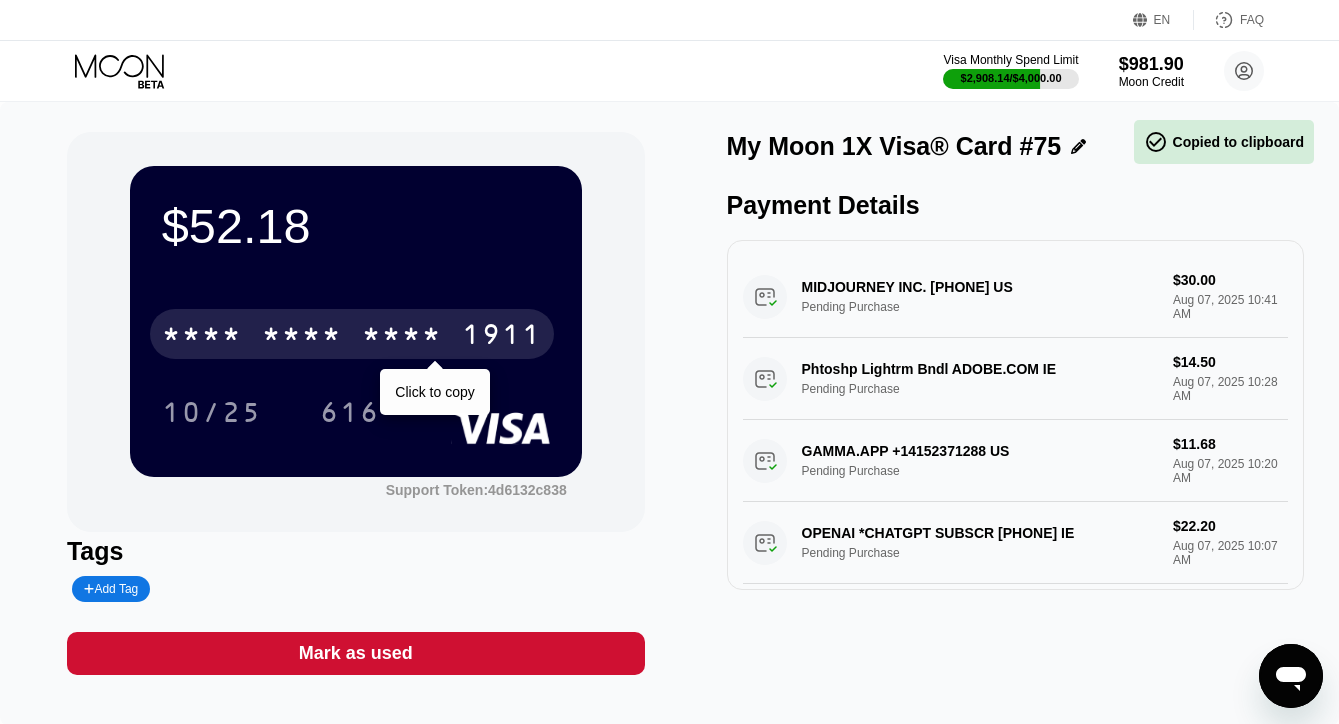 click on "* * * *" at bounding box center [302, 337] 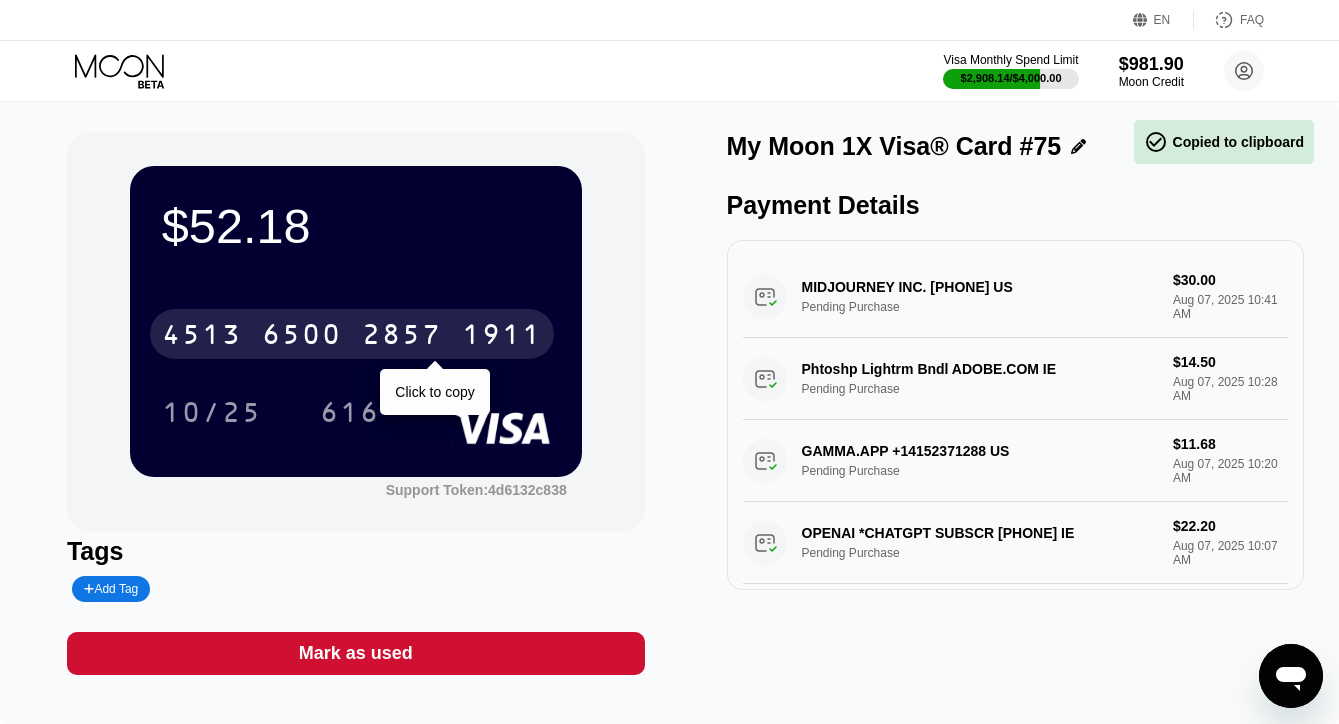 click on "6500" at bounding box center [302, 337] 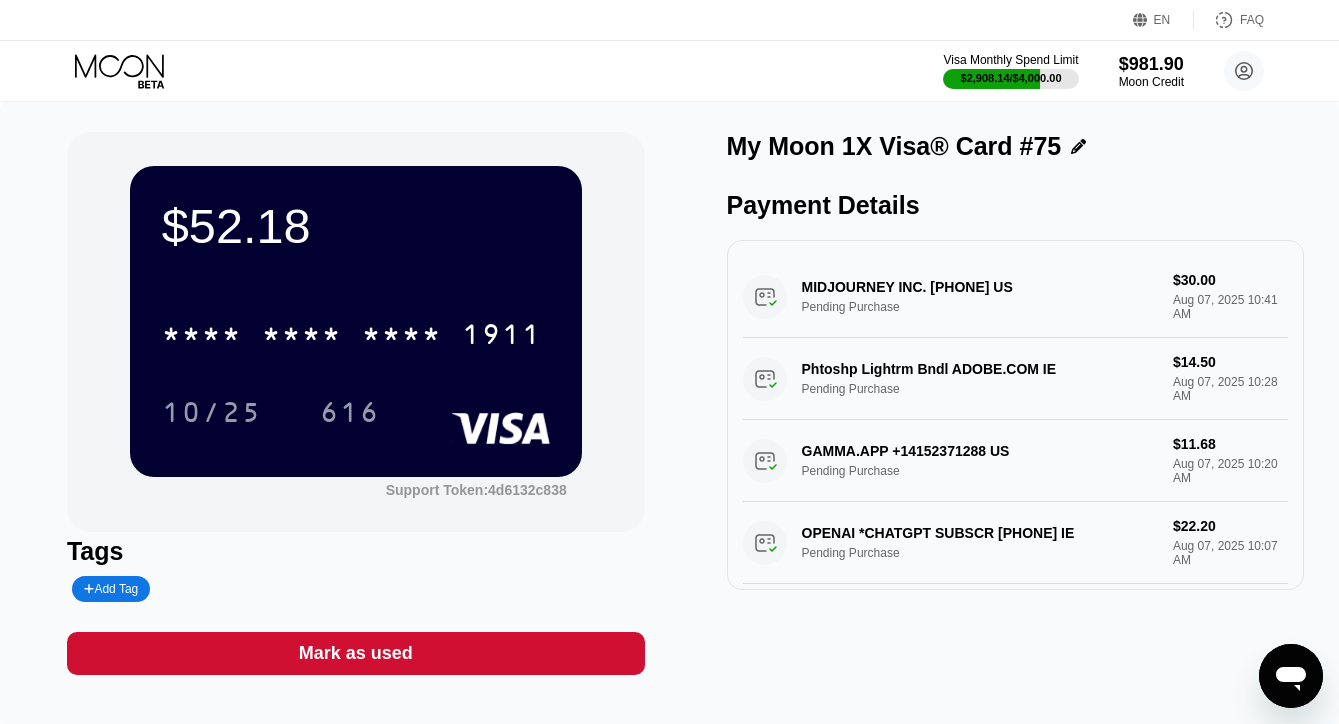 click 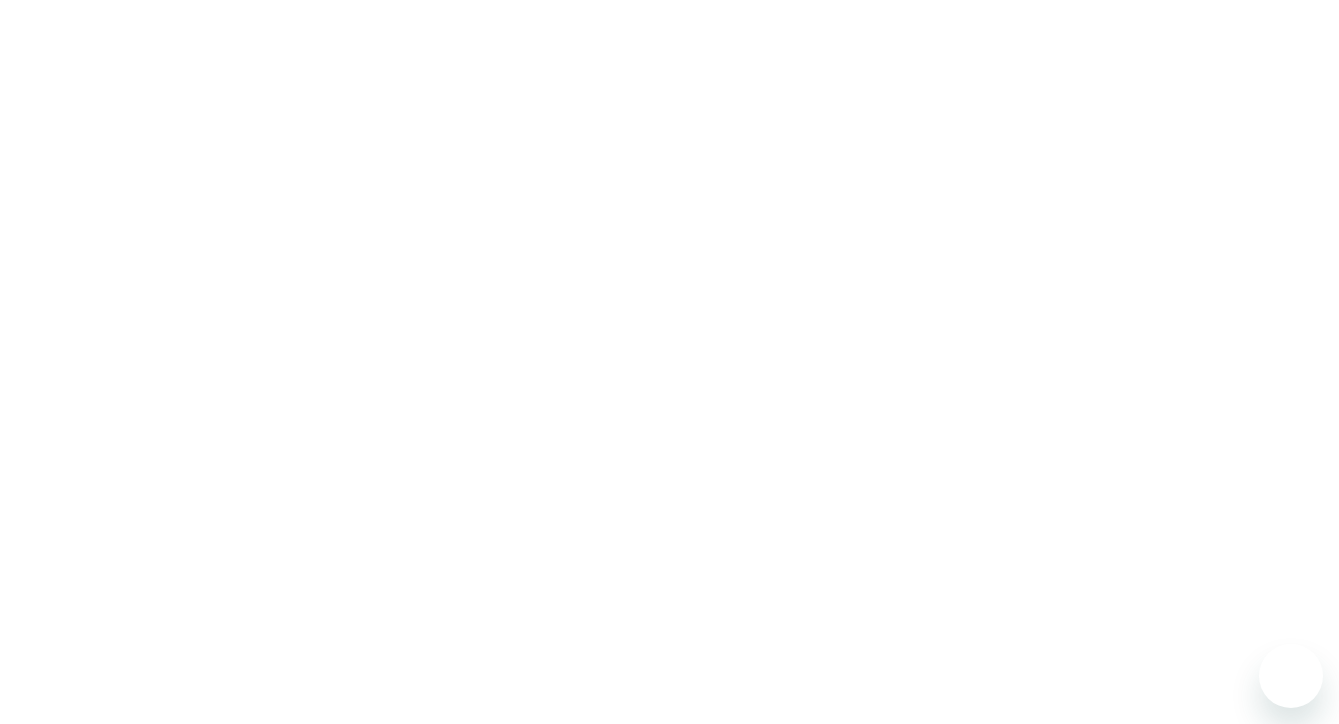 scroll, scrollTop: 0, scrollLeft: 0, axis: both 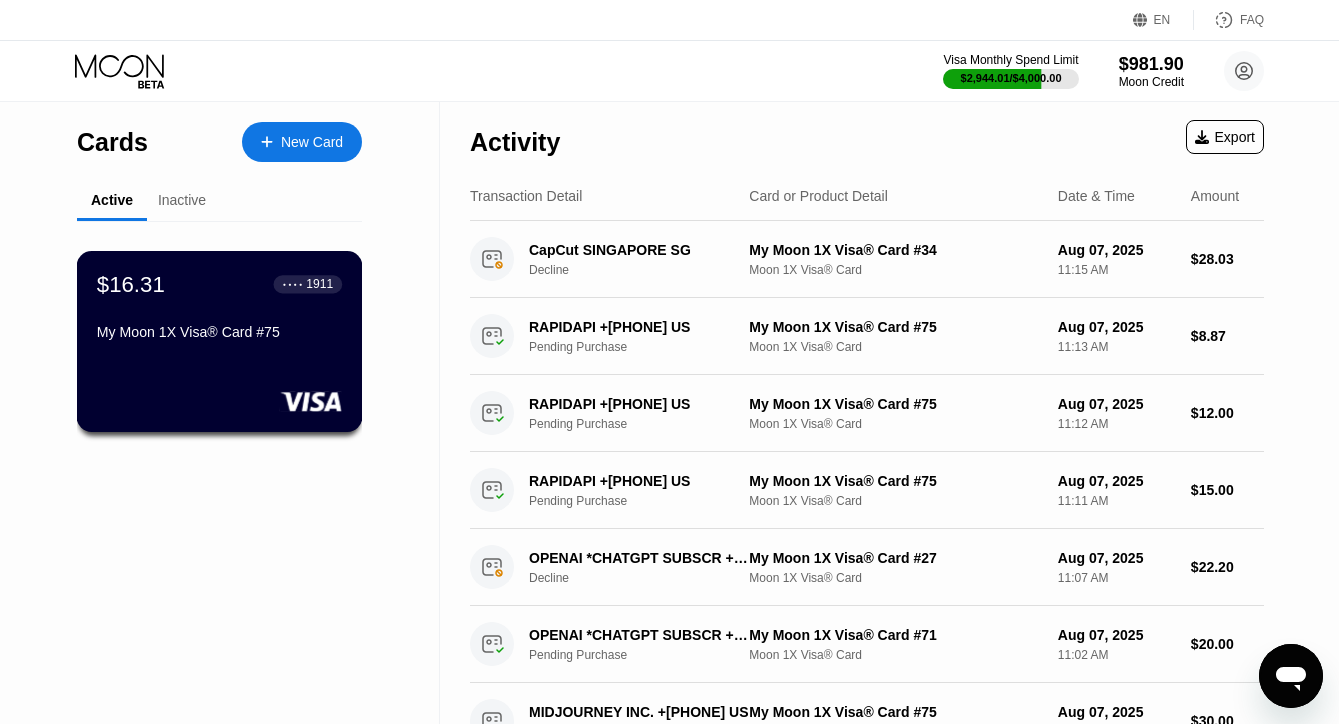 click on "My Moon 1X Visa® Card #75" at bounding box center [219, 336] 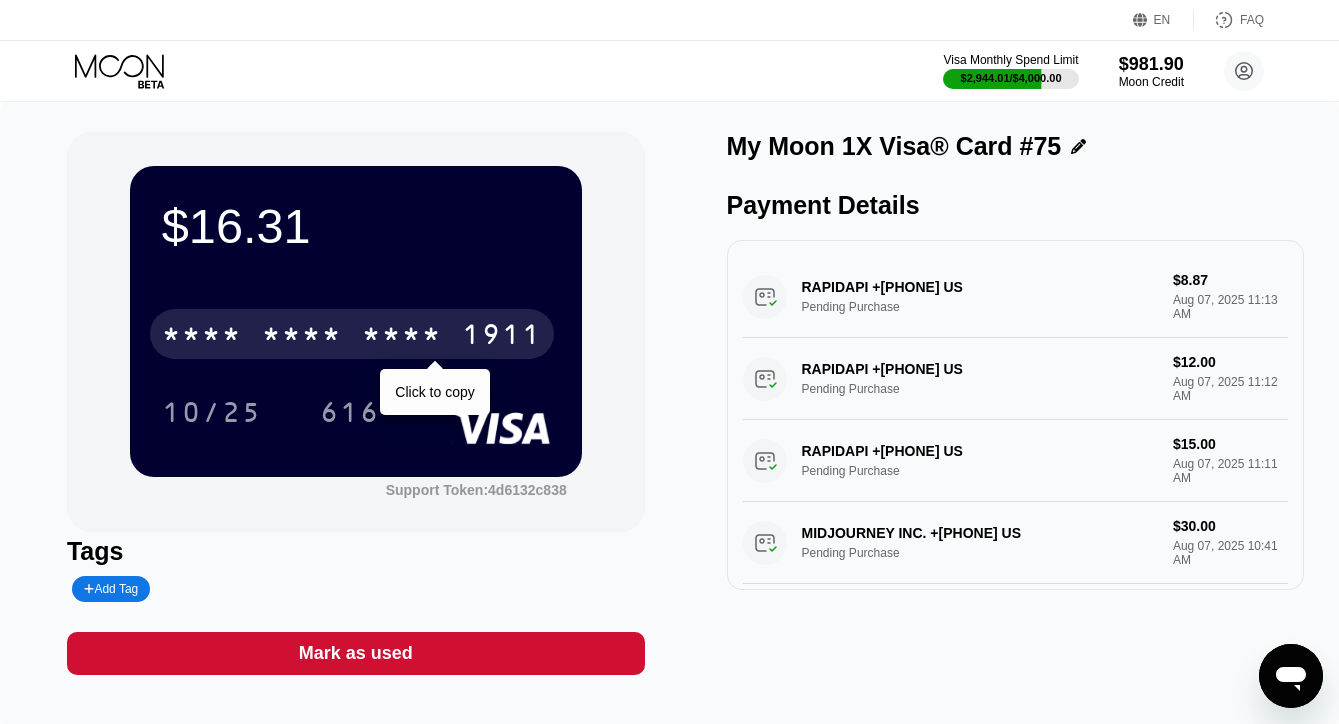 click on "* * * *" at bounding box center [402, 337] 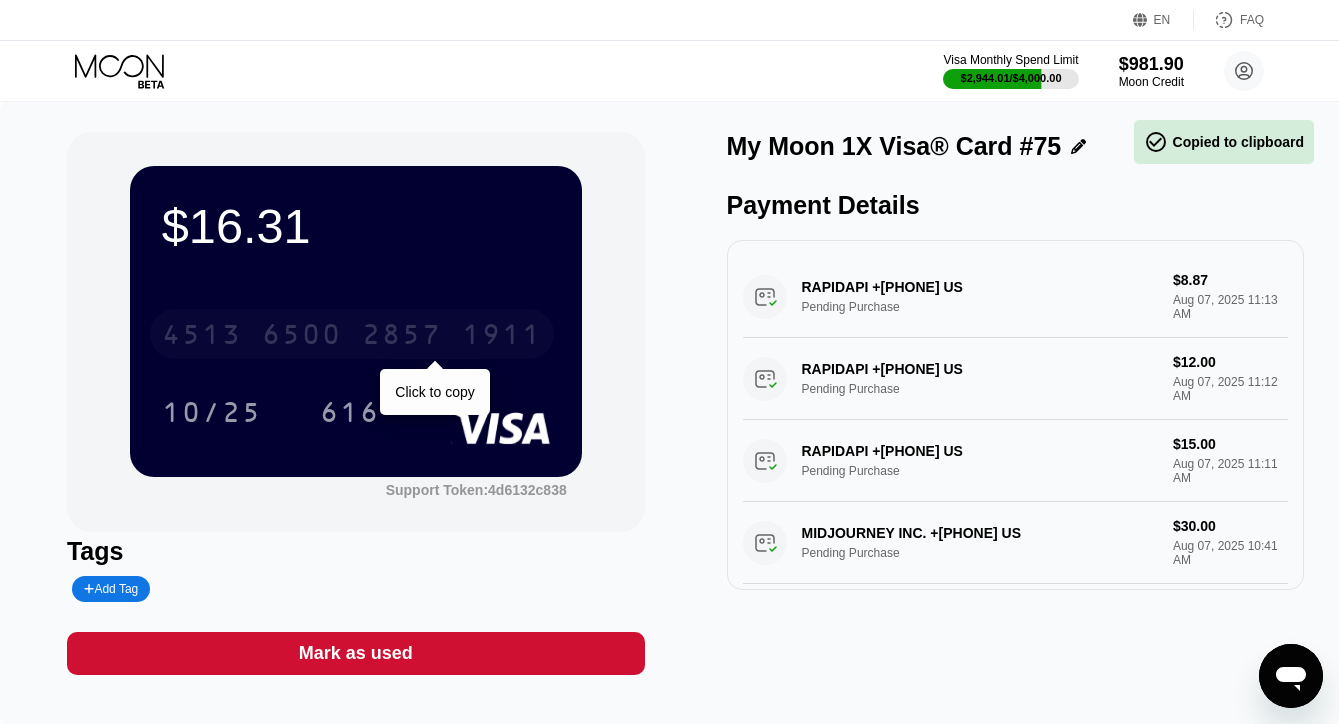 click on "4513 6500 2857 1911" at bounding box center [352, 334] 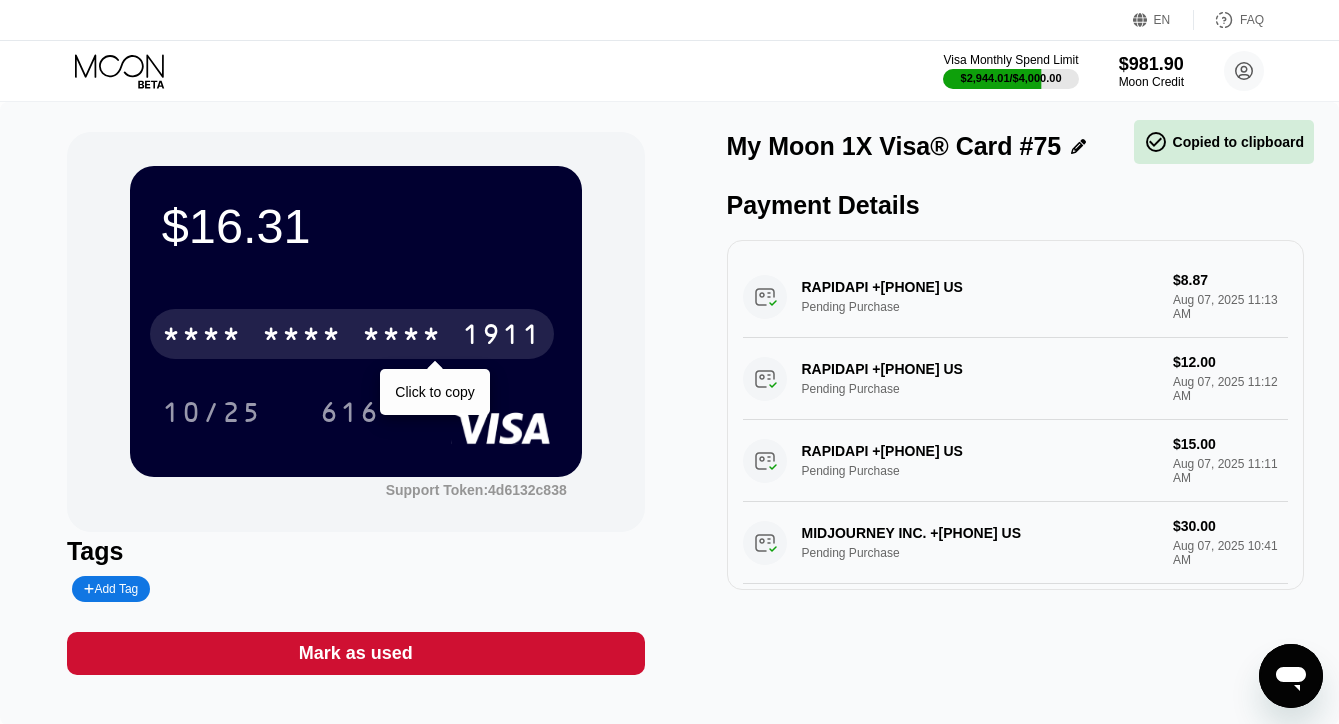 click on "* * * * * * * * * * * * 1911" at bounding box center [352, 334] 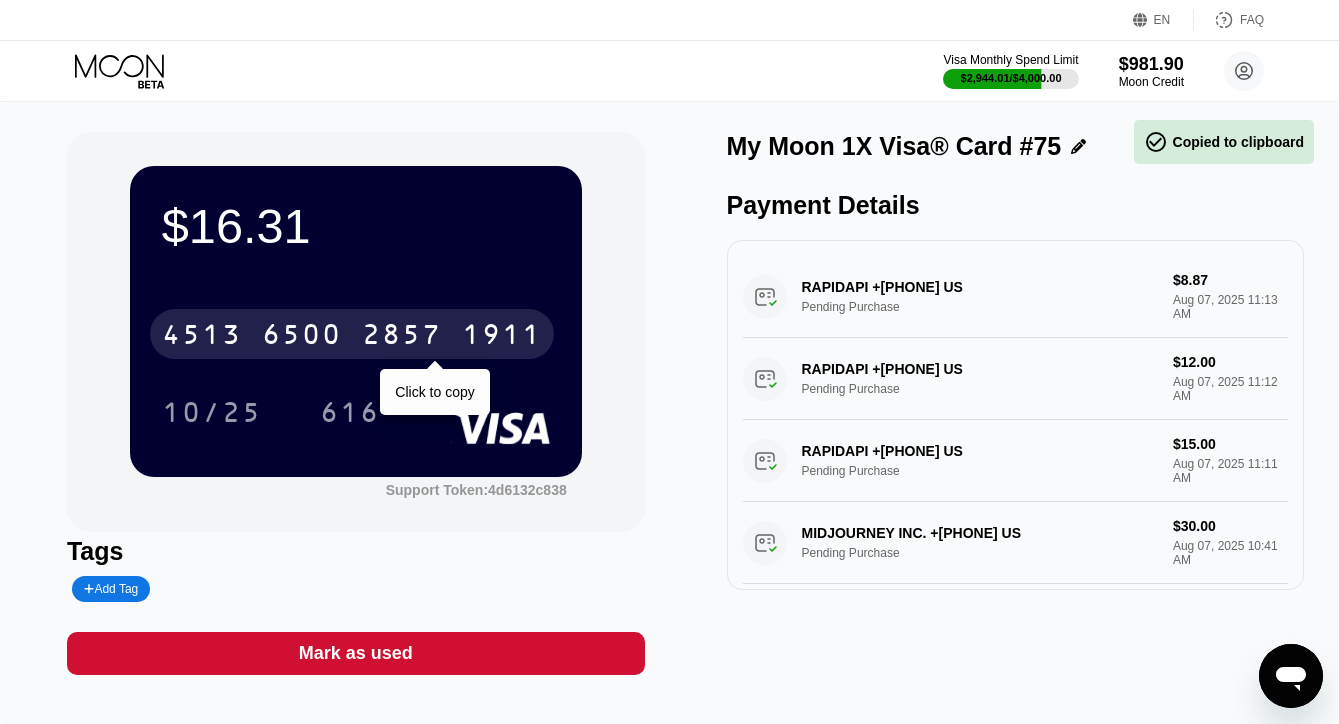 click on "2857" at bounding box center [402, 337] 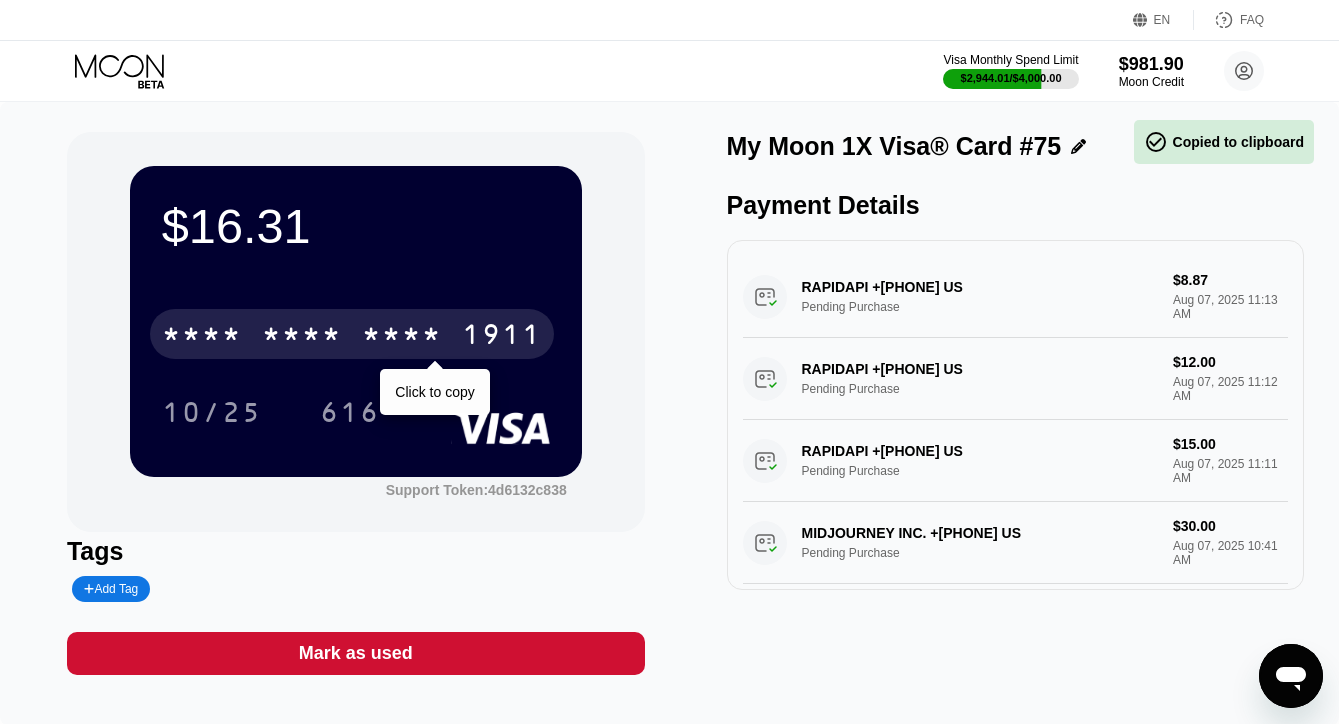 click on "* * * *" at bounding box center [402, 337] 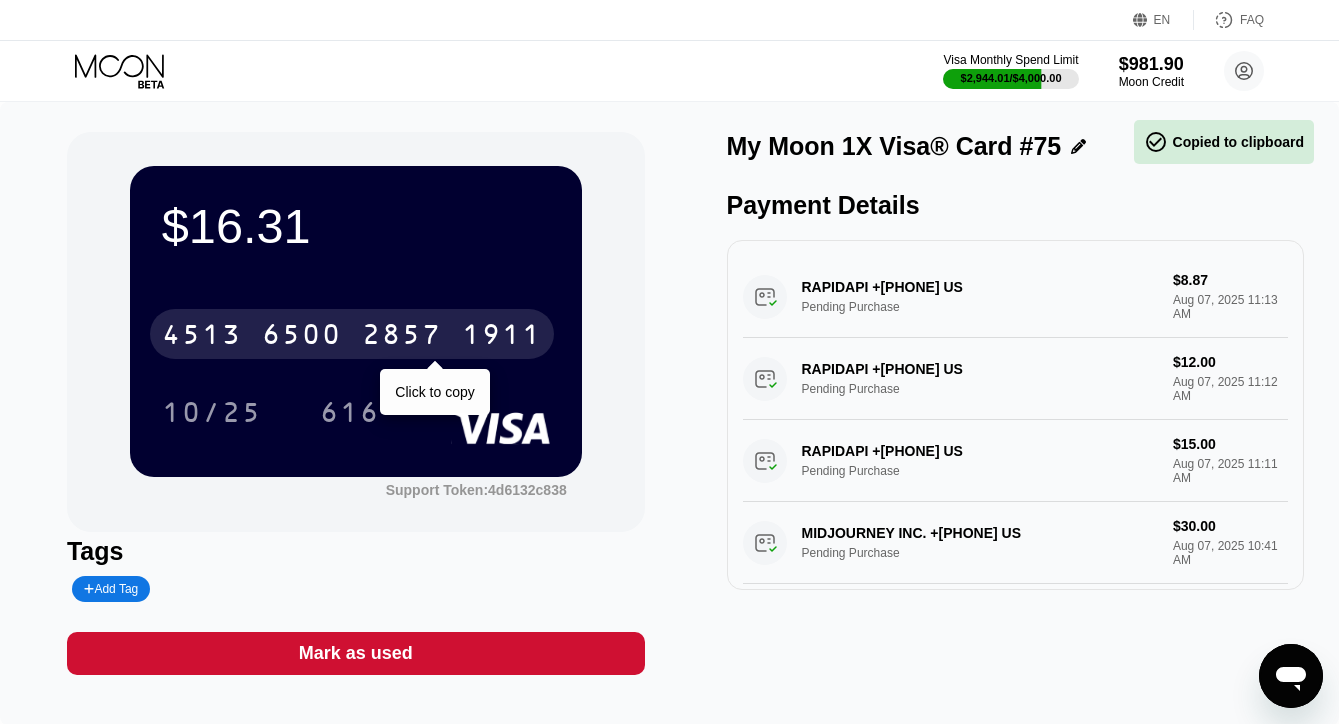 click on "2857" at bounding box center (402, 337) 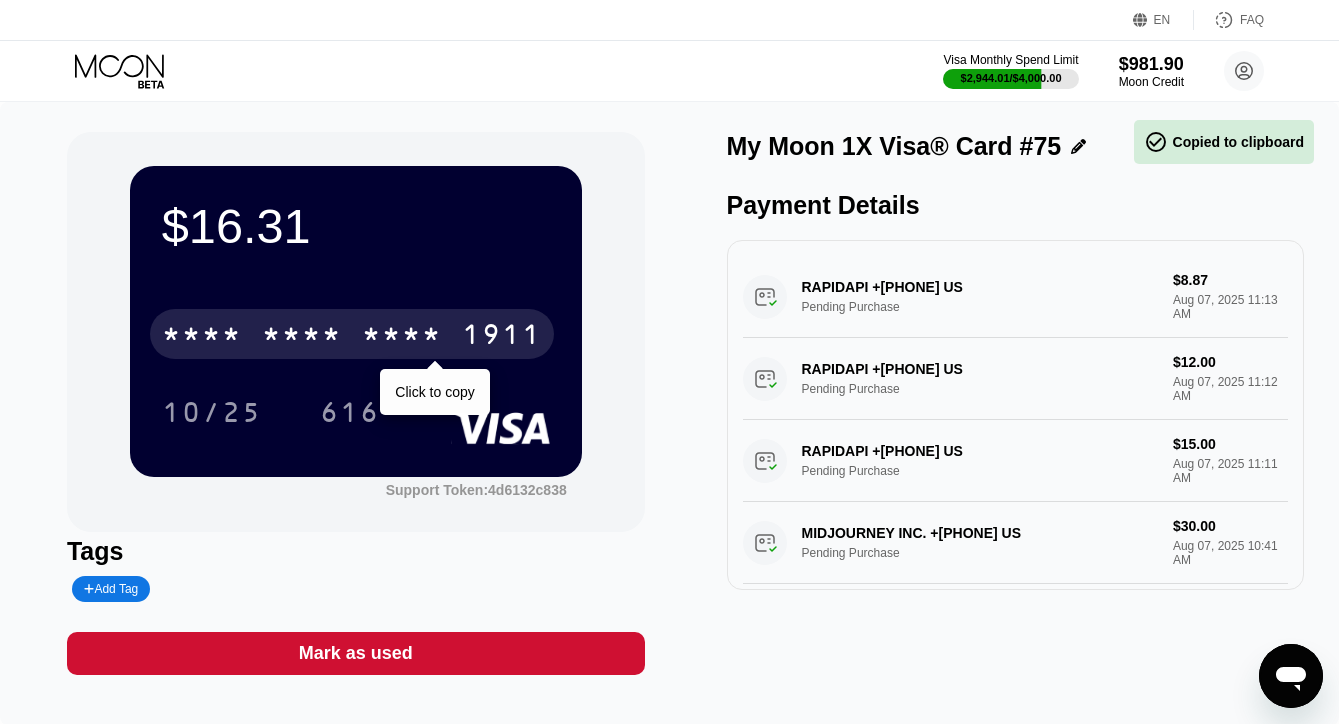 click on "* * * *" at bounding box center [402, 337] 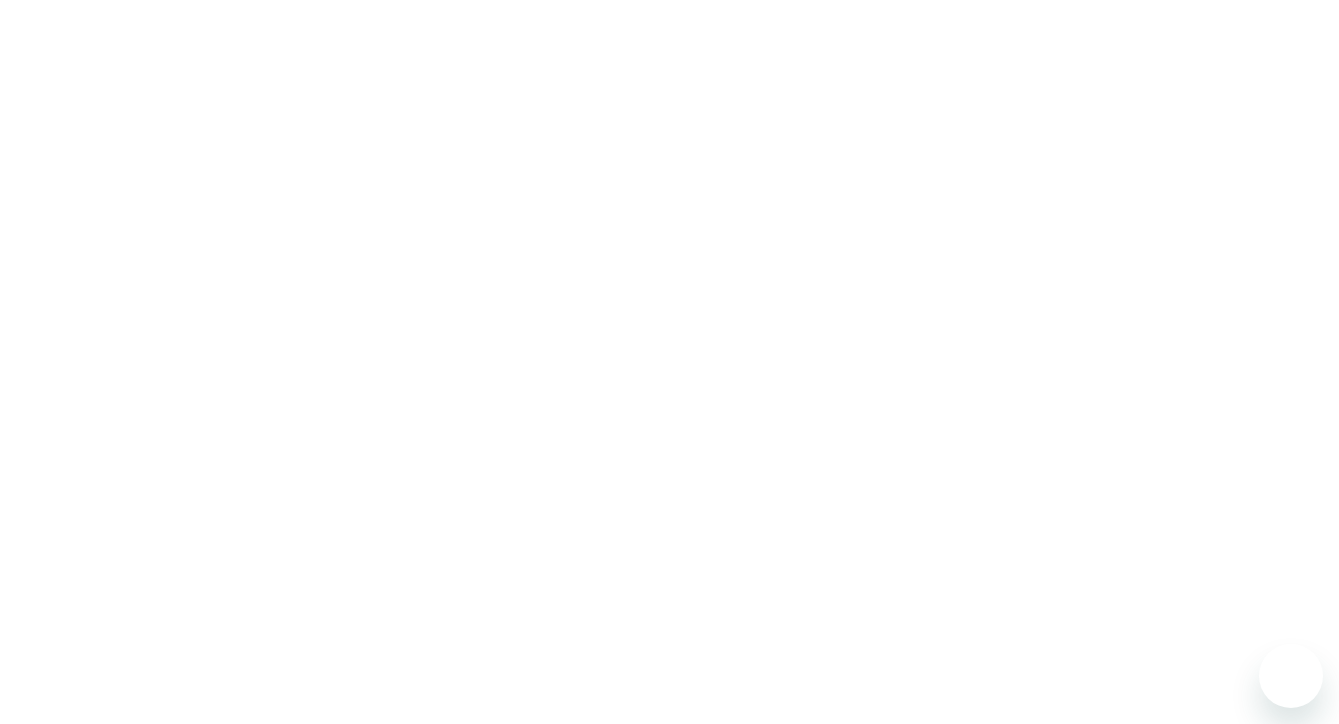 scroll, scrollTop: 0, scrollLeft: 0, axis: both 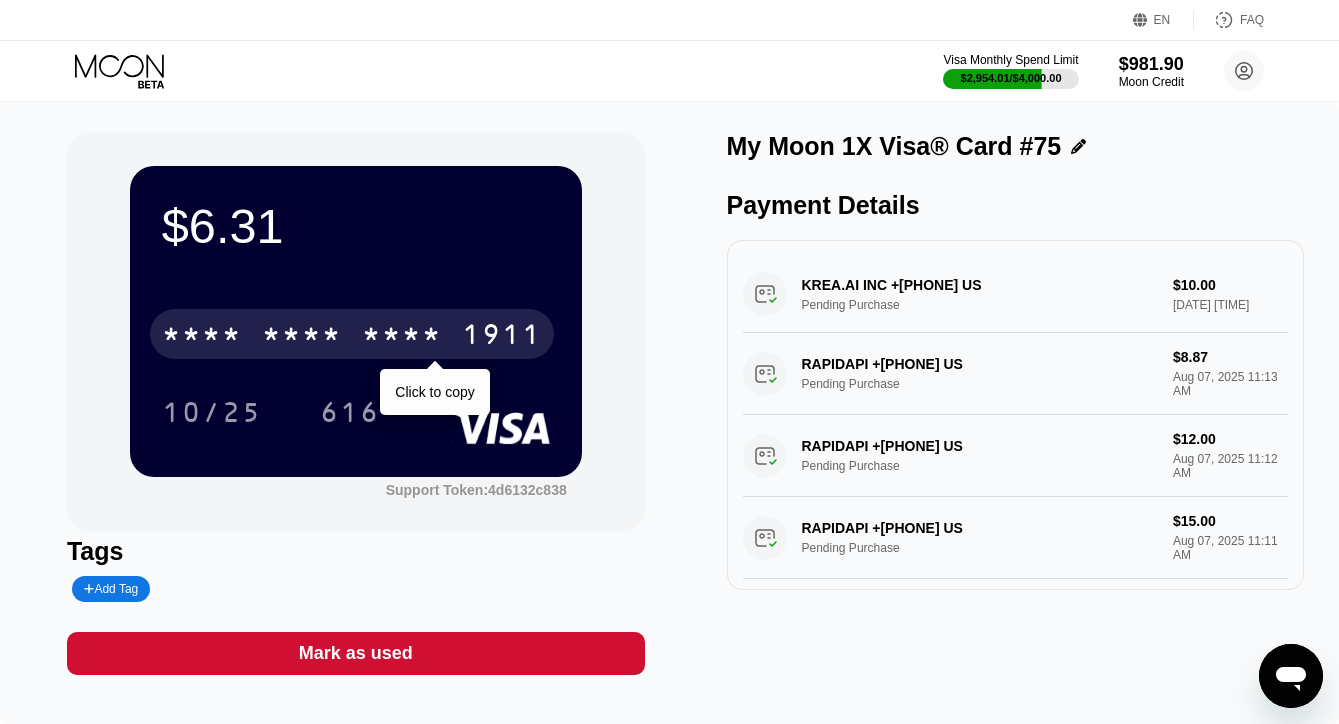 click on "* * * *" at bounding box center (402, 337) 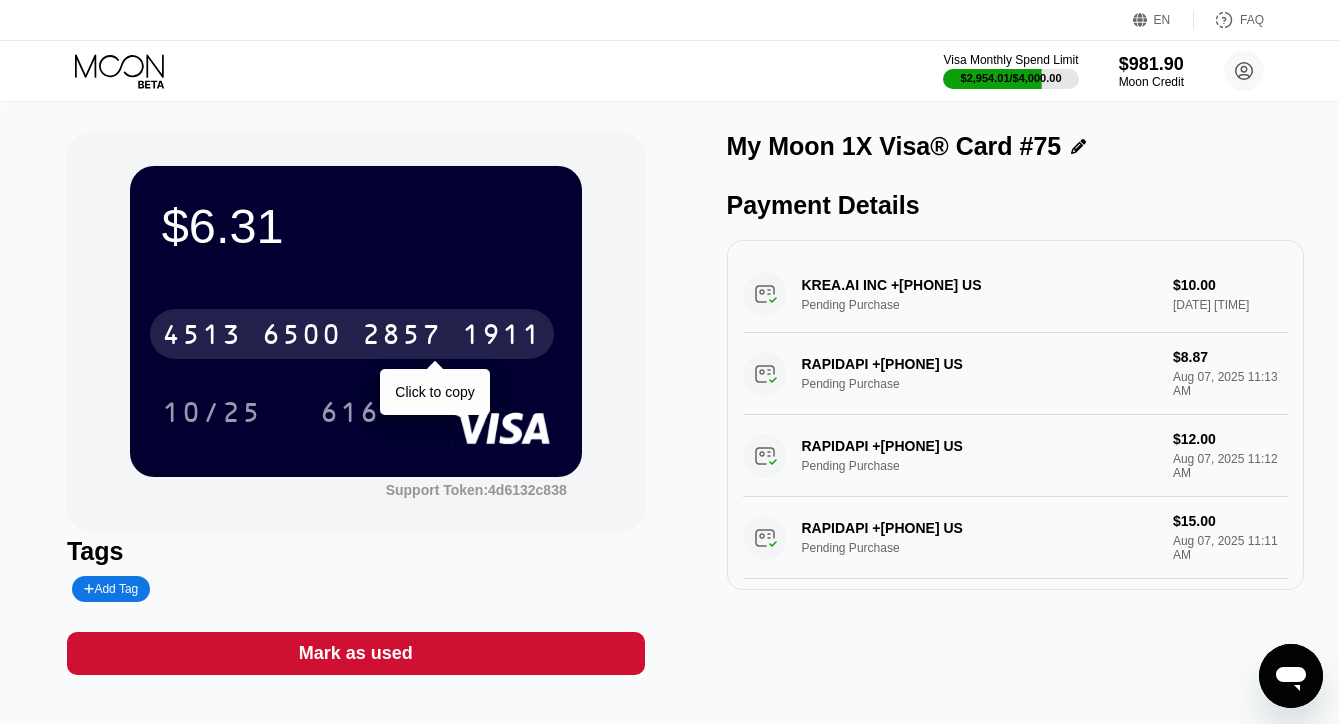 click on "$6.31 [CARD NUMBER] Click to copy [DATE] [TOKEN] Tags Add Tag Mark as used My Moon 1X Visa® Card #[NUMBER] Payment Details KREA.AI INC +[PHONE] US Pending Purchase $10.00 [DATE] [TIME] RAPIDAPI +[PHONE] US Pending Purchase $8.87 [DATE] [TIME] RAPIDAPI +[PHONE] US Pending Purchase $12.00 [DATE] [TIME] RAPIDAPI +[PHONE] US Pending Purchase $15.00 [DATE] [TIME] MIDJOURNEY INC. +[PHONE] US Pending Purchase $30.00 [DATE] [TIME] Phtoshp Lightrm Bndl ADOBE.COM IE Pending Purchase $14.50 [DATE] [TIME] GAMMA.APP +[PHONE] US Pending Purchase $11.68 [DATE] [TIME] OPENAI *CHATGPT SUBSCR +[PHONE] IE Pending Purchase $22.20 [DATE] [TIME] PADDLE.NET* CABLEGUYS [CITY], [COUNTRY] Pending Purchase $15.99 [DATE] [TIME] OPENAI *CHATGPT SUBSCR +[PHONE] IE Pending Purchase $22.01 [DATE] [TIME] $21.41" at bounding box center (669, 403) 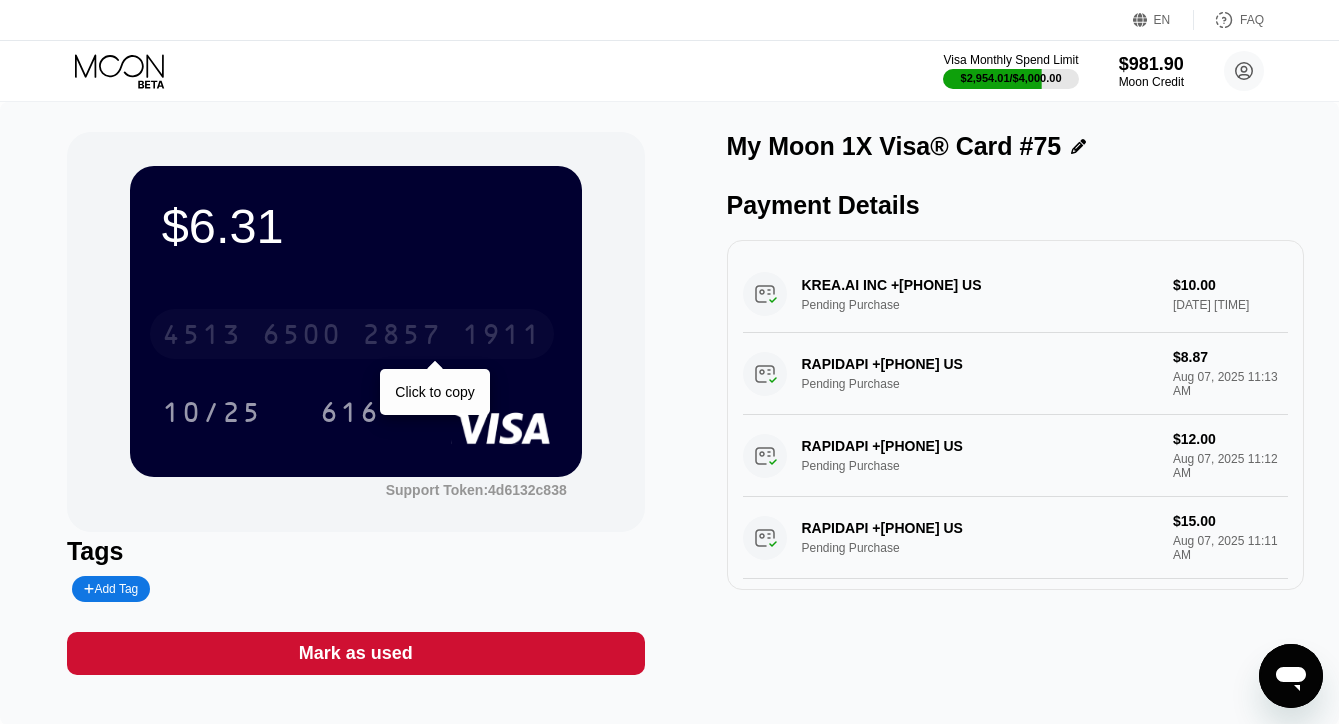 click on "1911" at bounding box center (502, 337) 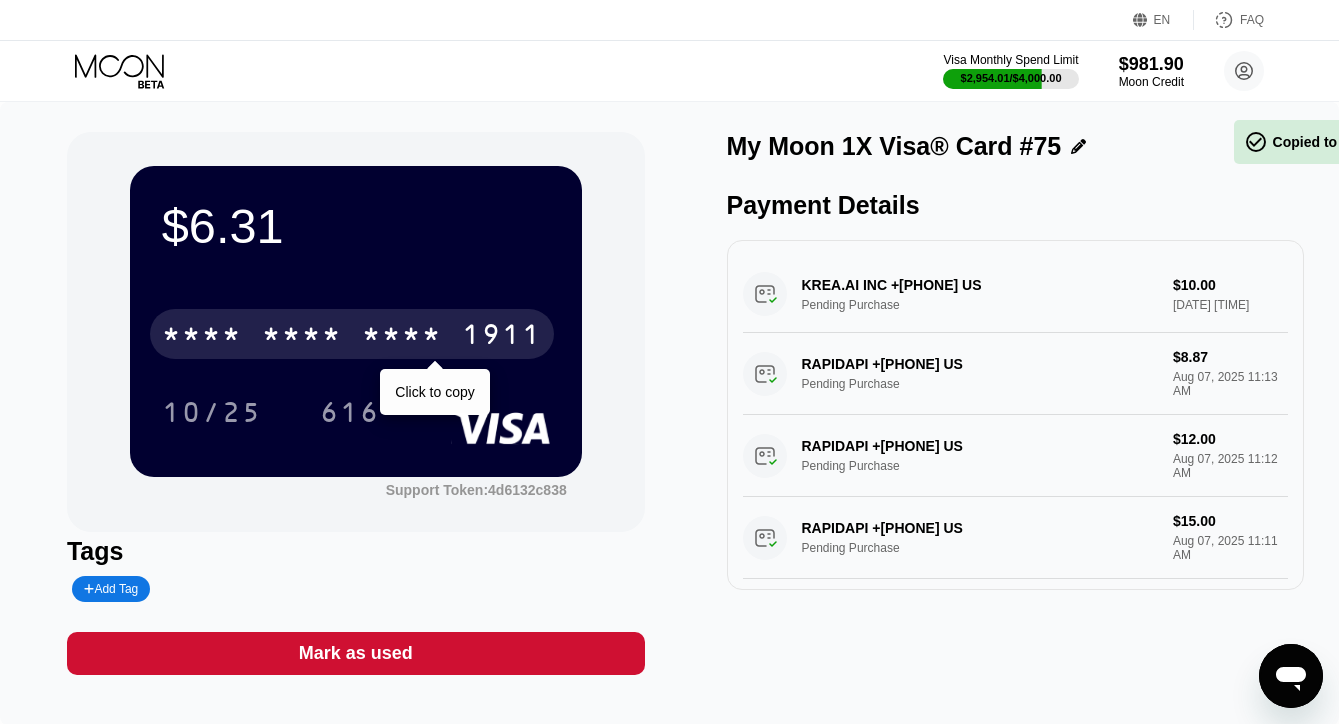 click on "1911" at bounding box center (502, 337) 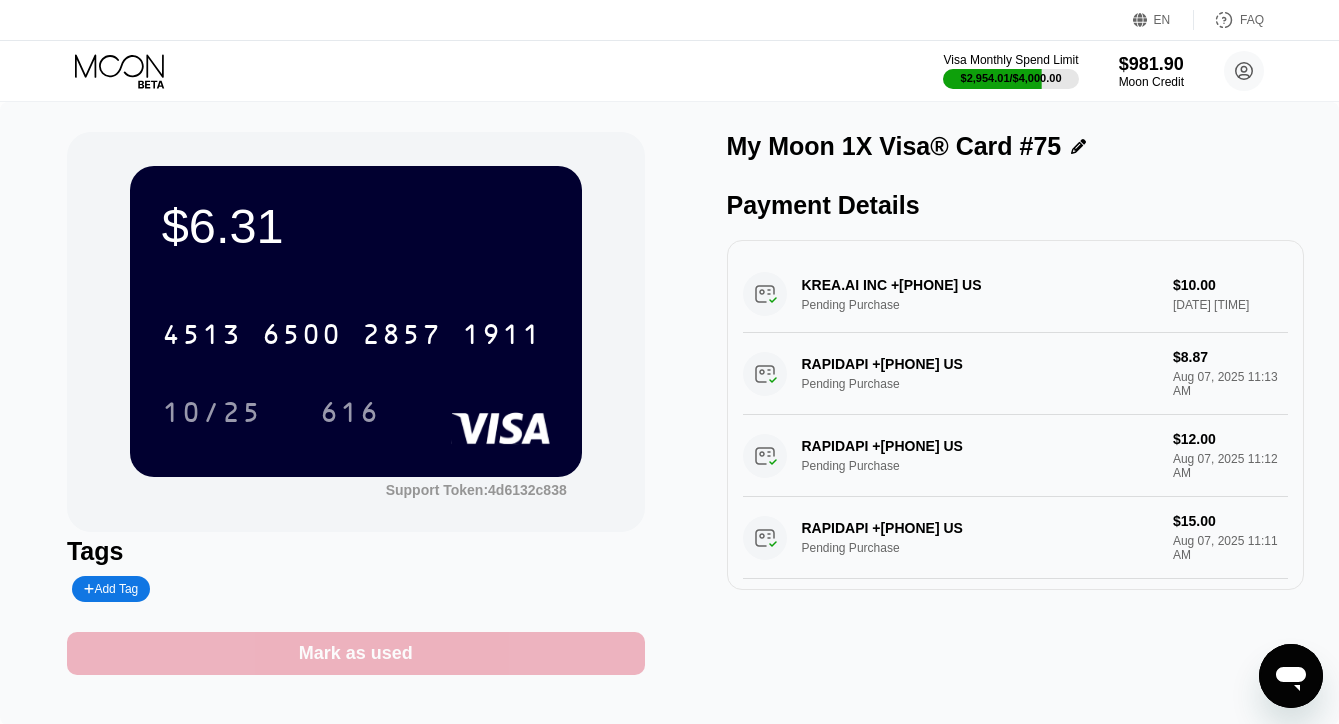 click on "Mark as used" at bounding box center [356, 653] 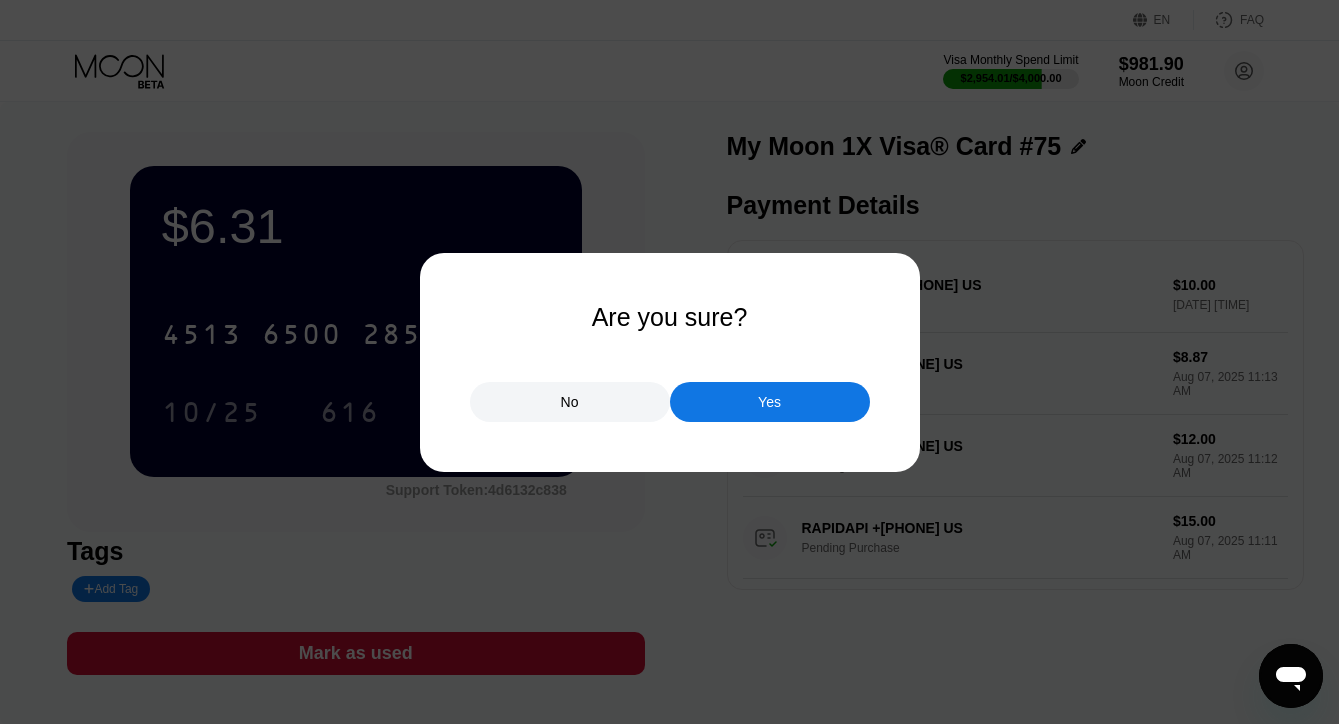 click on "Yes" at bounding box center (770, 402) 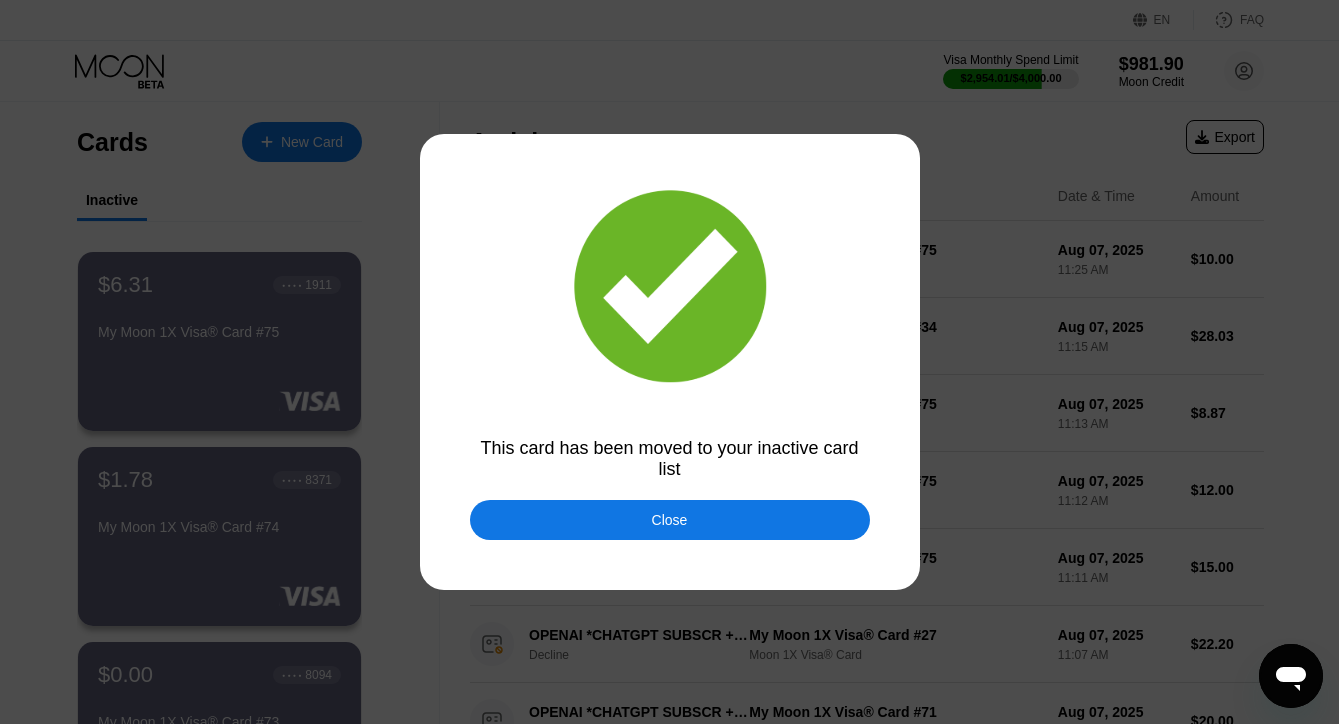 click on "Close" at bounding box center (670, 520) 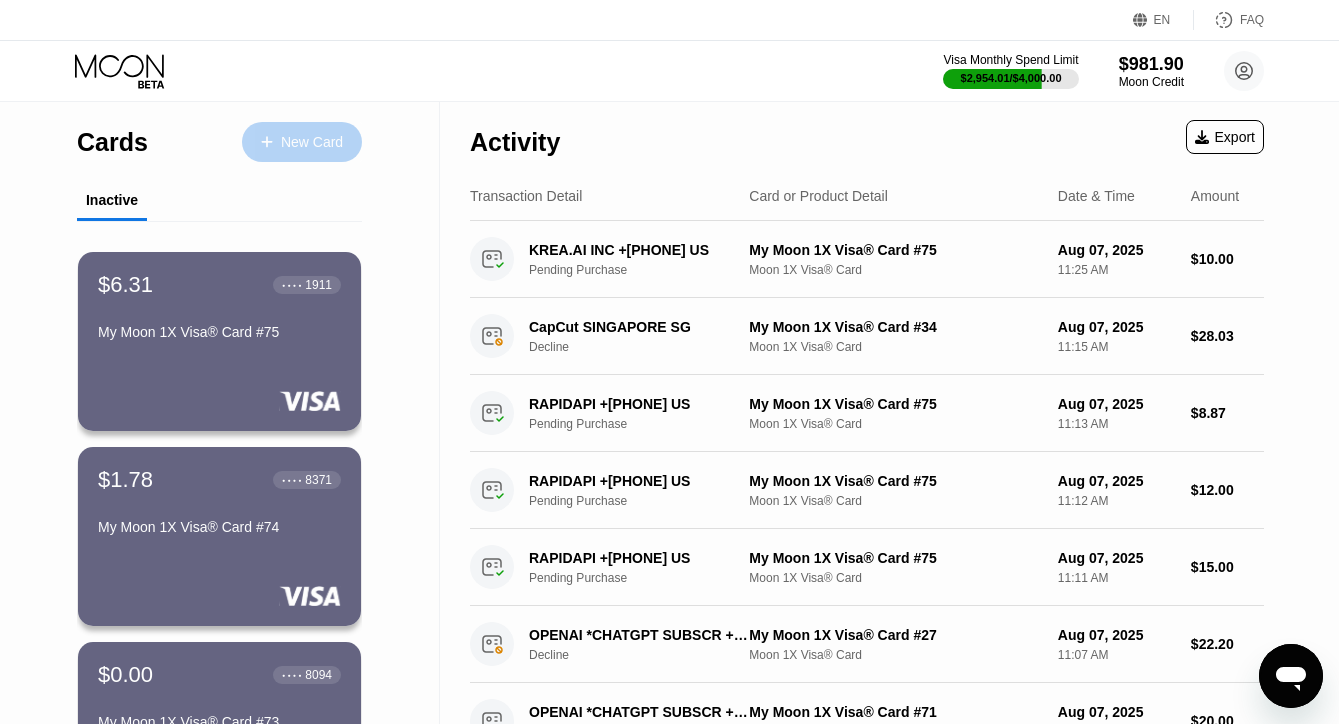 click on "New Card" at bounding box center (312, 142) 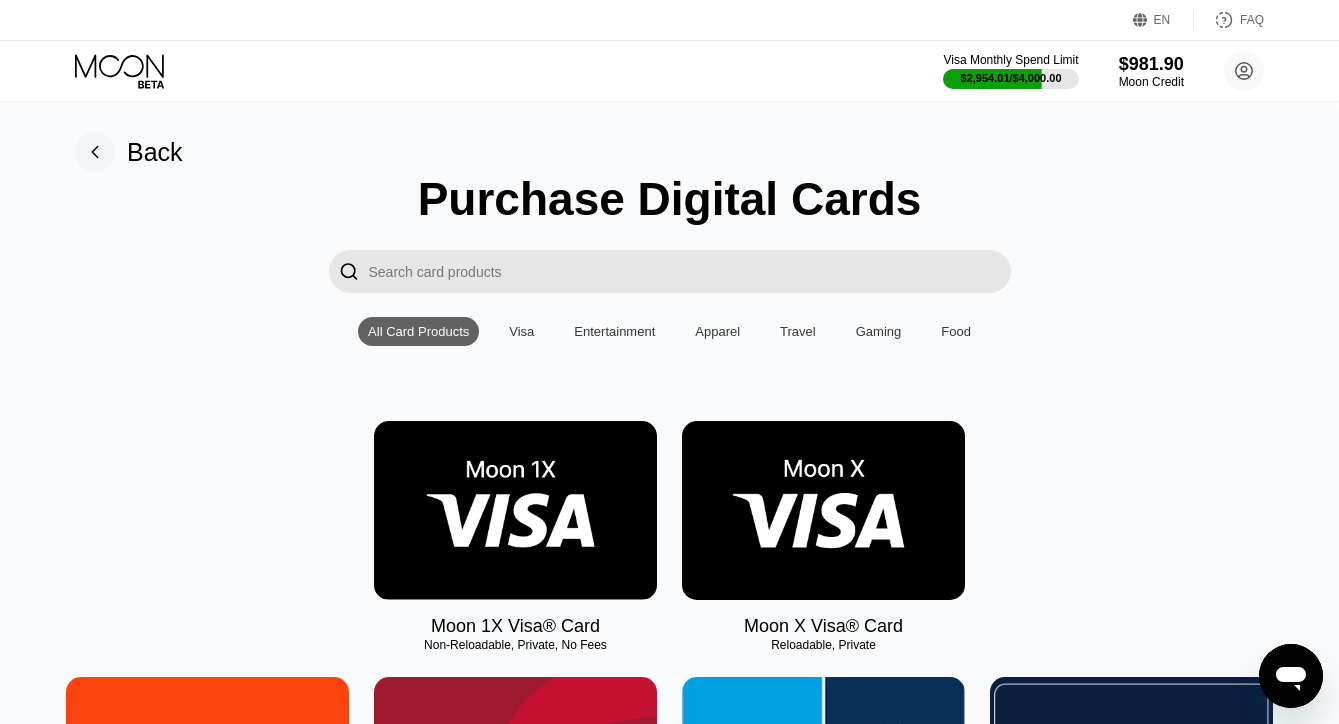 click at bounding box center [515, 510] 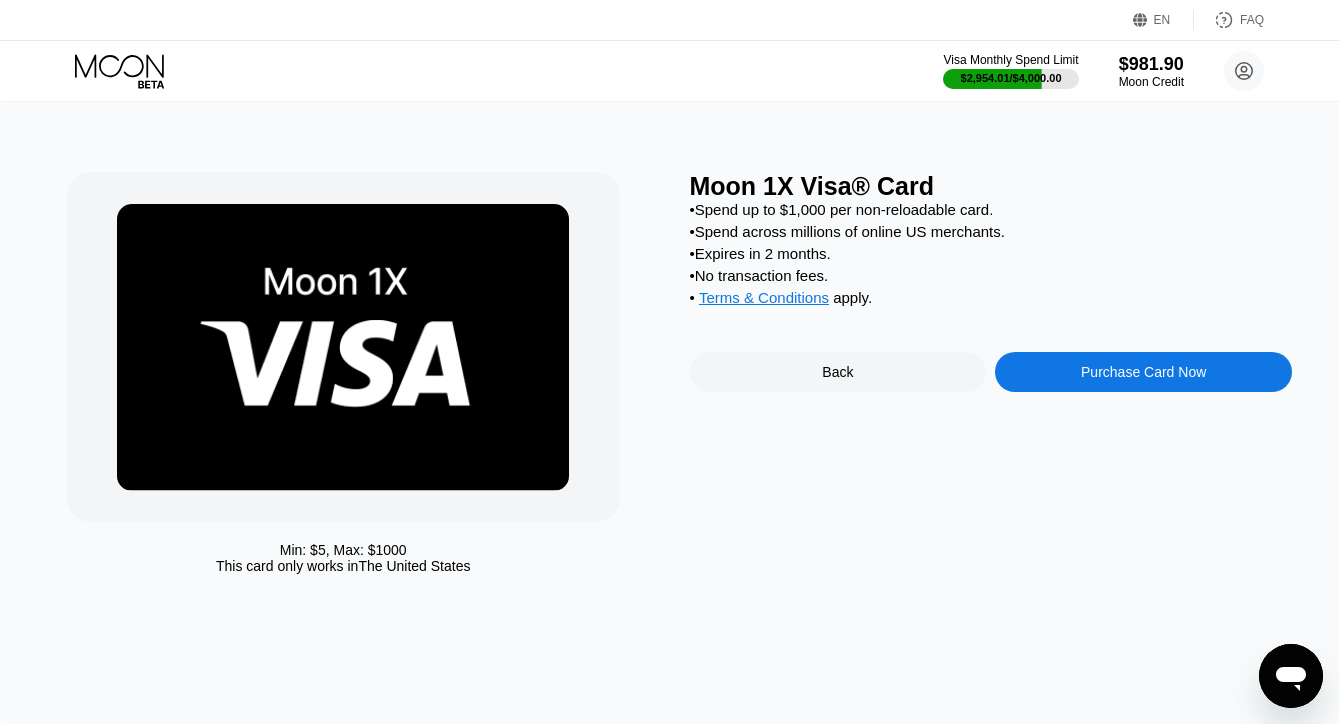 click on "Purchase Card Now" at bounding box center [1143, 372] 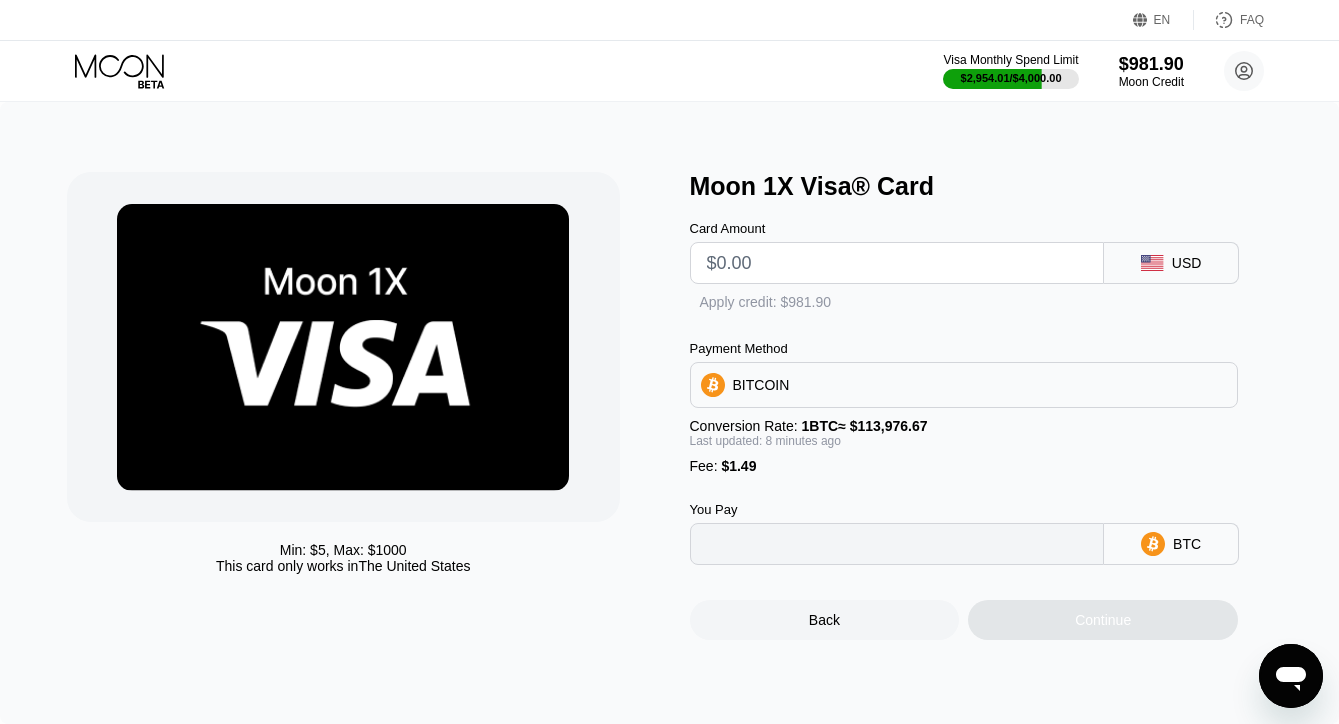 type on "0" 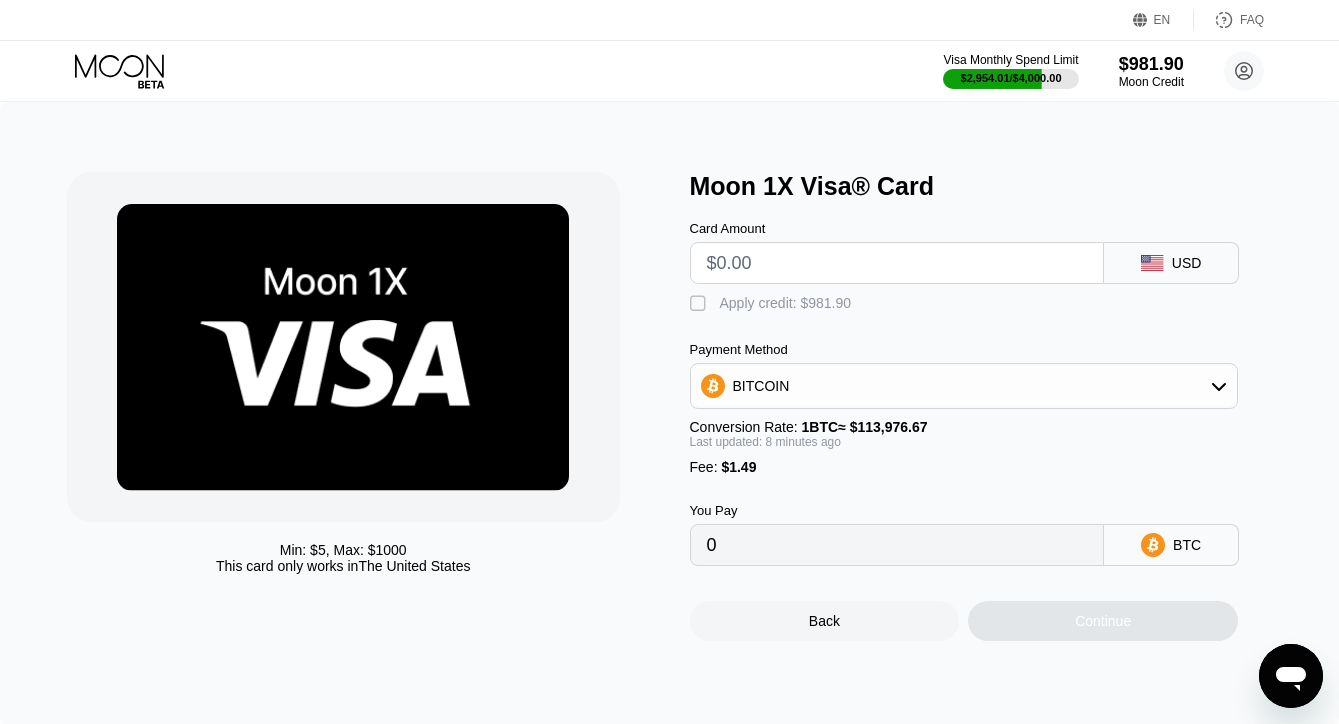 click at bounding box center [897, 263] 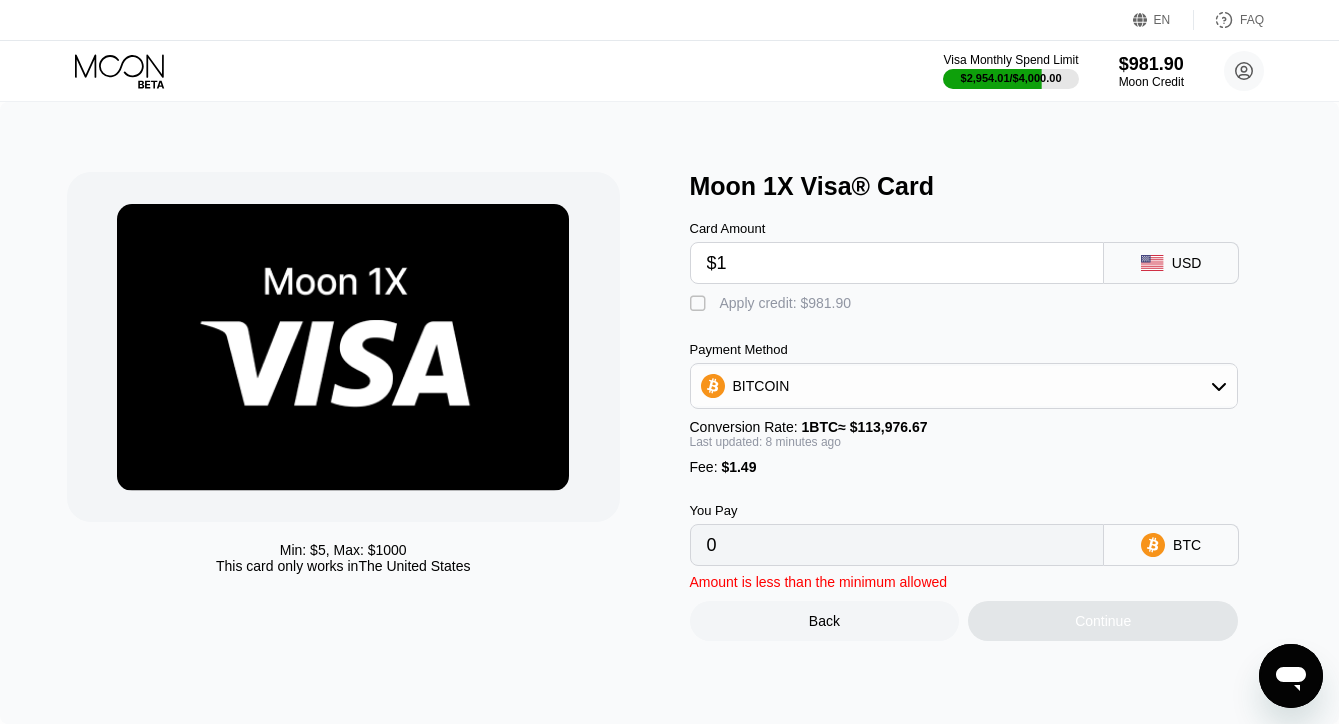 type on "0.00002186" 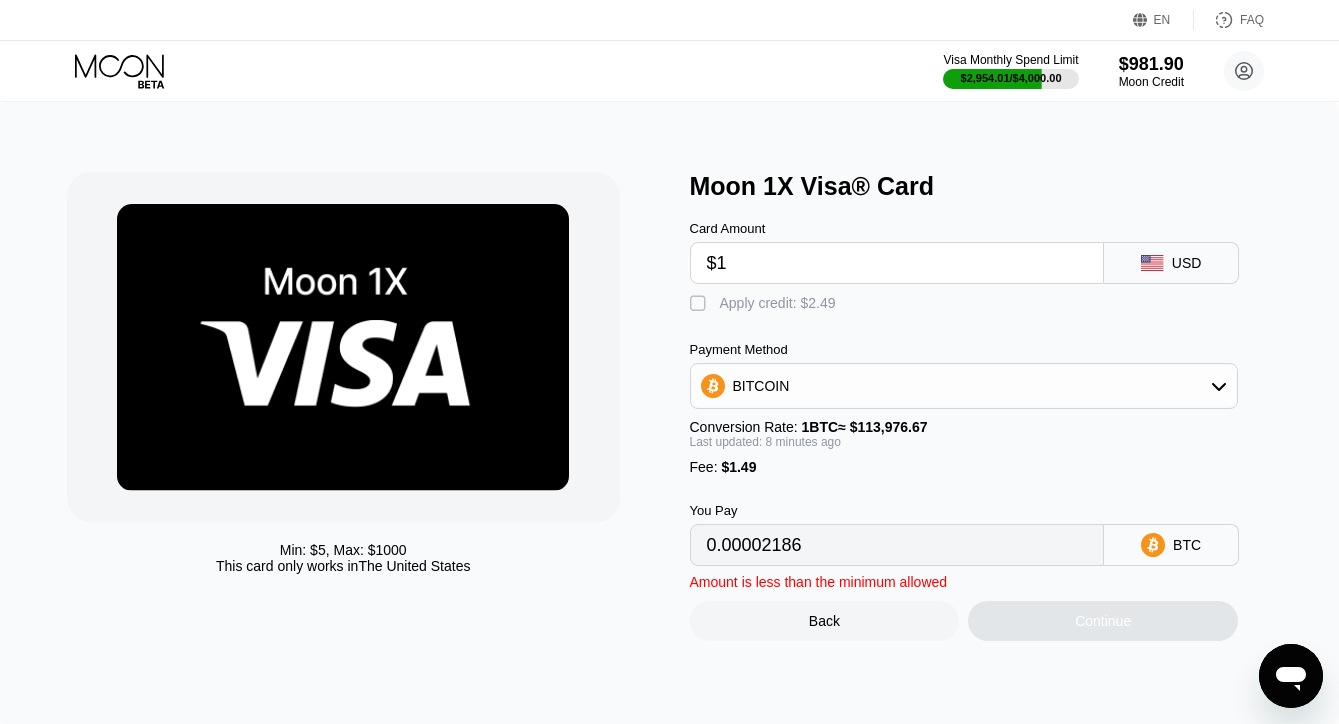 type on "$19" 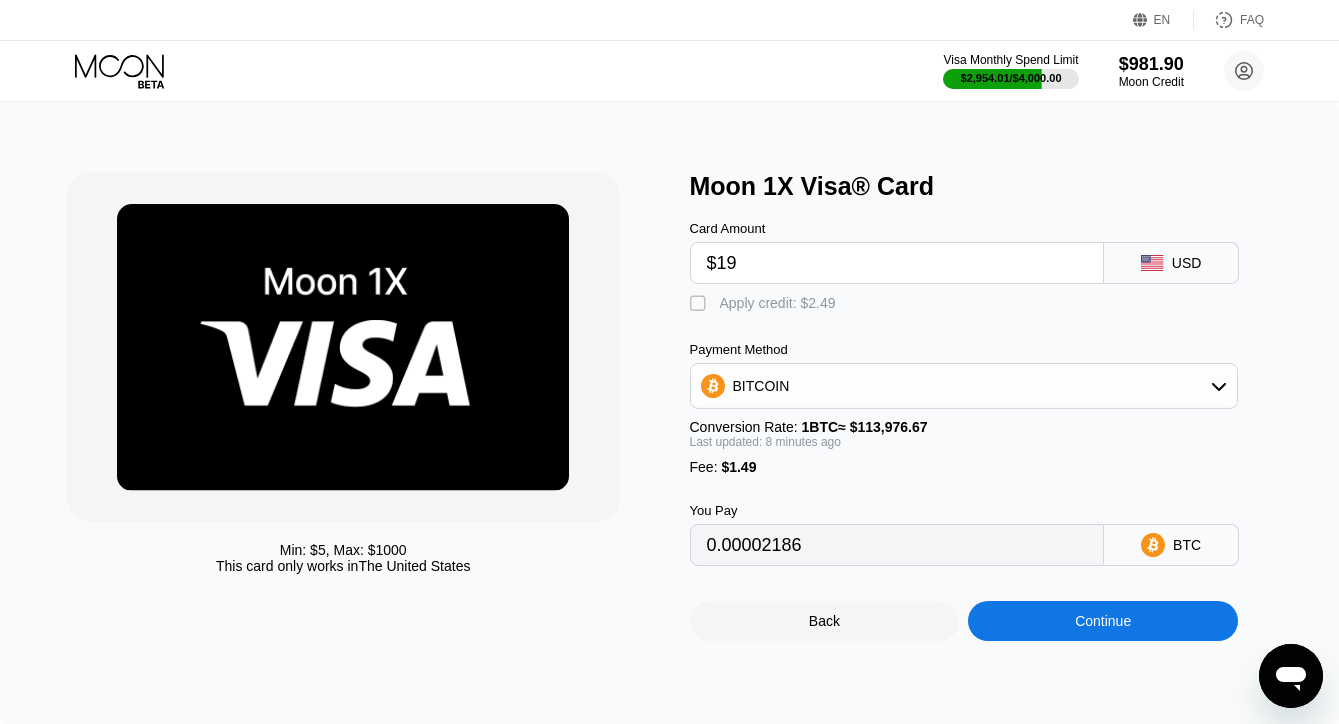 type on "0.00017987" 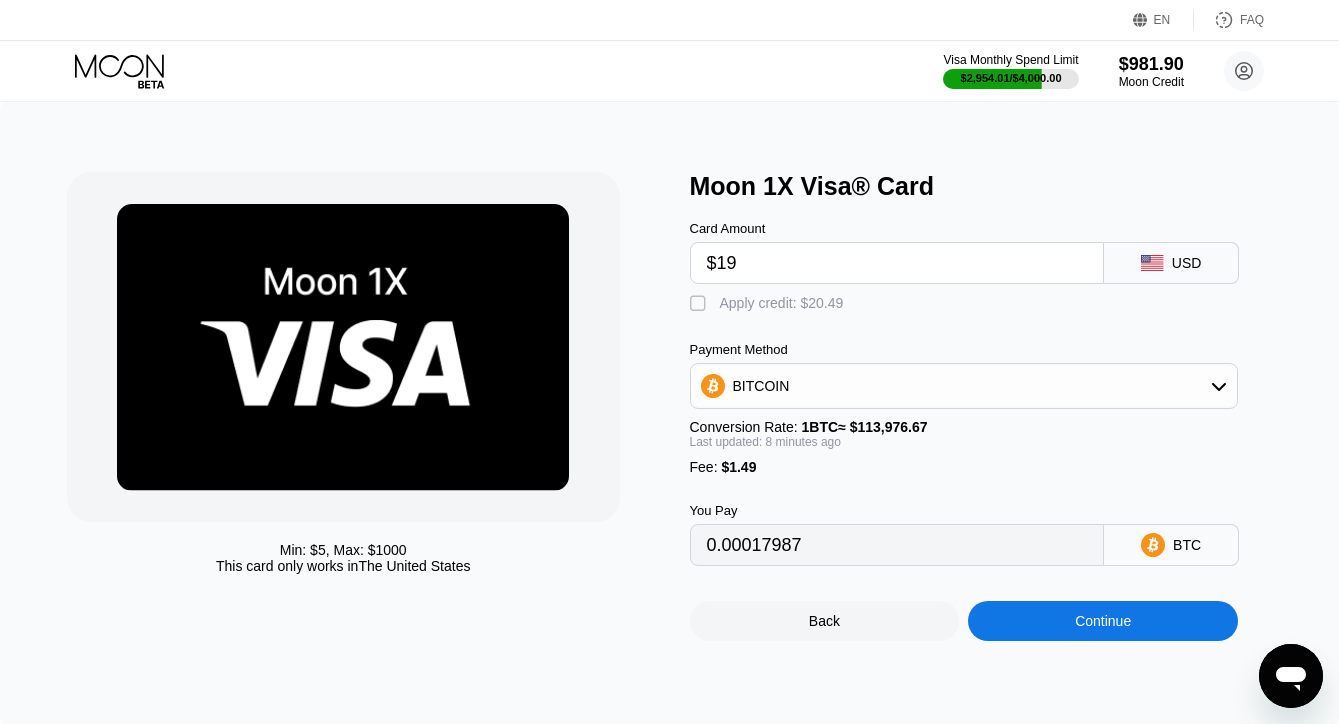 type on "$190" 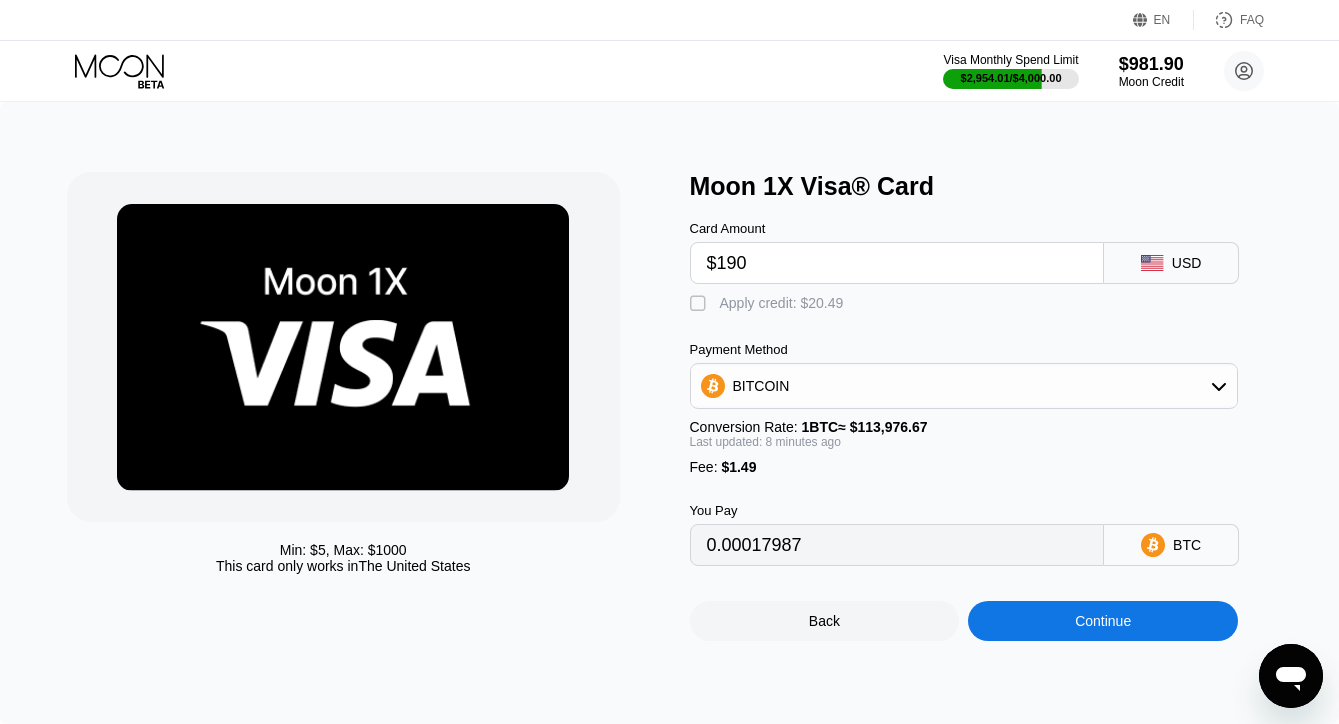 type on "0.00168096" 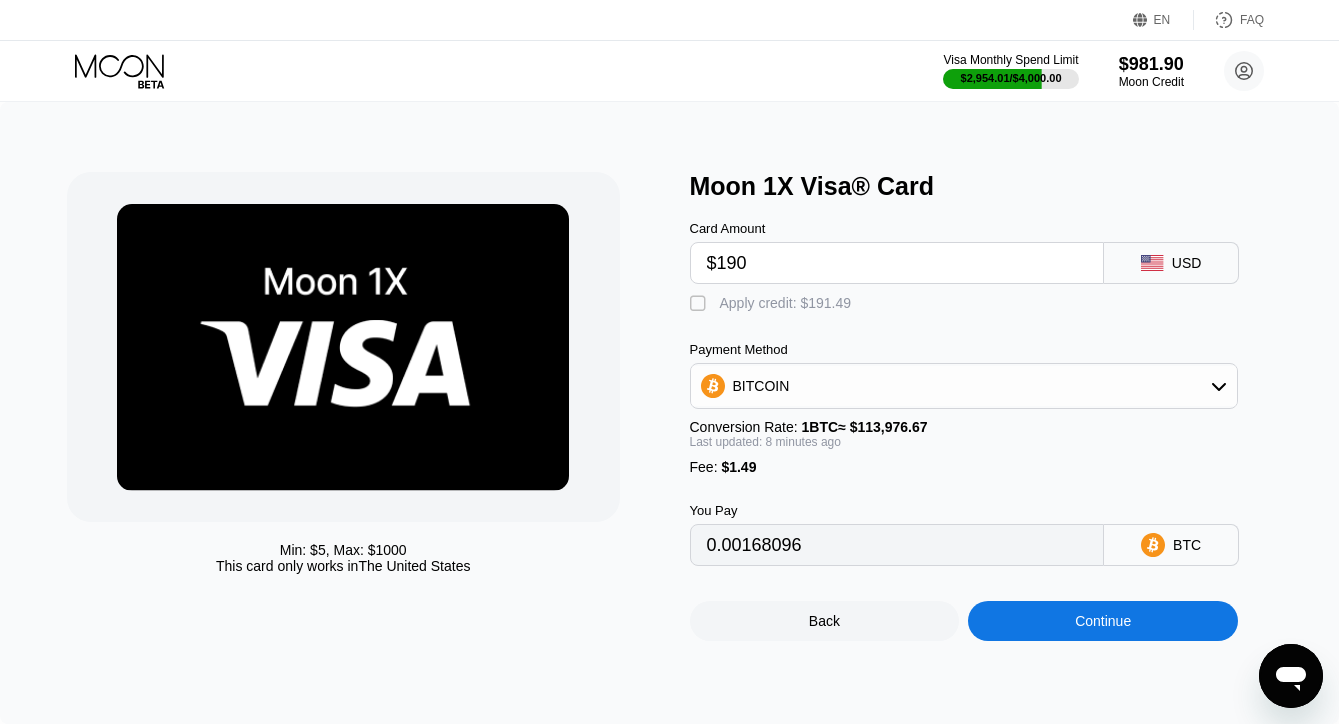 type on "$190" 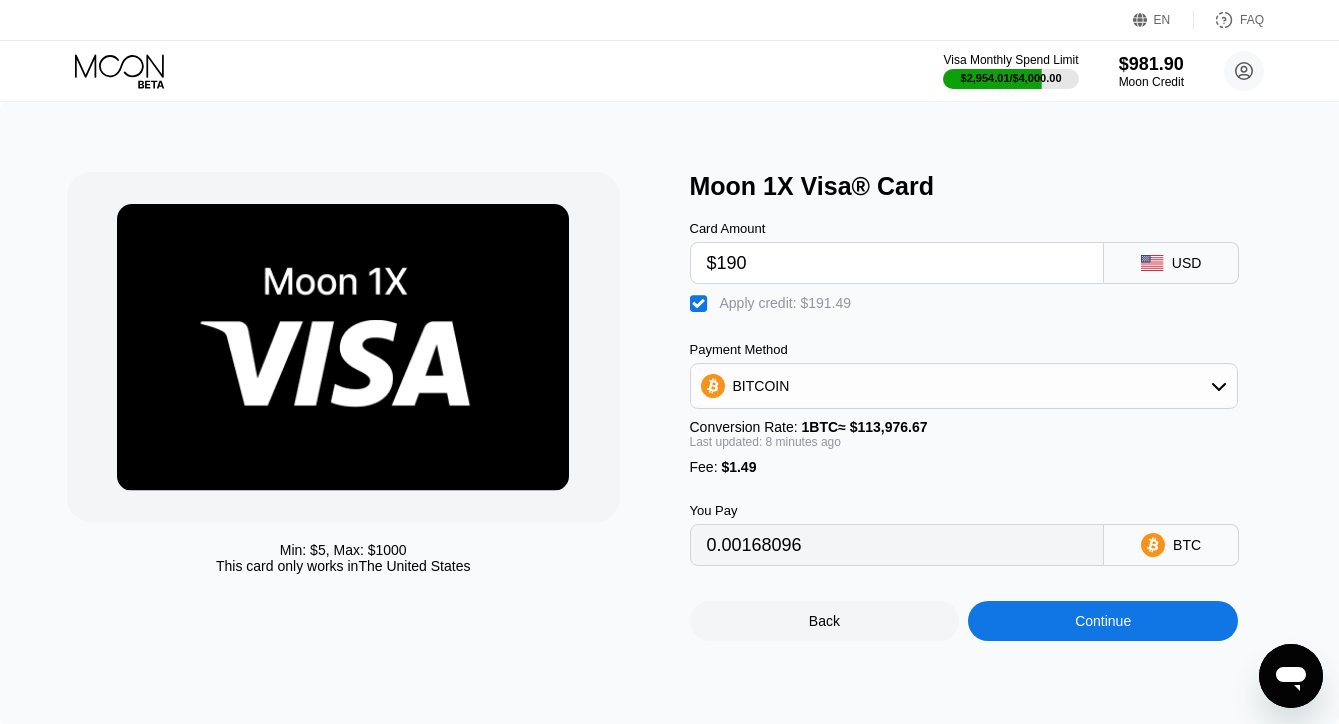 type on "0" 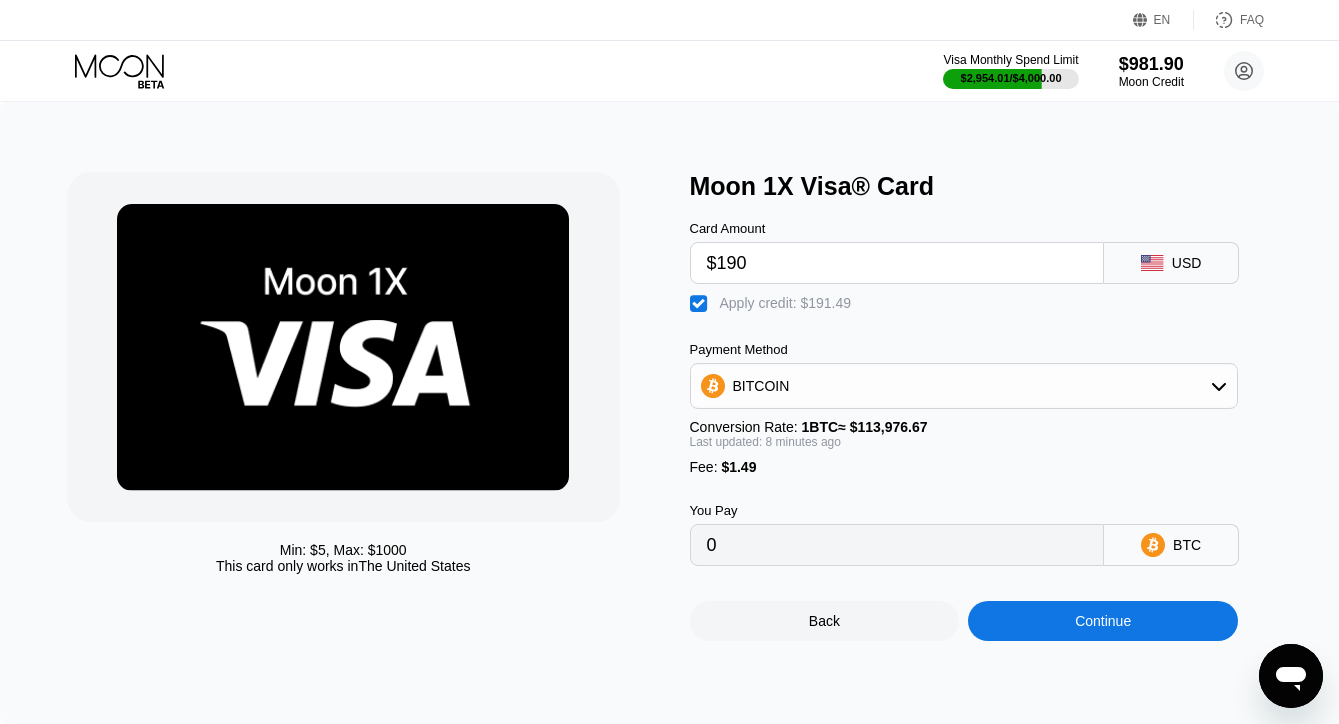 click on "Continue" at bounding box center (1103, 621) 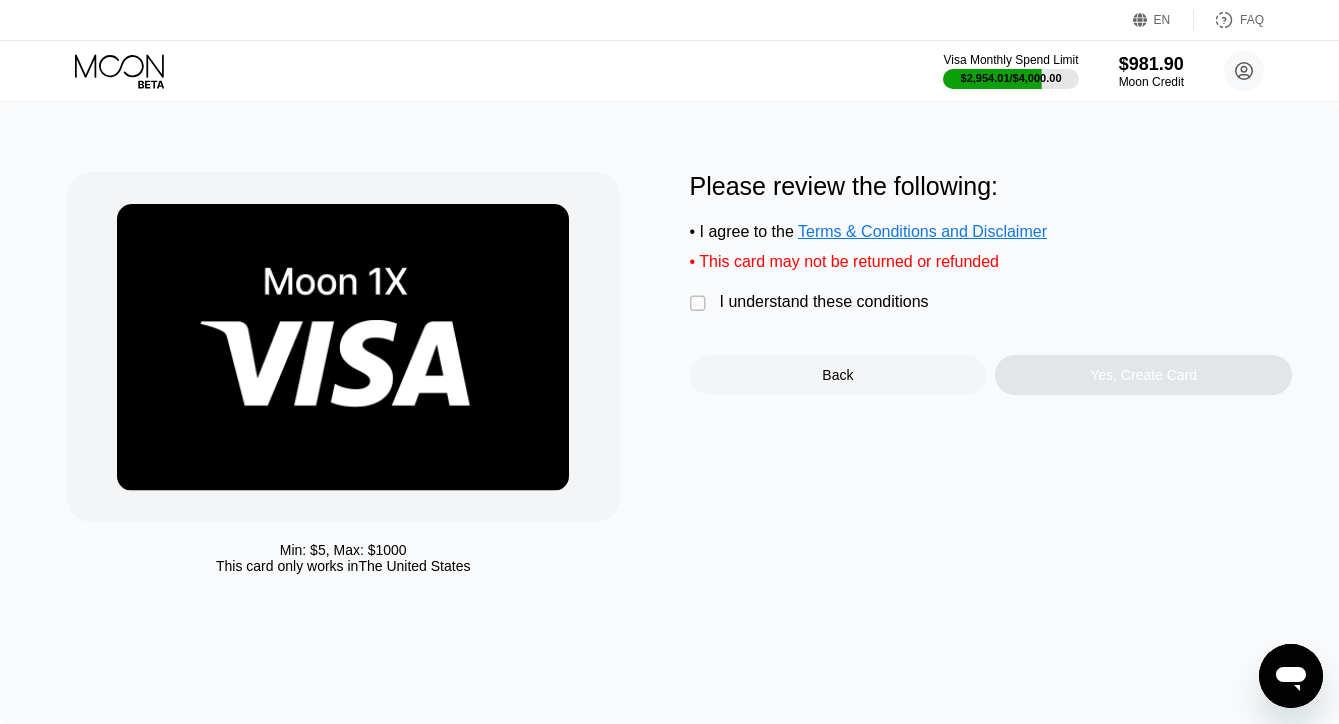 click on "I understand these conditions" at bounding box center [824, 302] 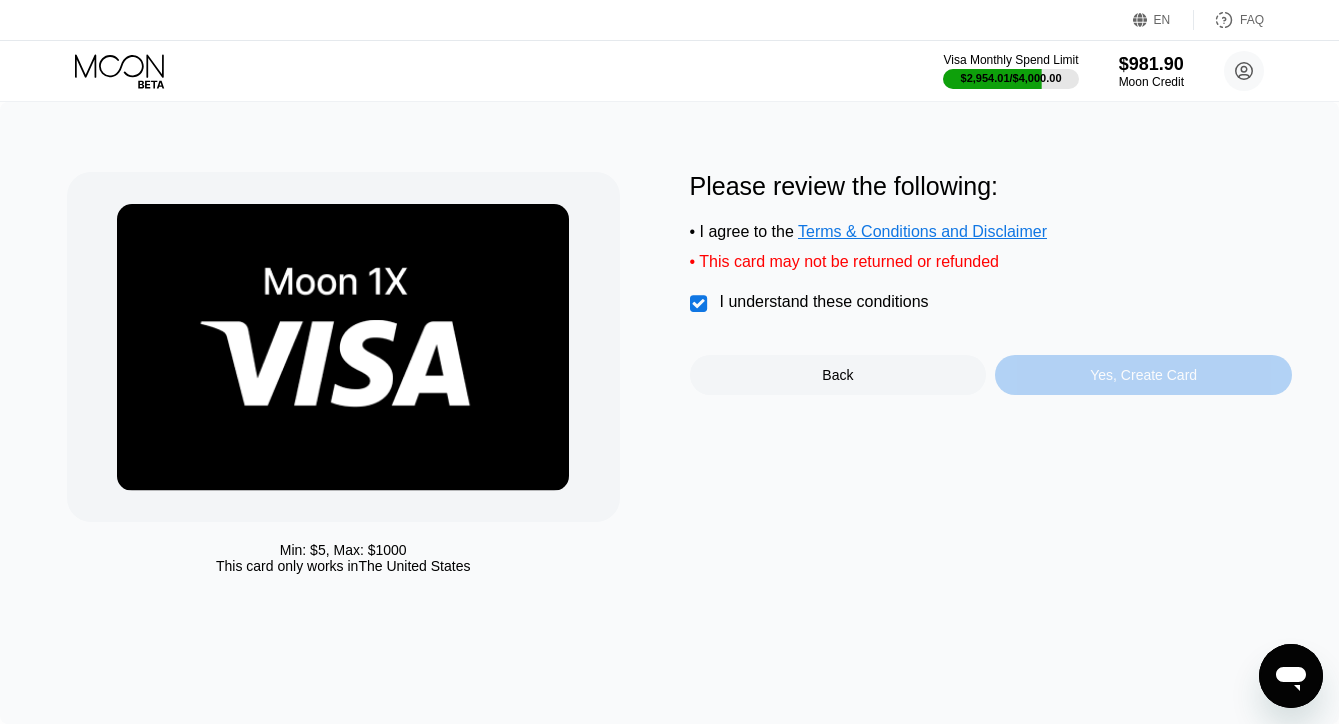 click on "Yes, Create Card" at bounding box center (1143, 375) 